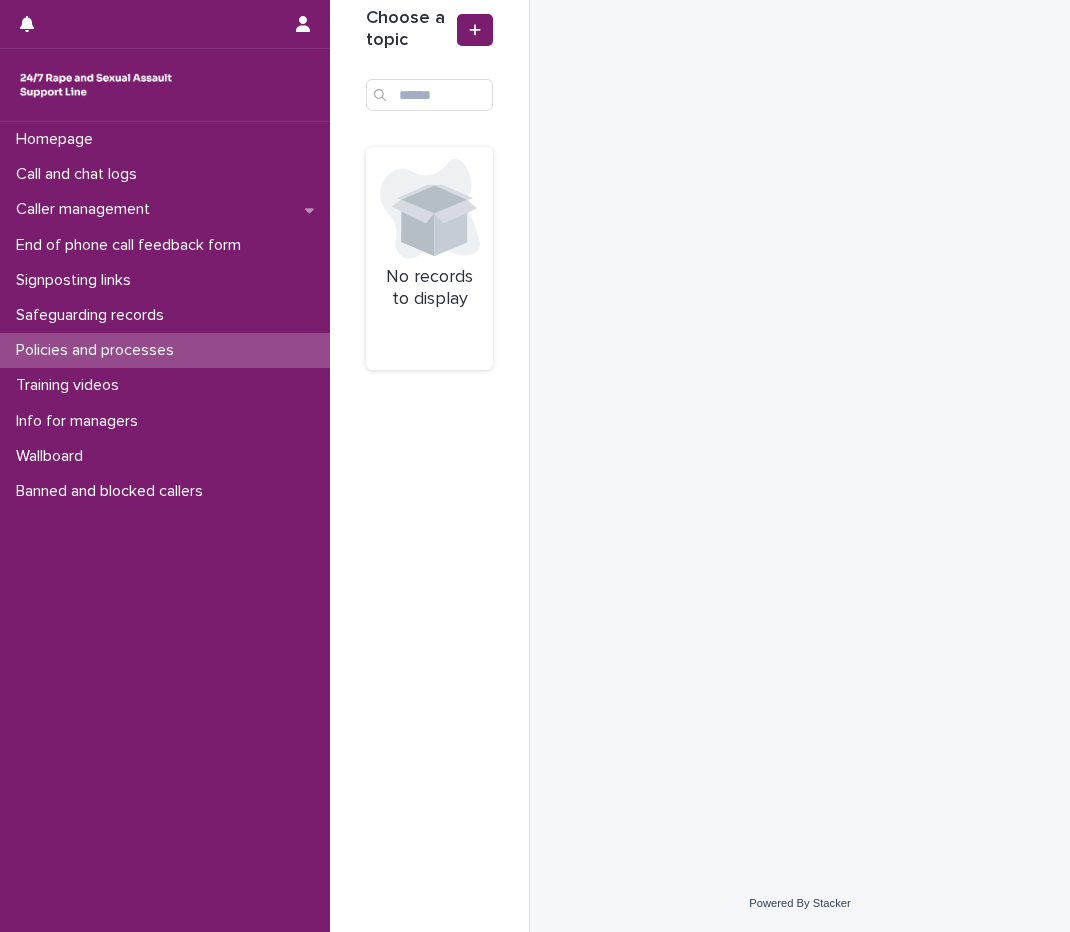 scroll, scrollTop: 0, scrollLeft: 0, axis: both 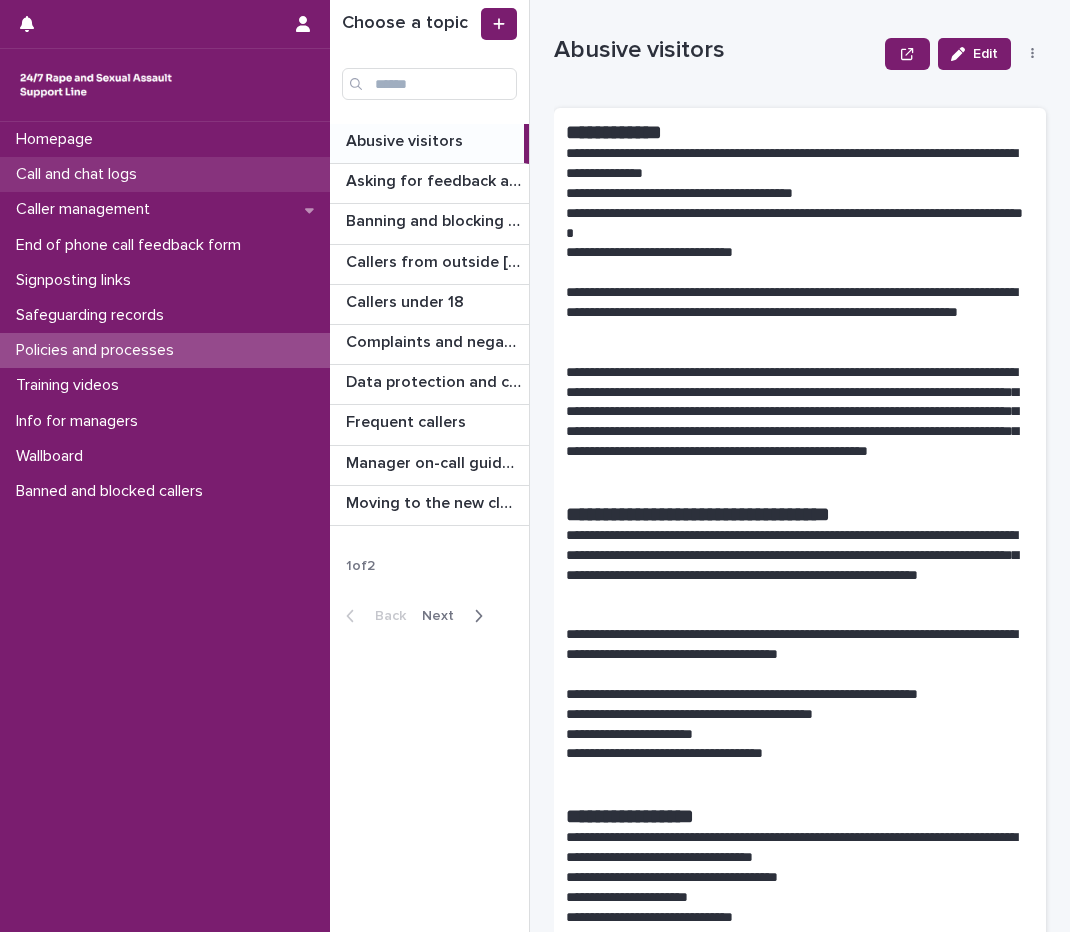 click on "Call and chat logs" at bounding box center [165, 174] 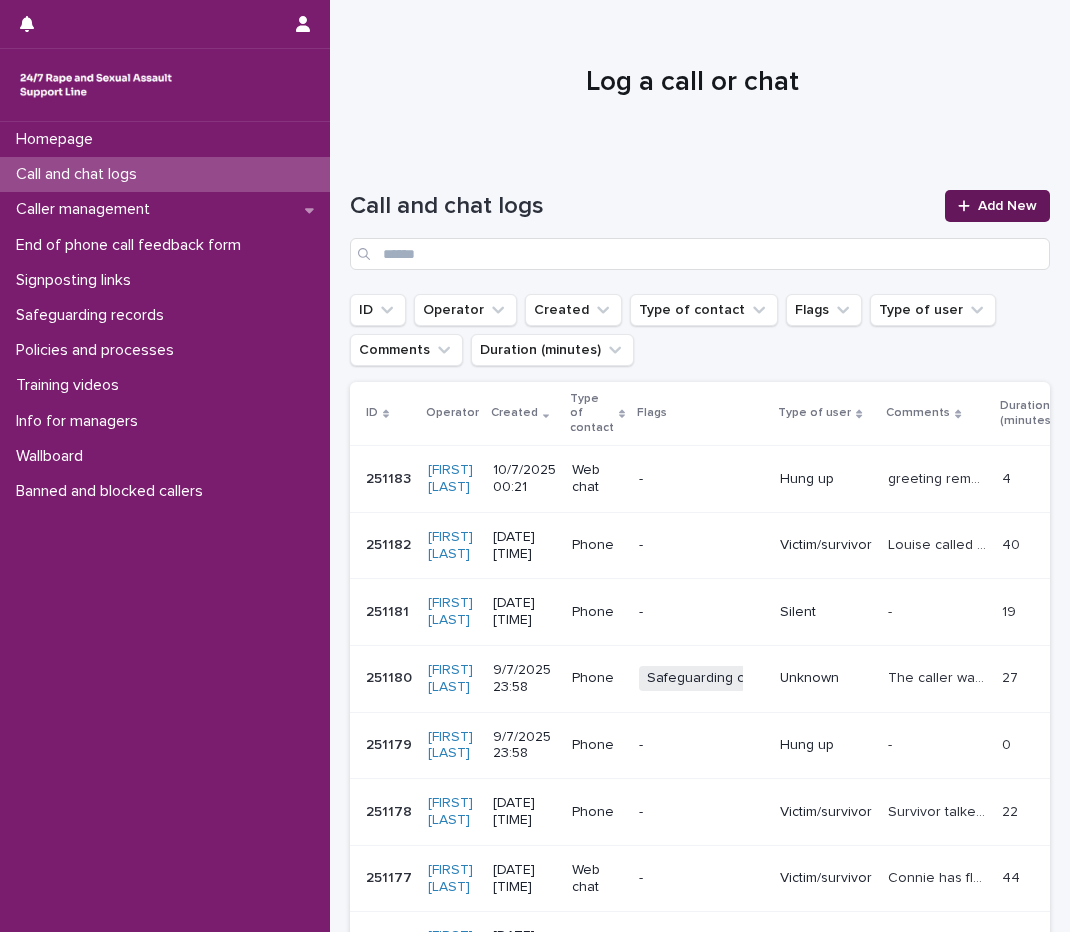 click on "Add New" at bounding box center [997, 206] 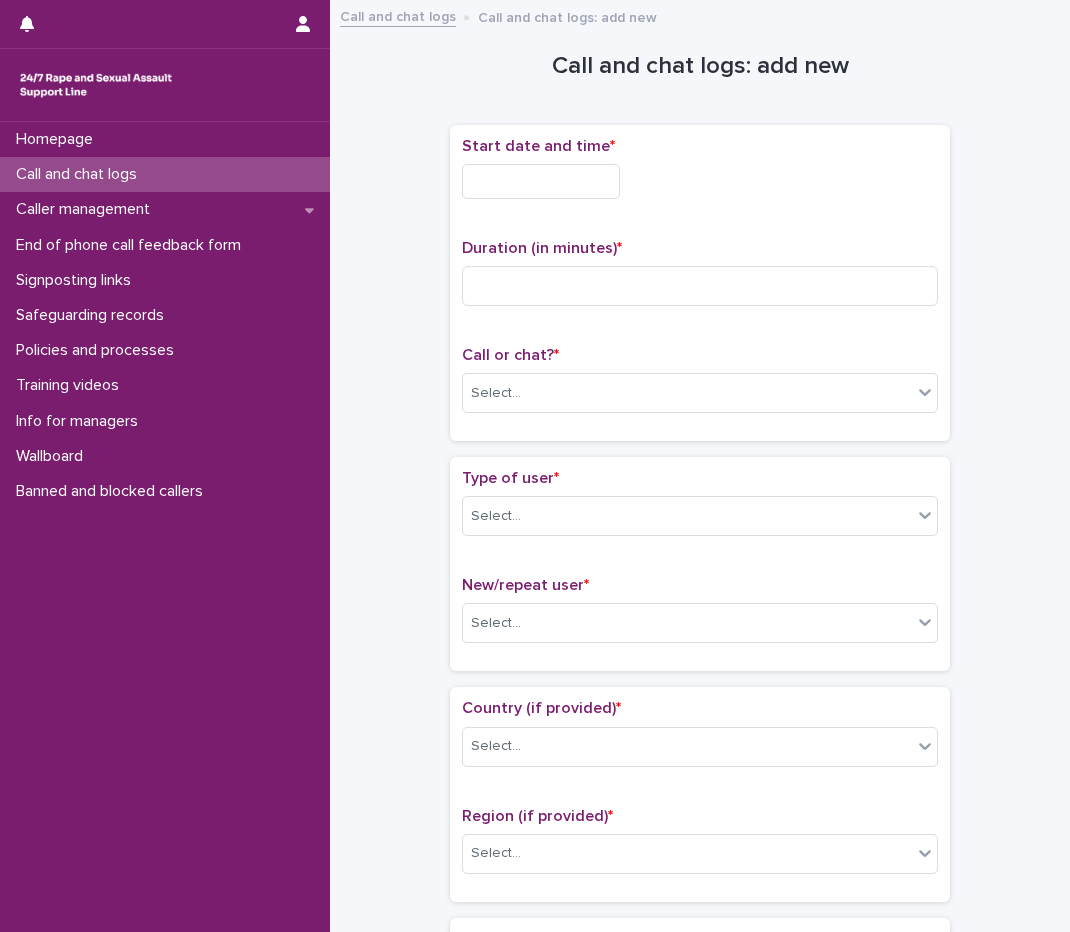 click at bounding box center [541, 181] 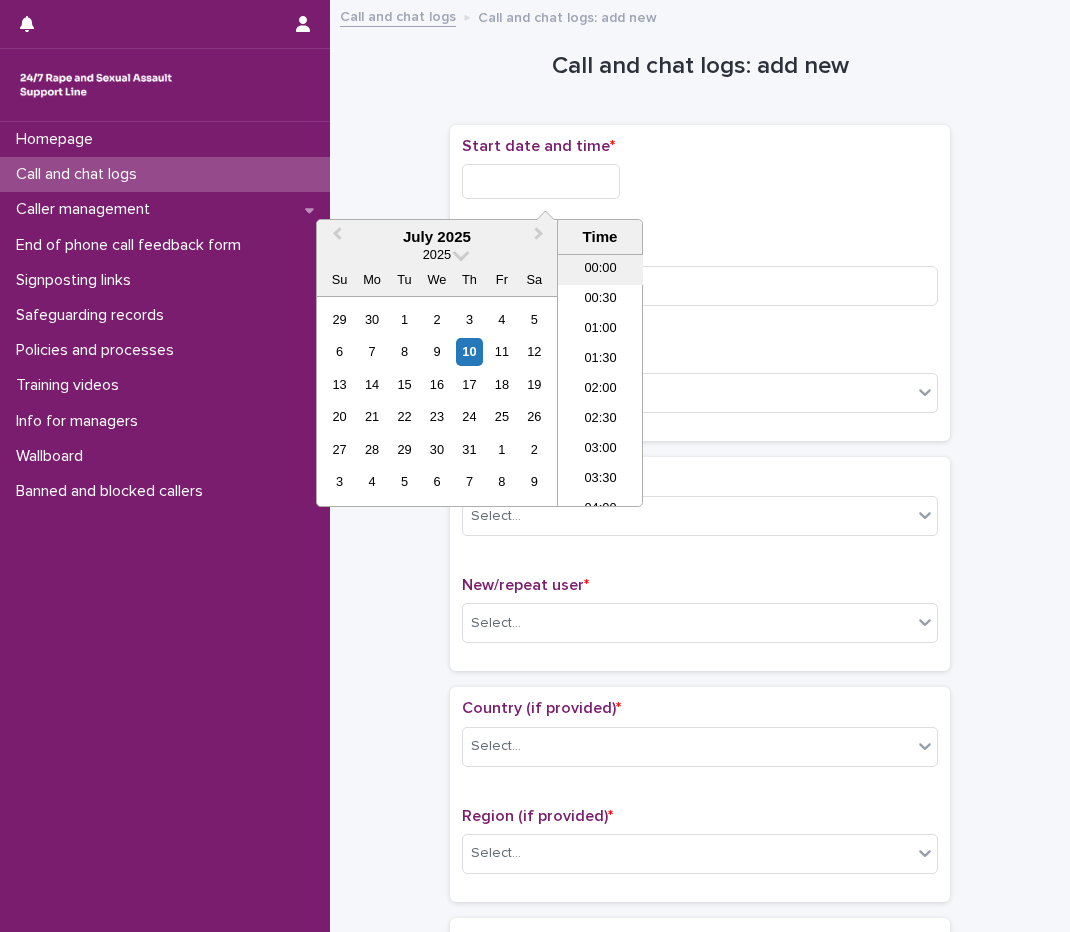 click on "00:00" at bounding box center (600, 270) 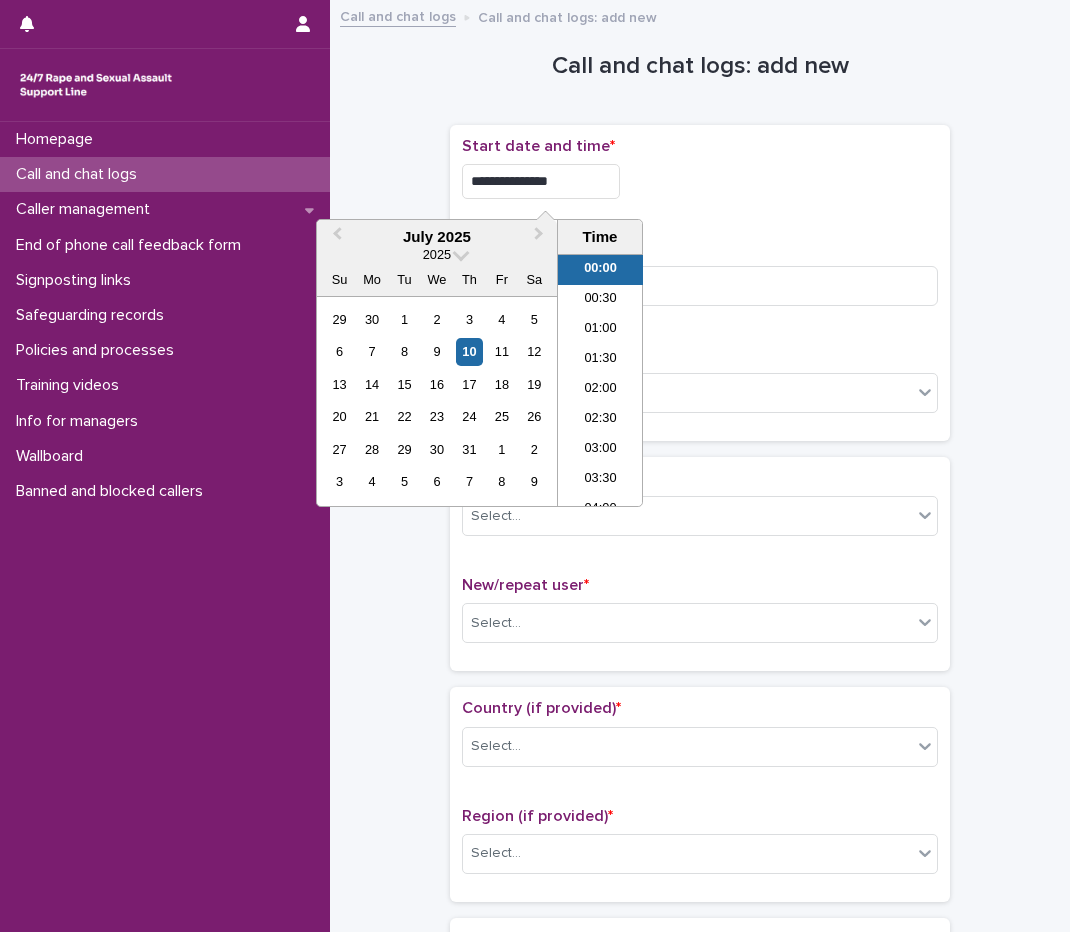 click on "**********" at bounding box center [541, 181] 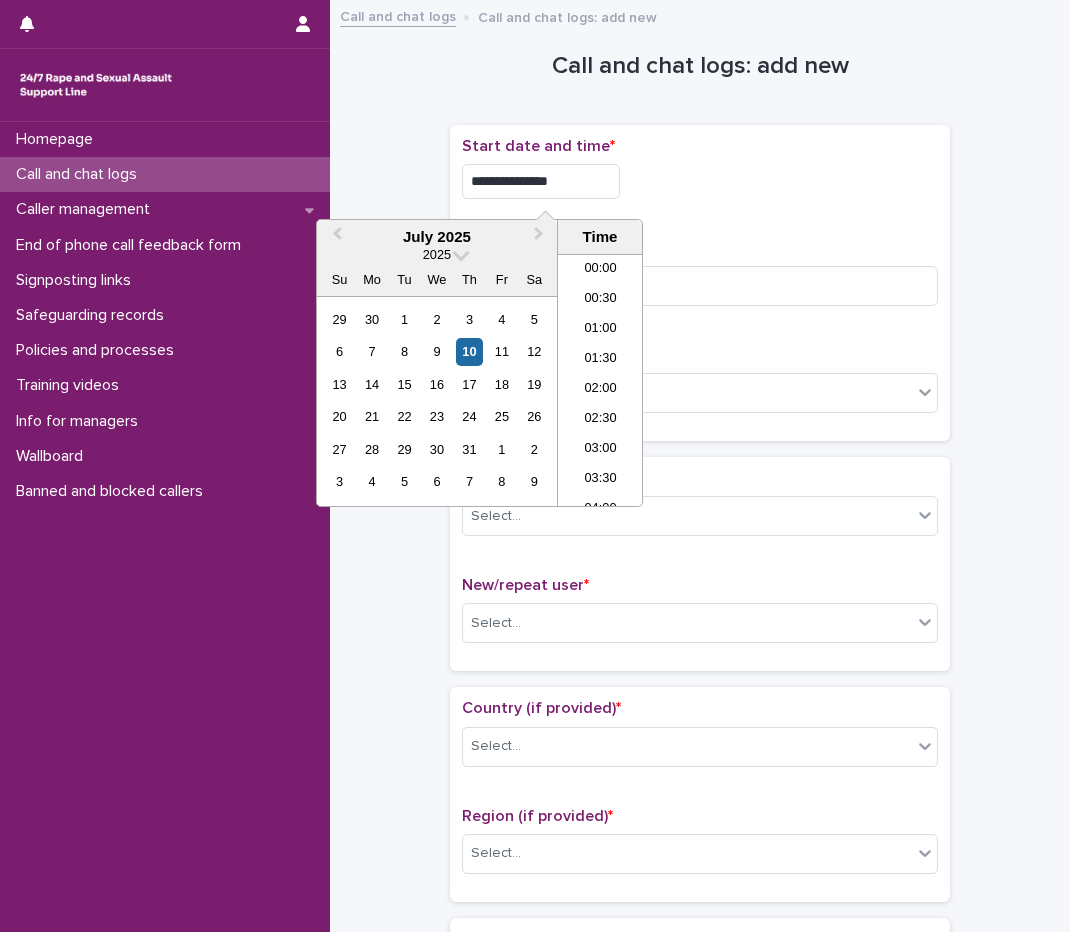 type on "**********" 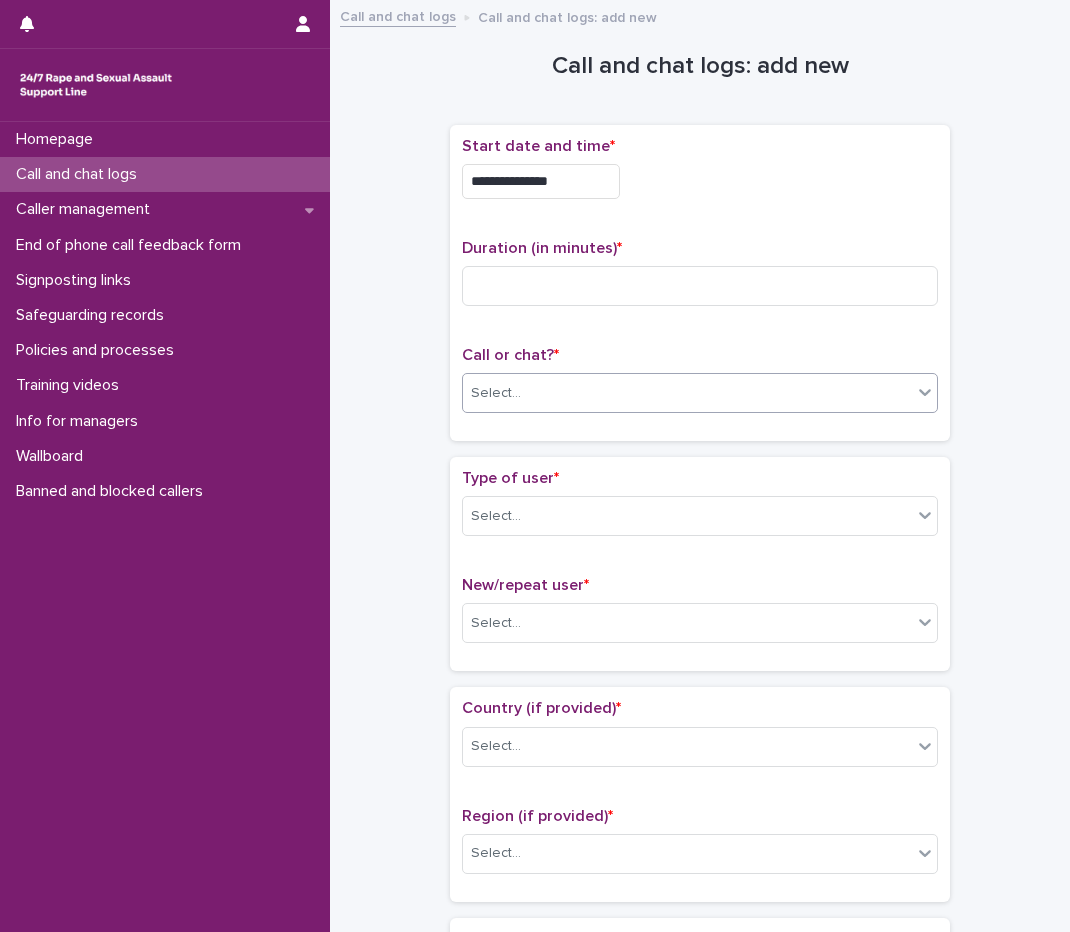 click on "Select..." at bounding box center (687, 393) 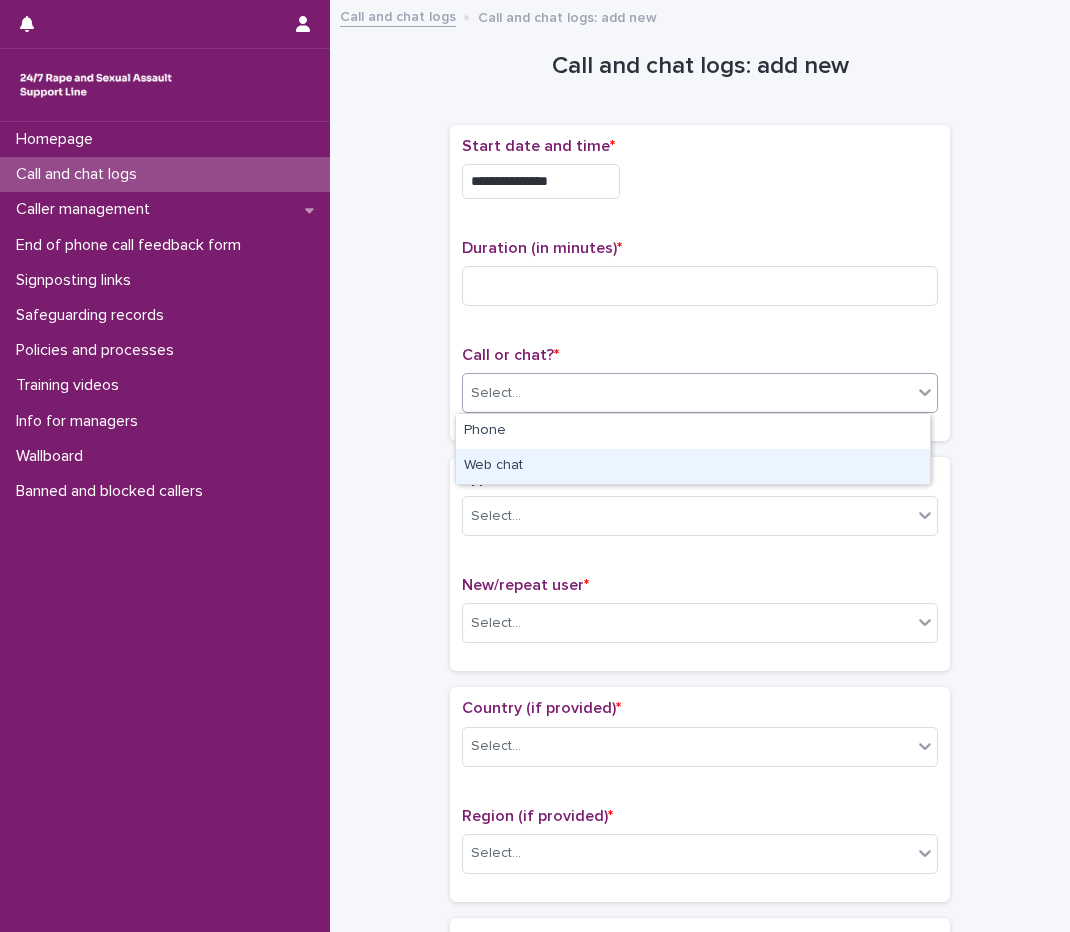 drag, startPoint x: 527, startPoint y: 444, endPoint x: 520, endPoint y: 470, distance: 26.925823 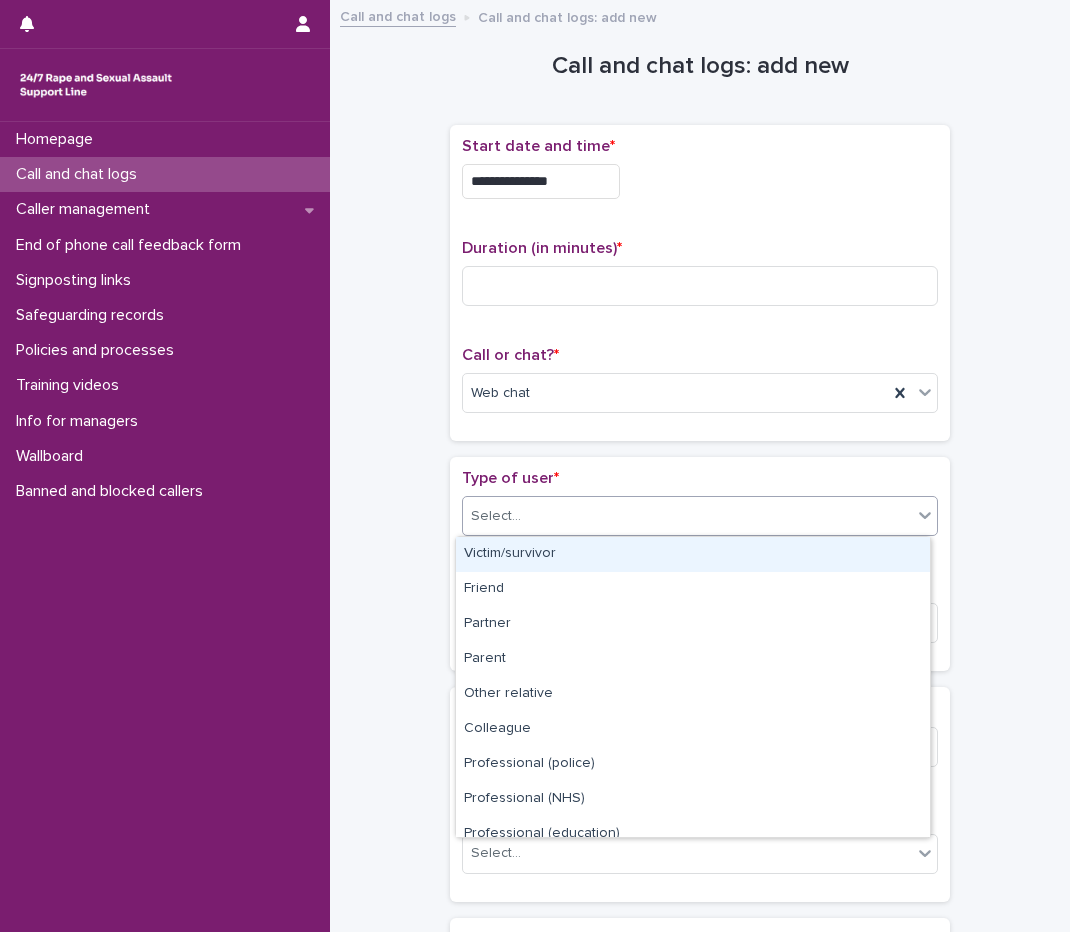 click on "Select..." at bounding box center (700, 516) 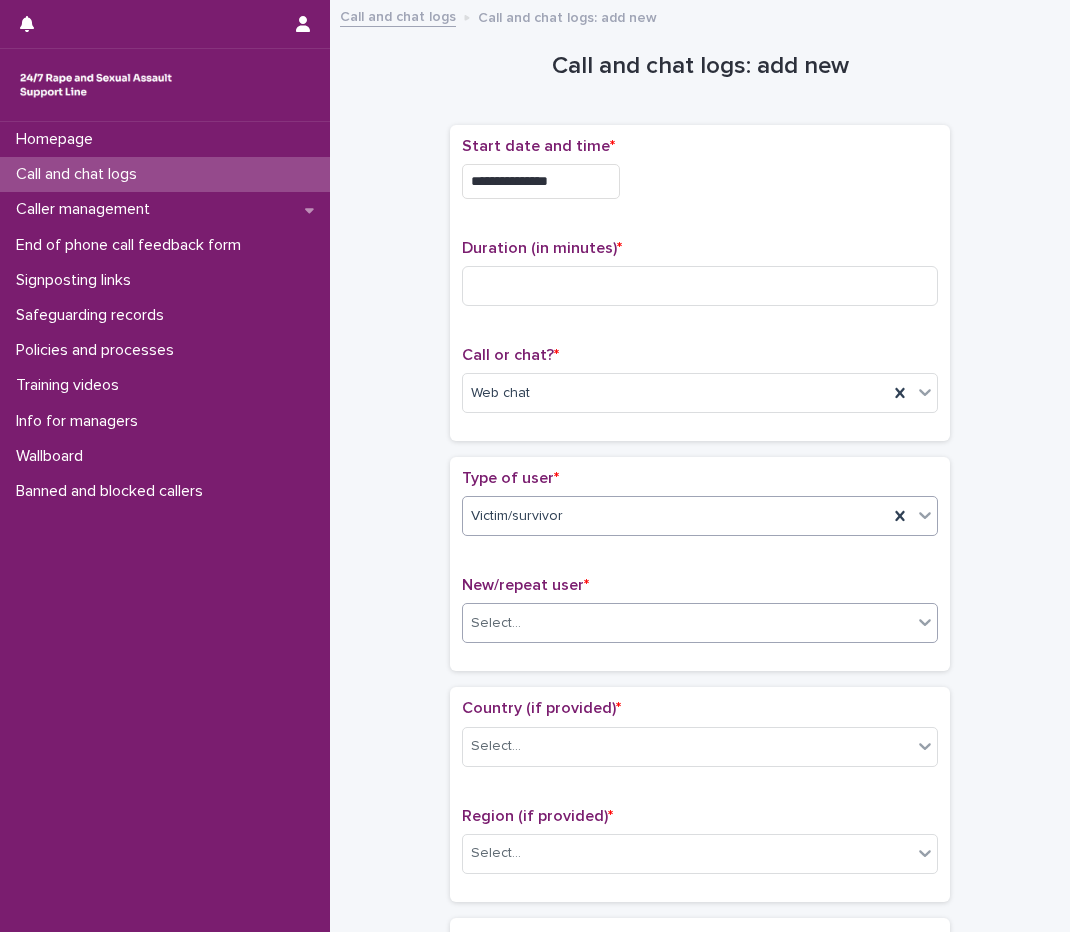click on "Select..." at bounding box center [496, 623] 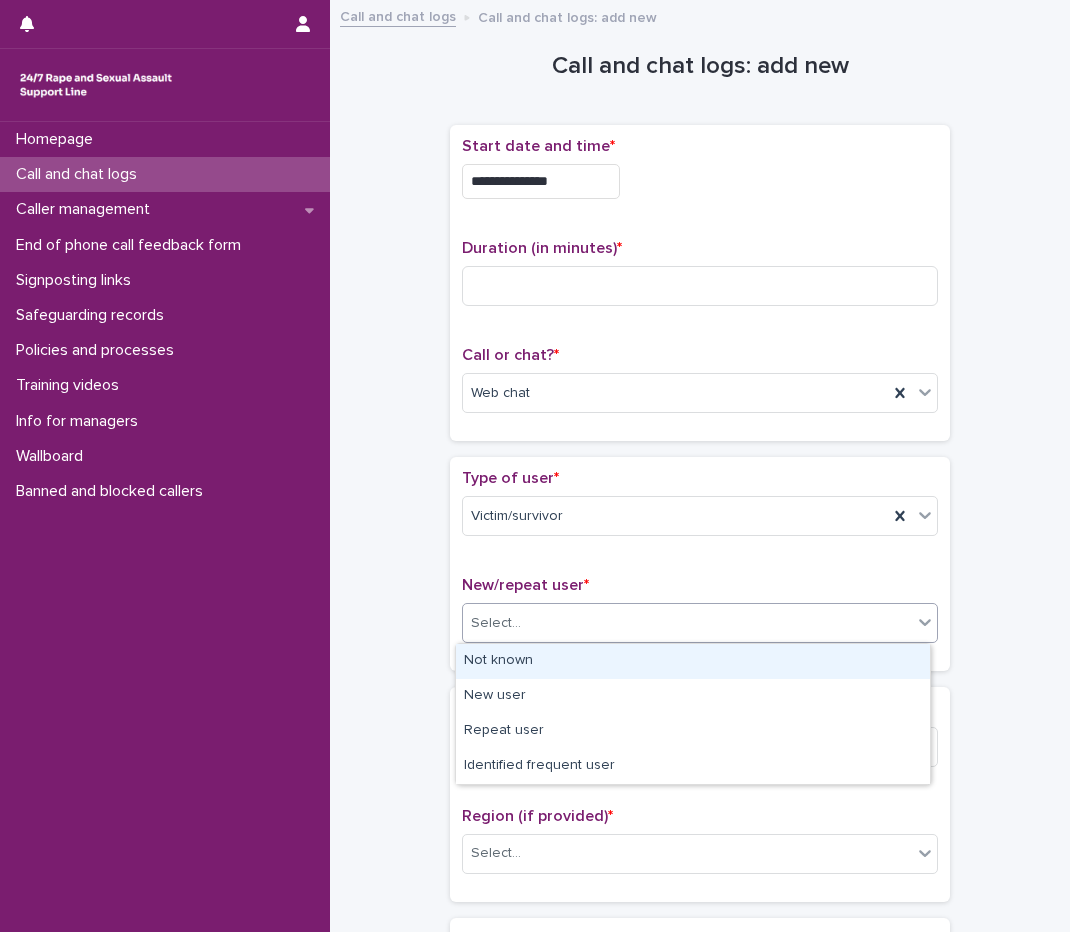 click on "Not known" at bounding box center [693, 661] 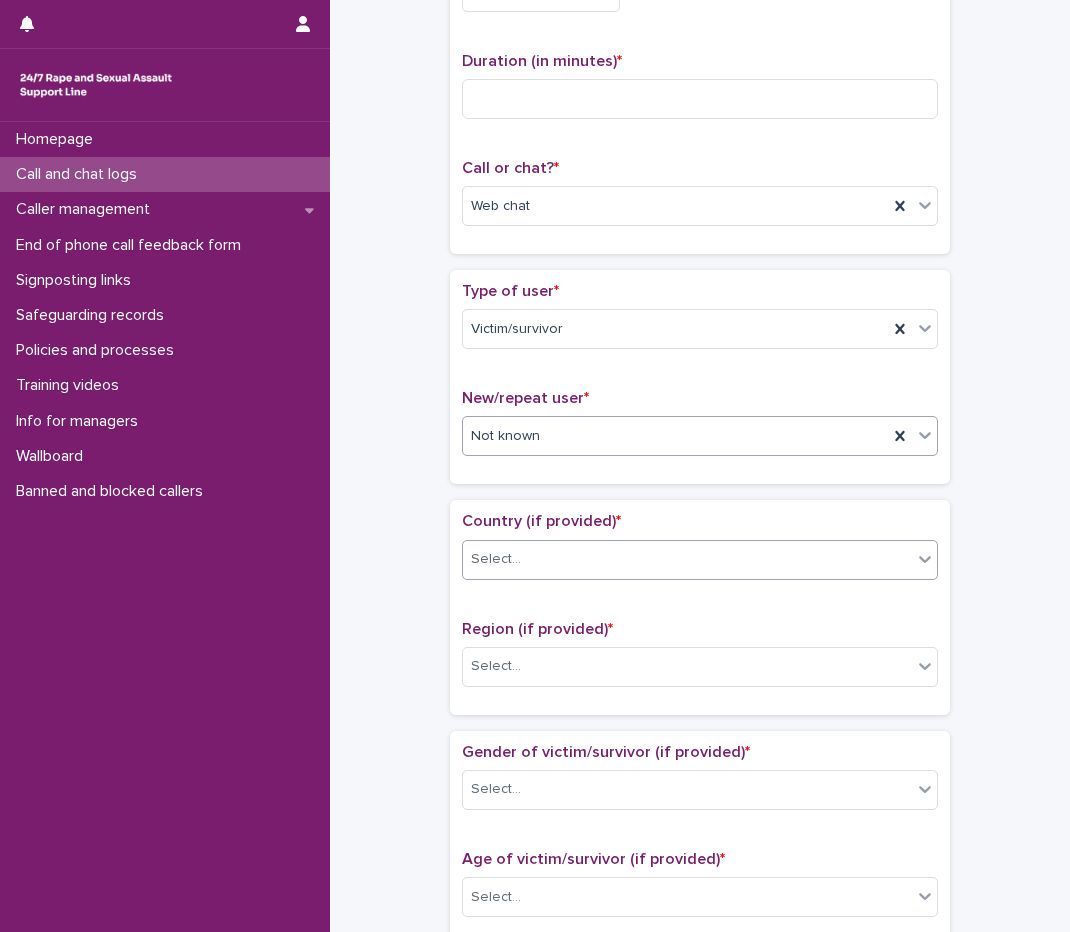scroll, scrollTop: 200, scrollLeft: 0, axis: vertical 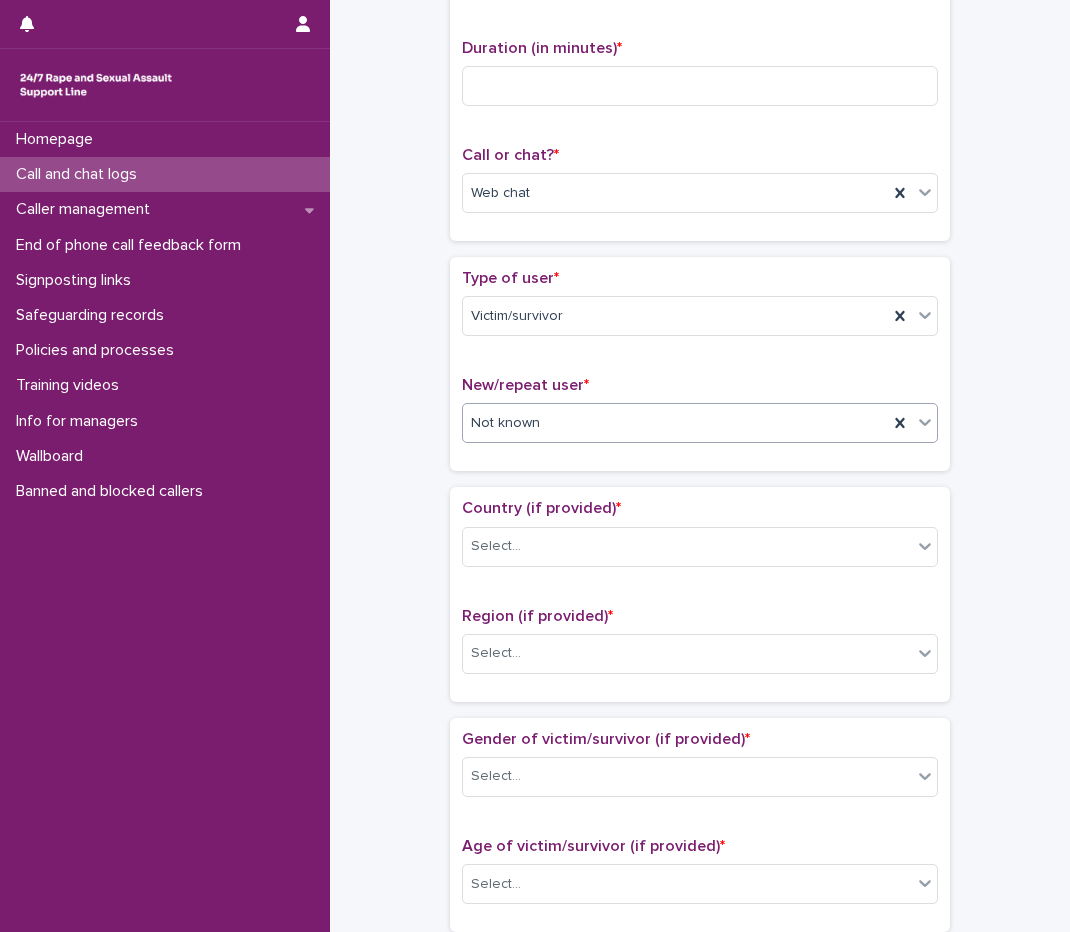 click on "Country (if provided) * Select..." at bounding box center [700, 540] 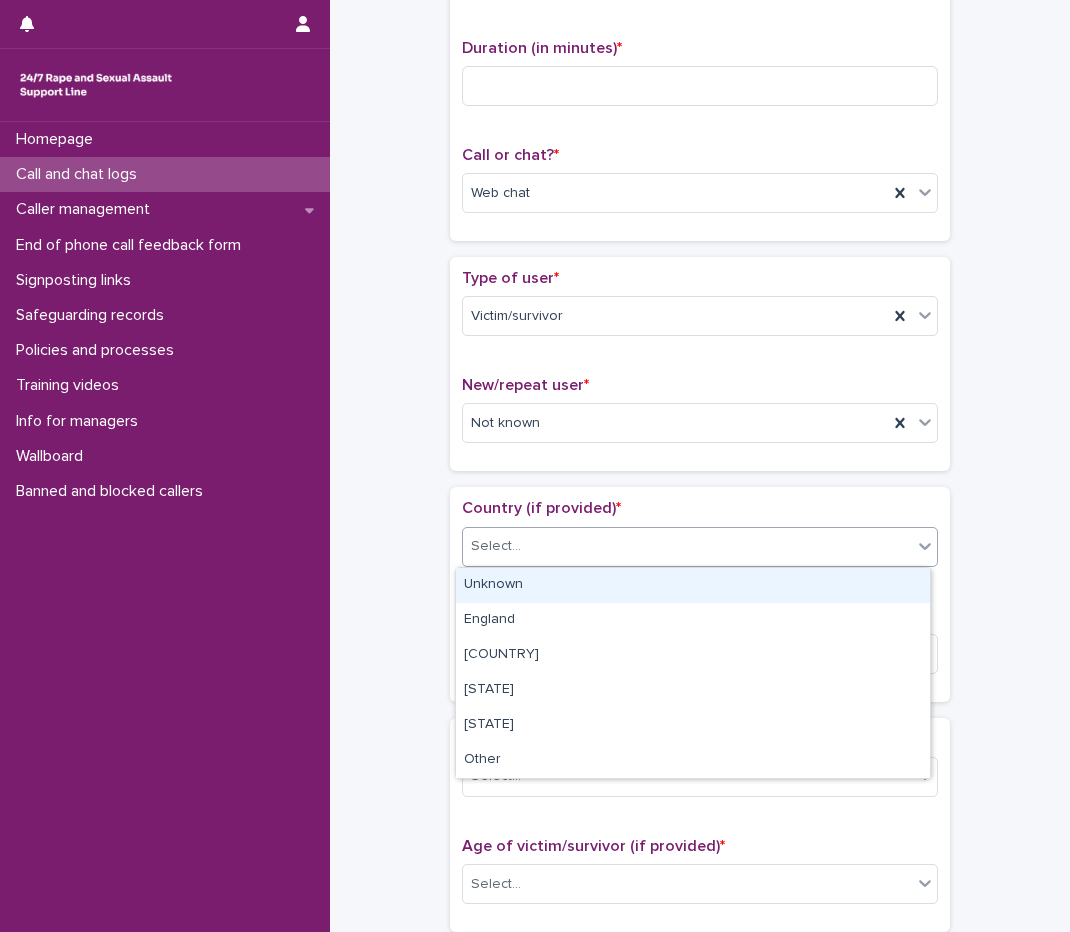 click on "Select..." at bounding box center (687, 546) 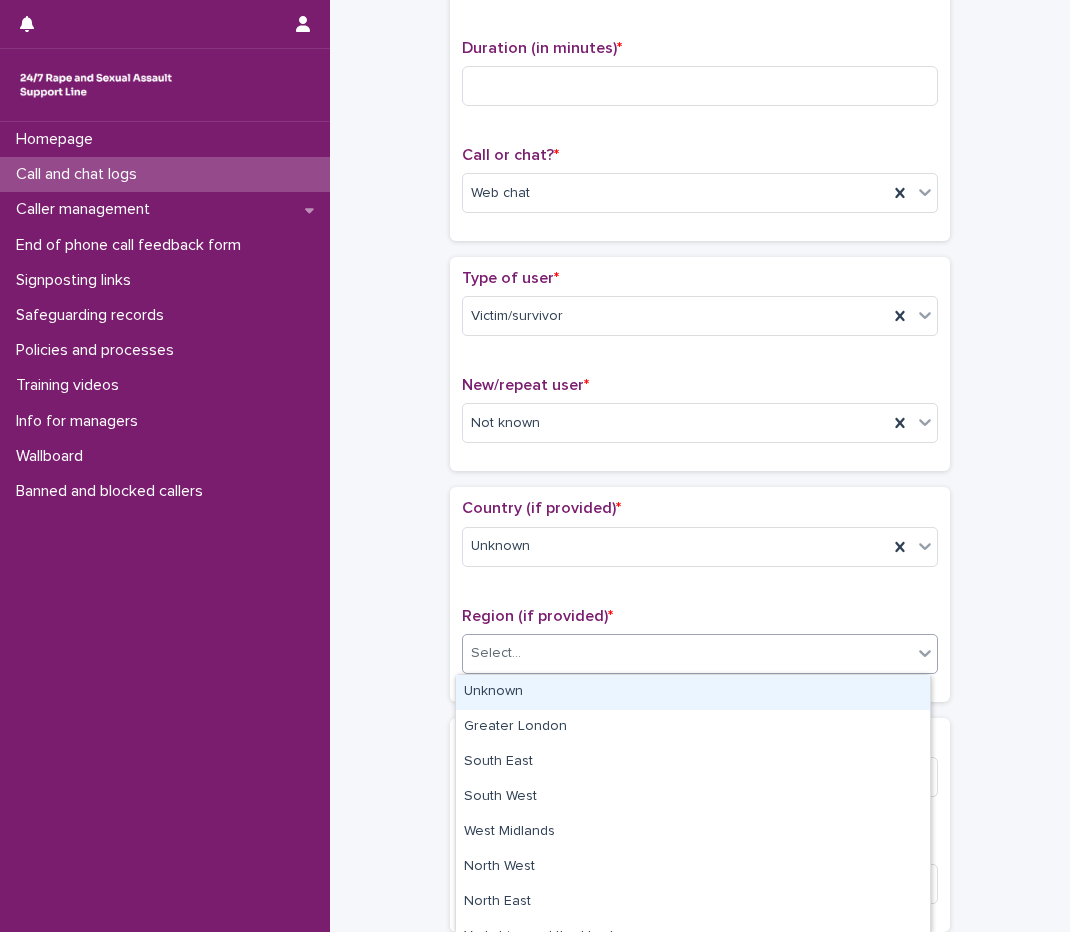 click on "Select..." at bounding box center [496, 653] 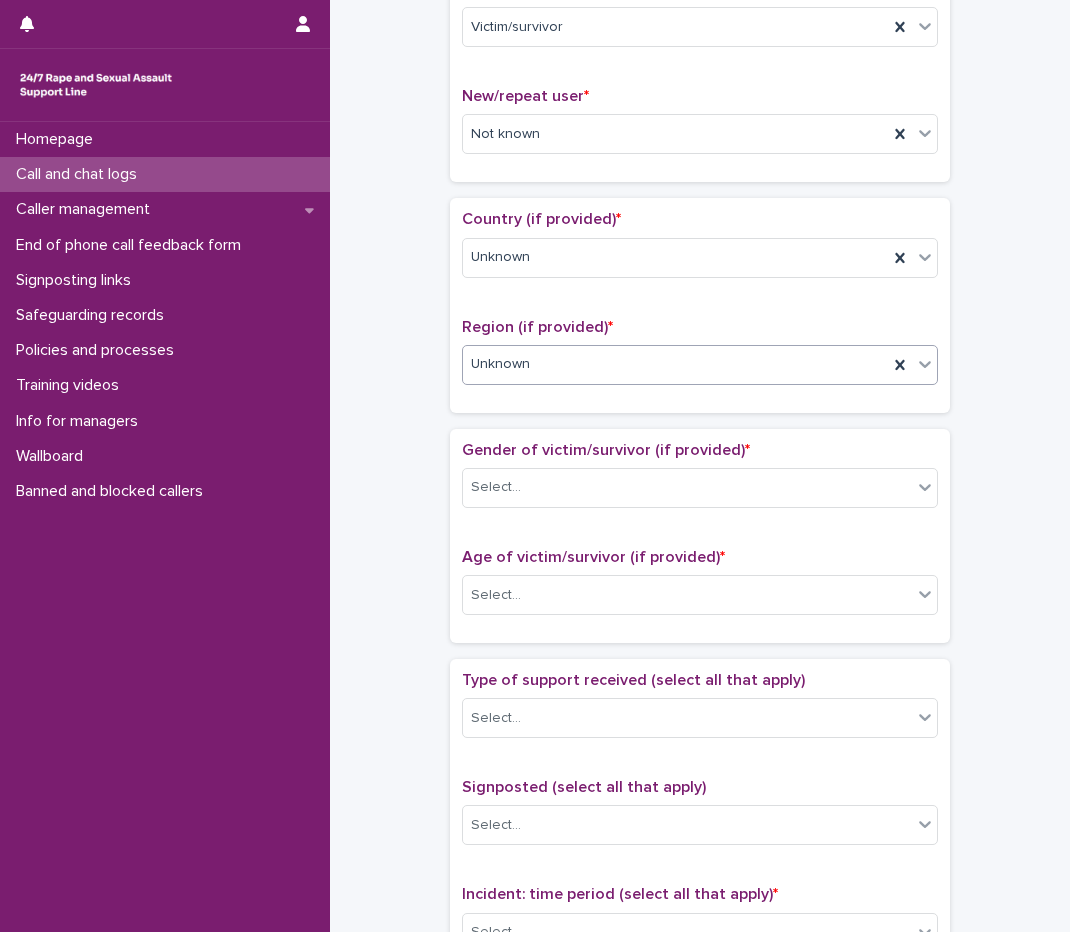 scroll, scrollTop: 500, scrollLeft: 0, axis: vertical 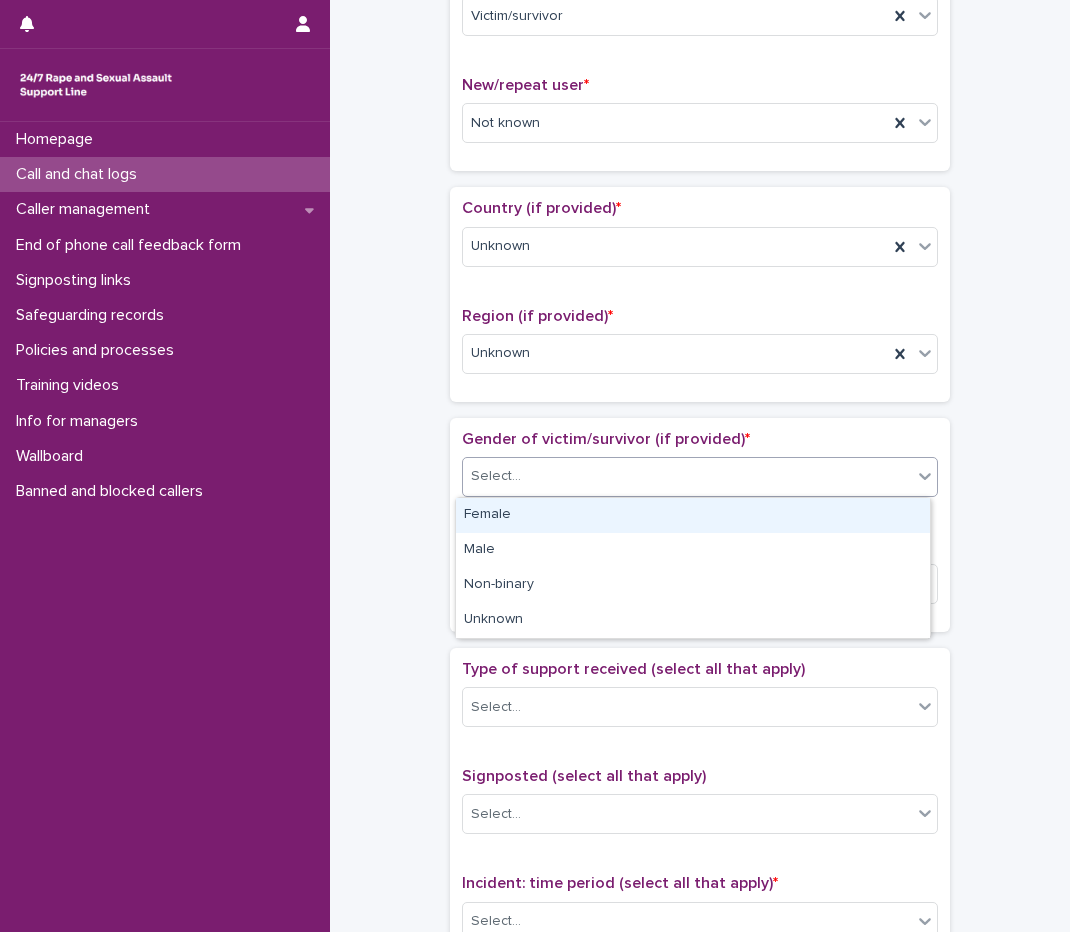 click on "Select..." at bounding box center (687, 476) 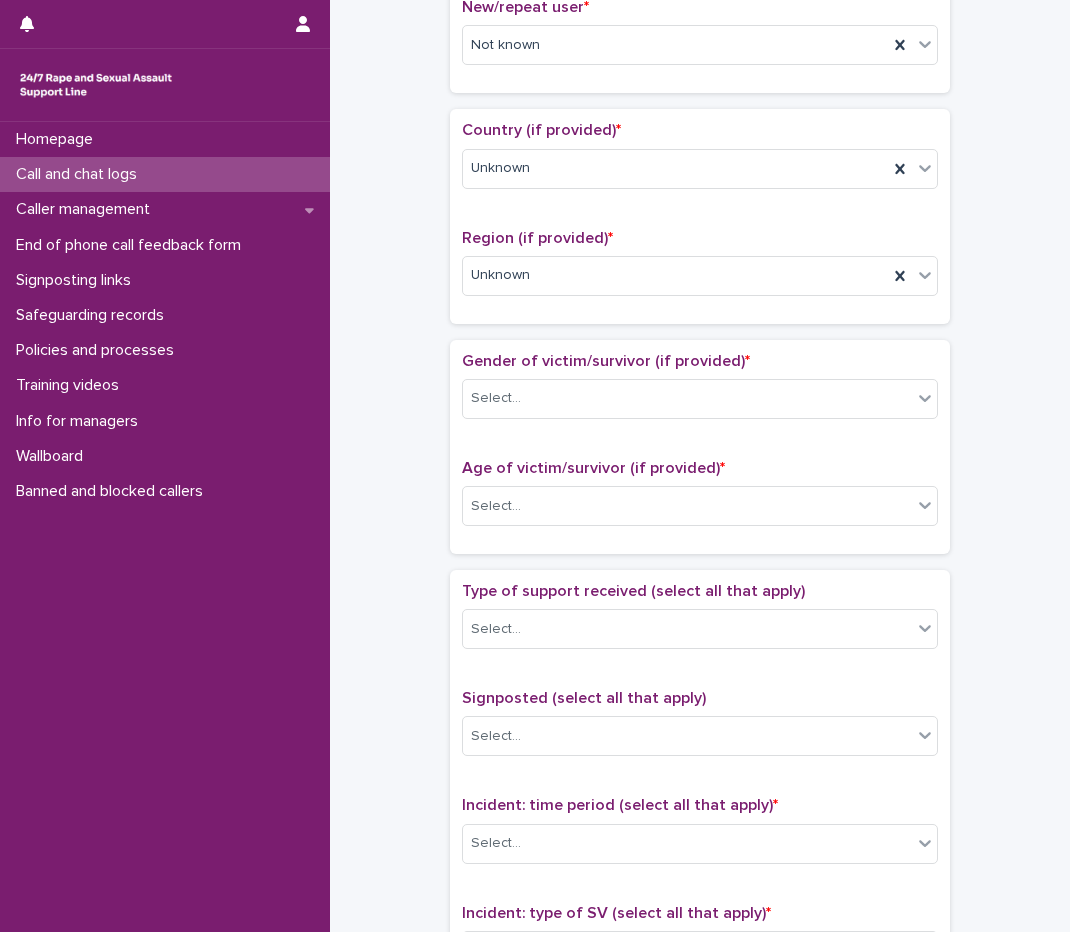 scroll, scrollTop: 700, scrollLeft: 0, axis: vertical 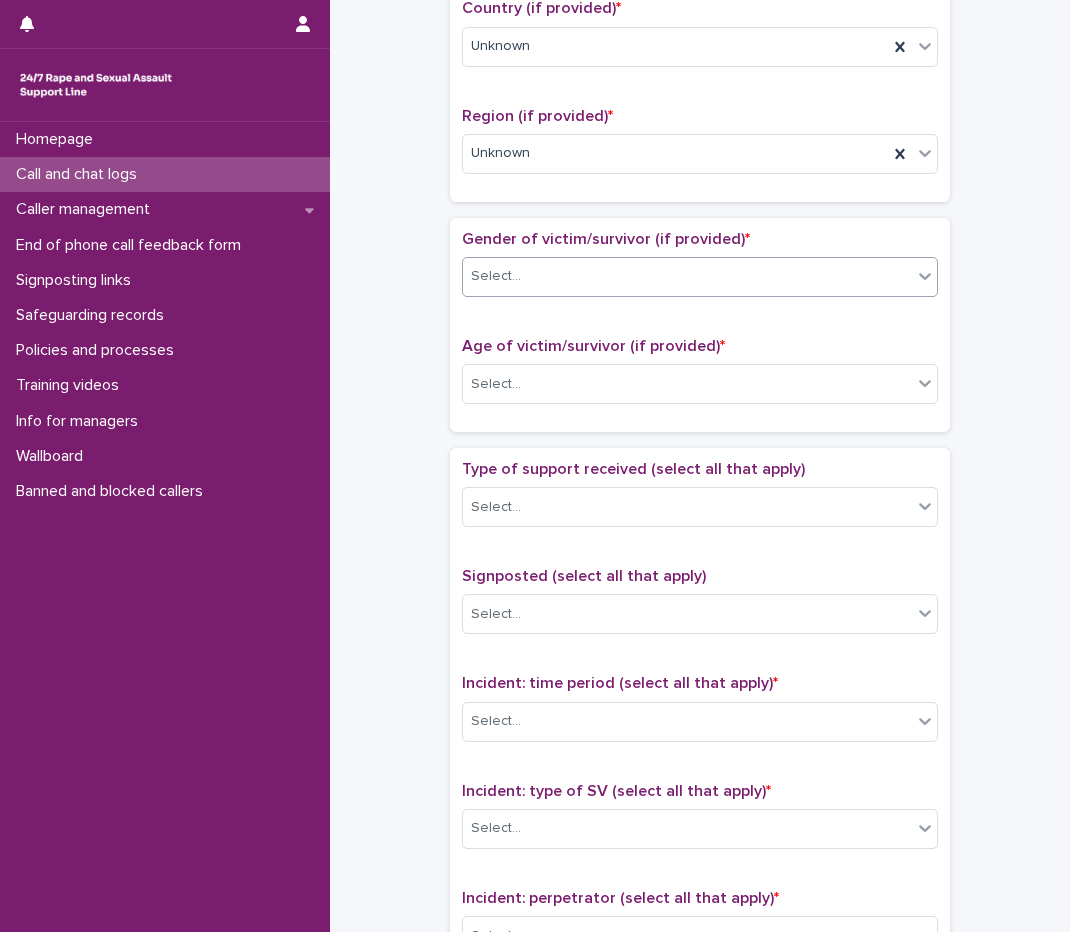 click on "Select..." at bounding box center [687, 276] 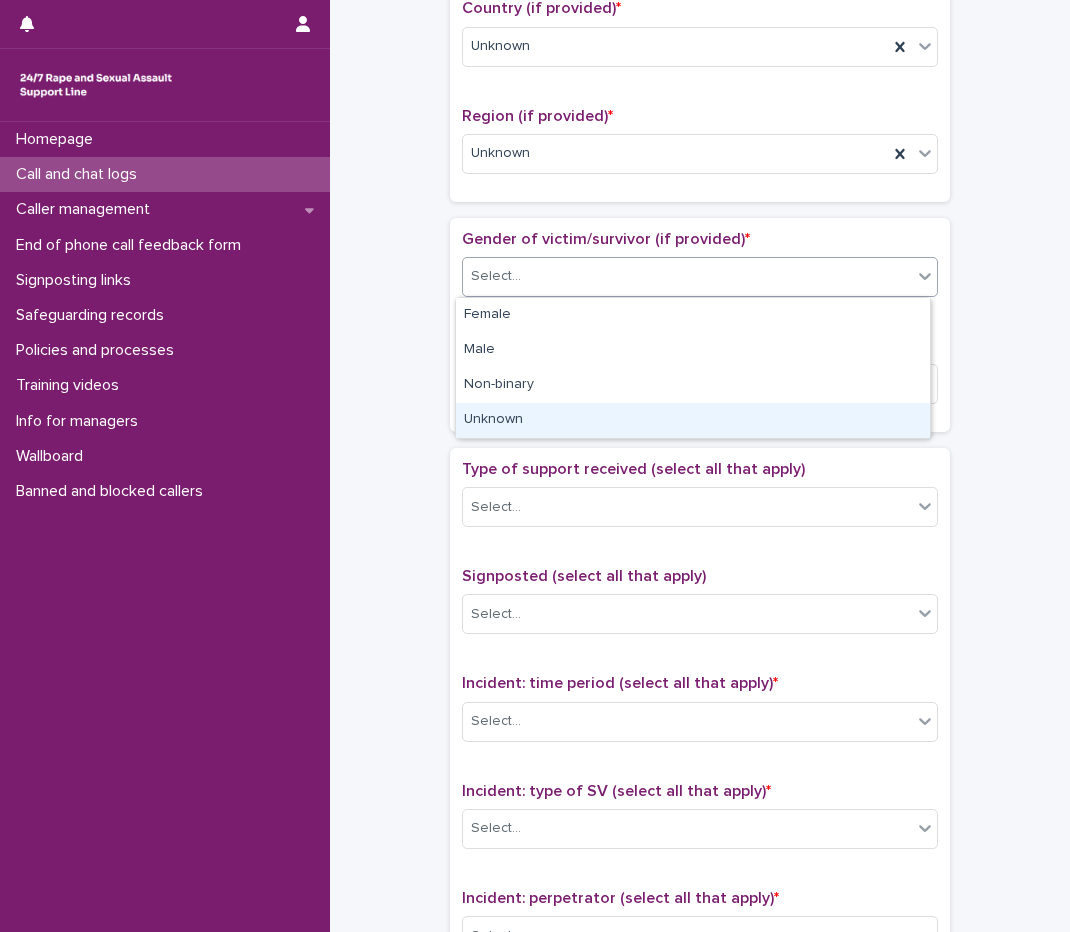 click on "Unknown" at bounding box center [693, 420] 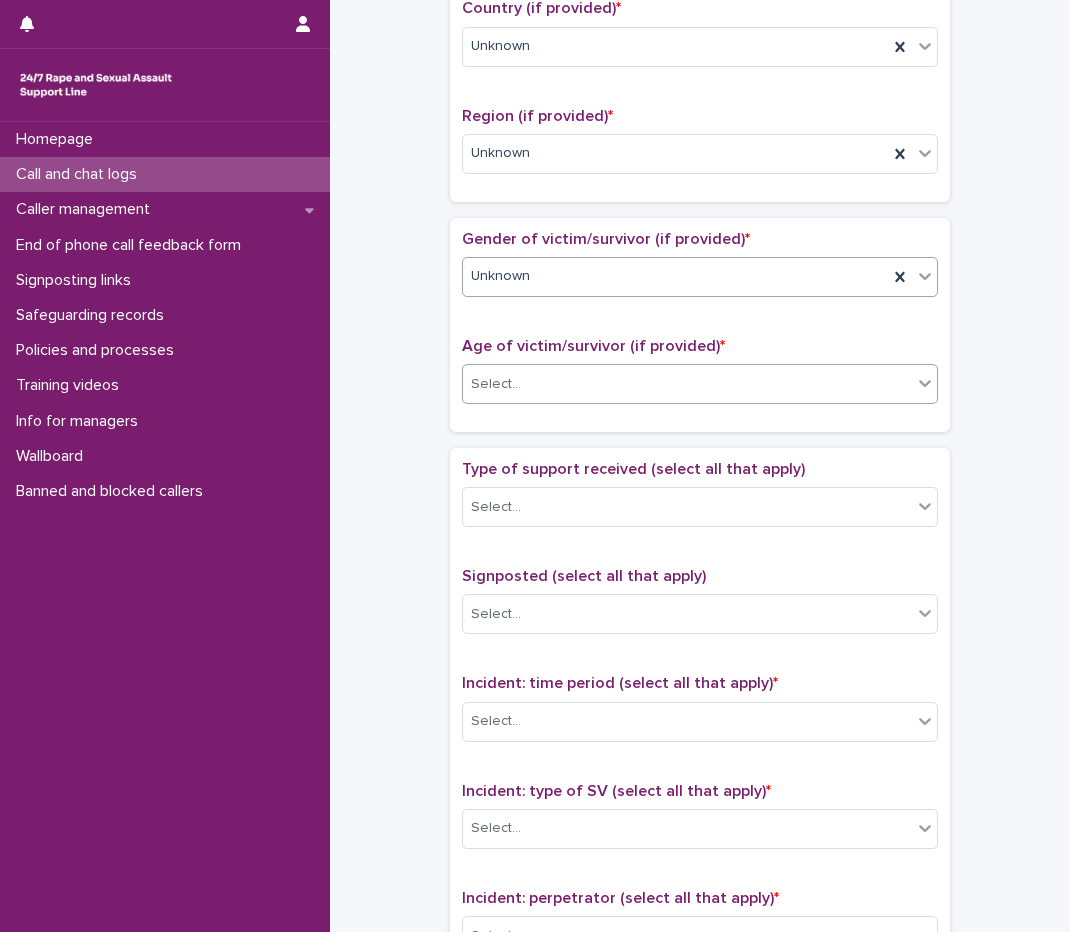 click at bounding box center (524, 384) 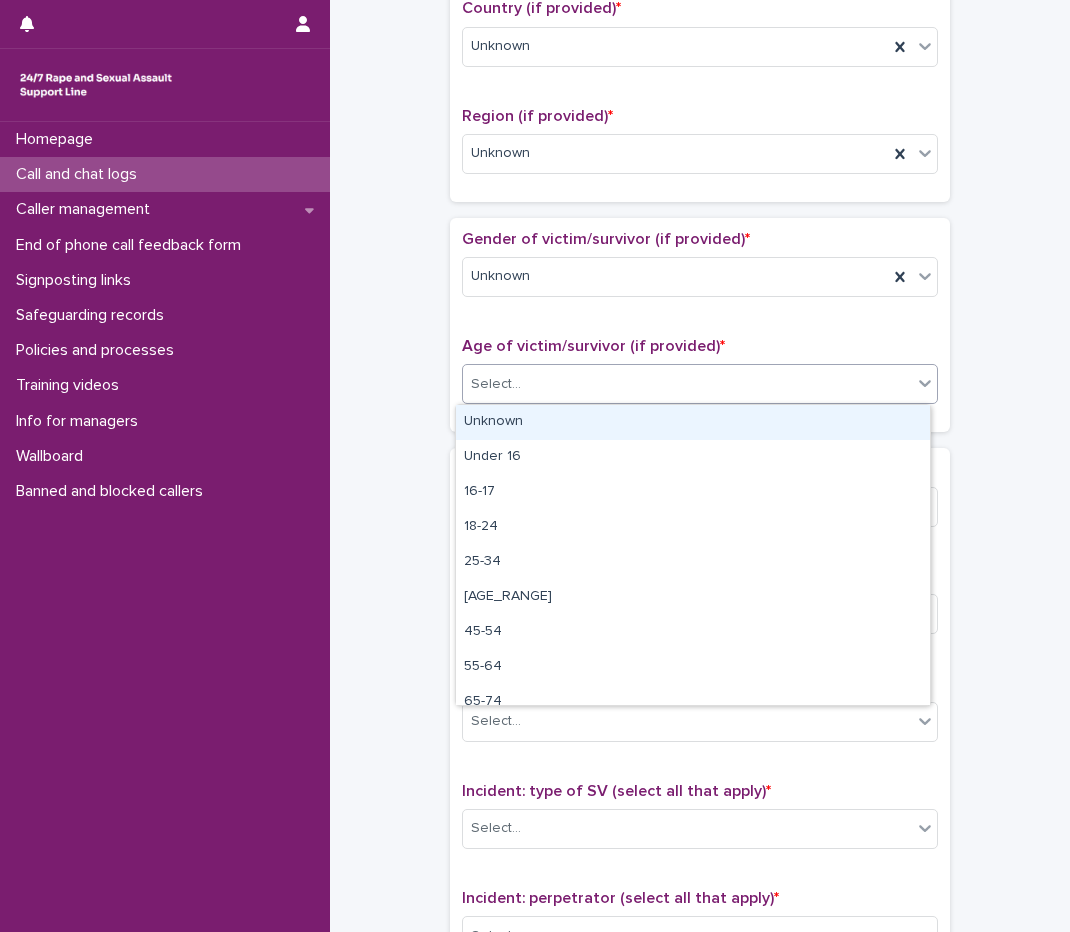 click on "Unknown" at bounding box center [693, 422] 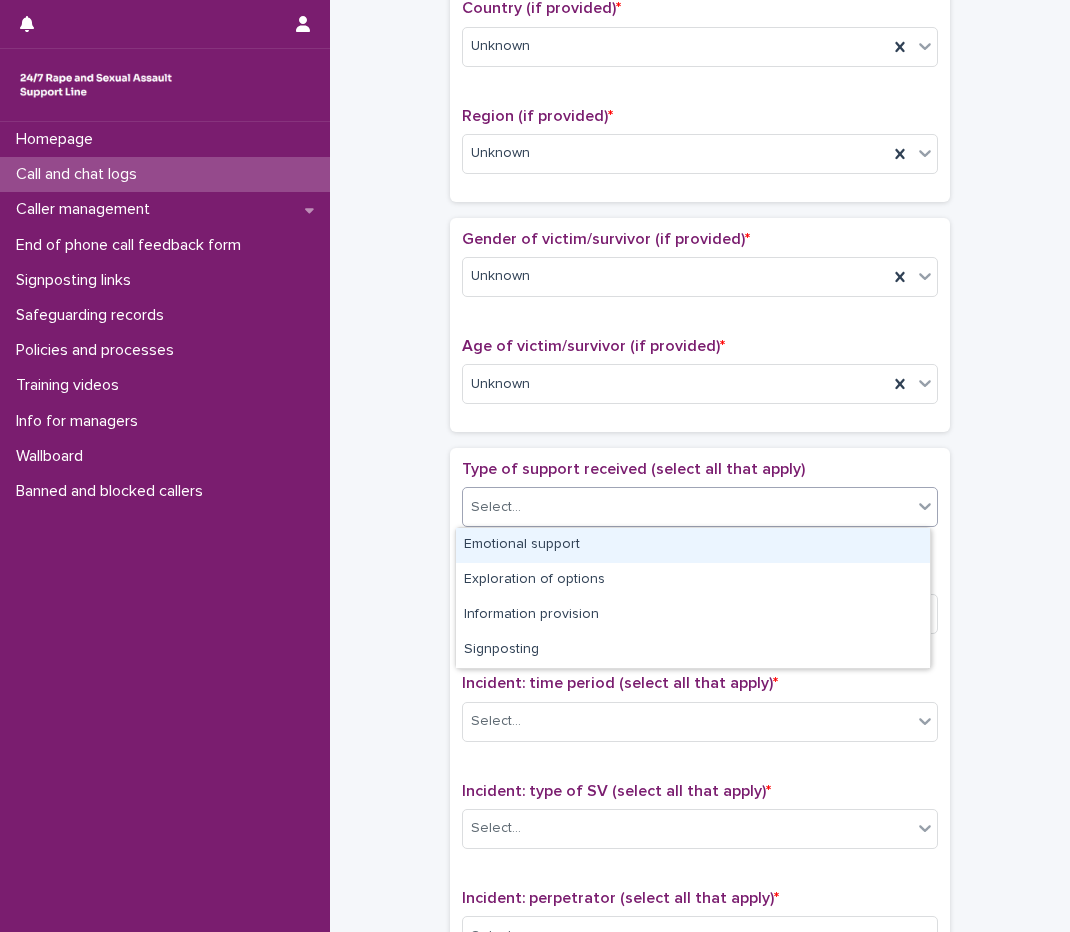 click on "Select..." at bounding box center (496, 507) 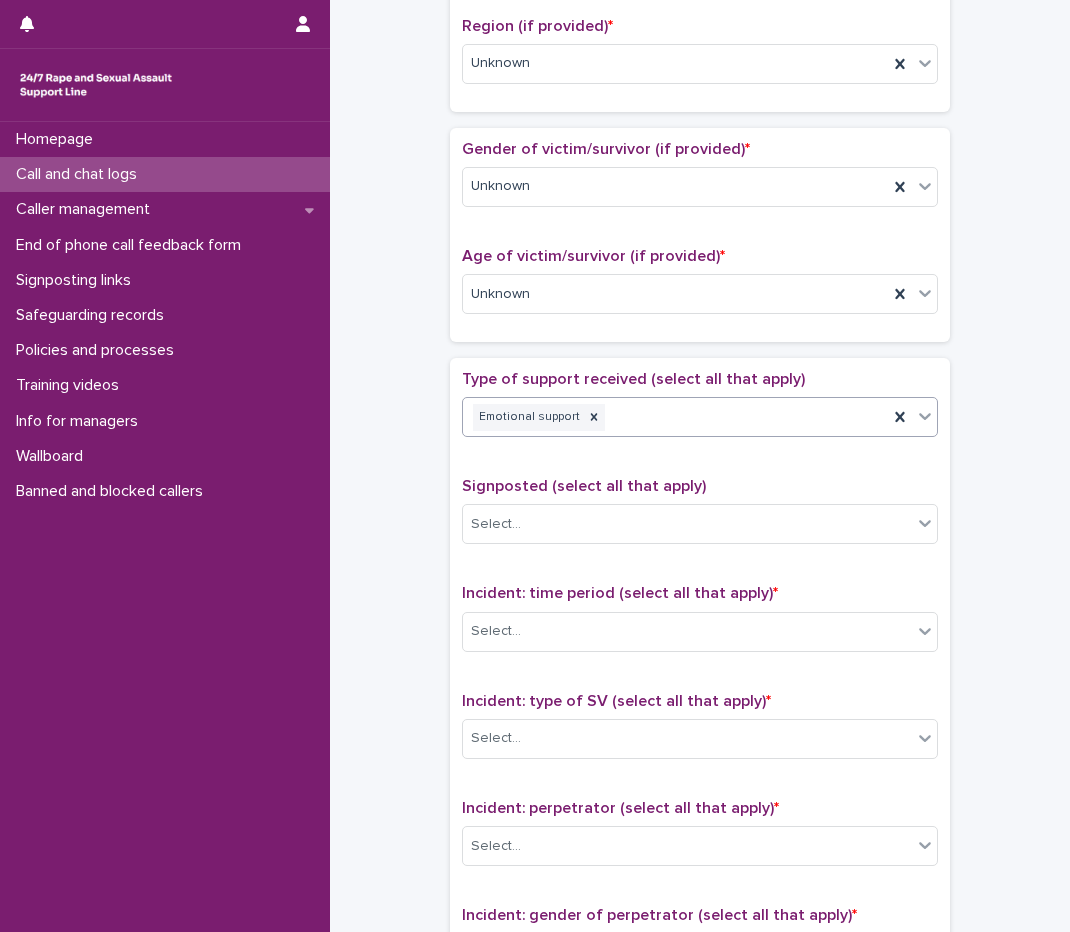 scroll, scrollTop: 900, scrollLeft: 0, axis: vertical 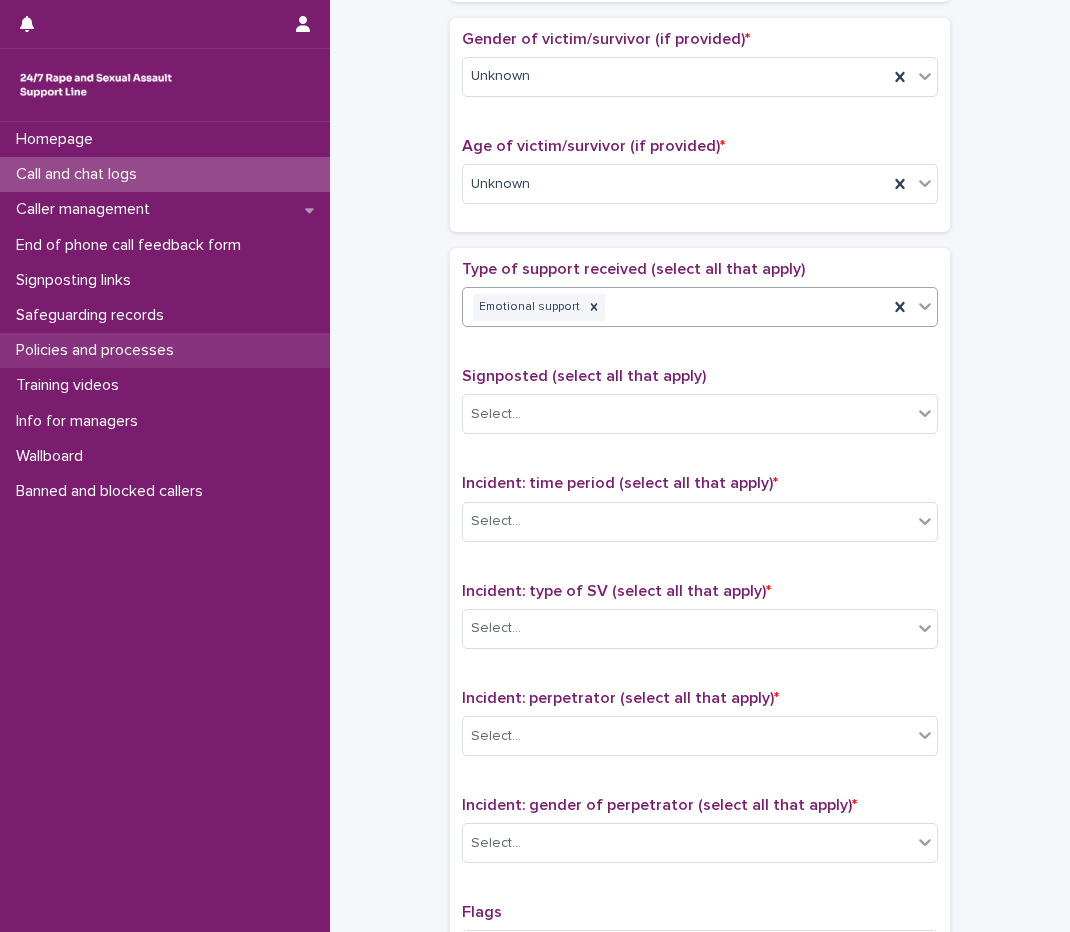 click on "Policies and processes" at bounding box center (165, 350) 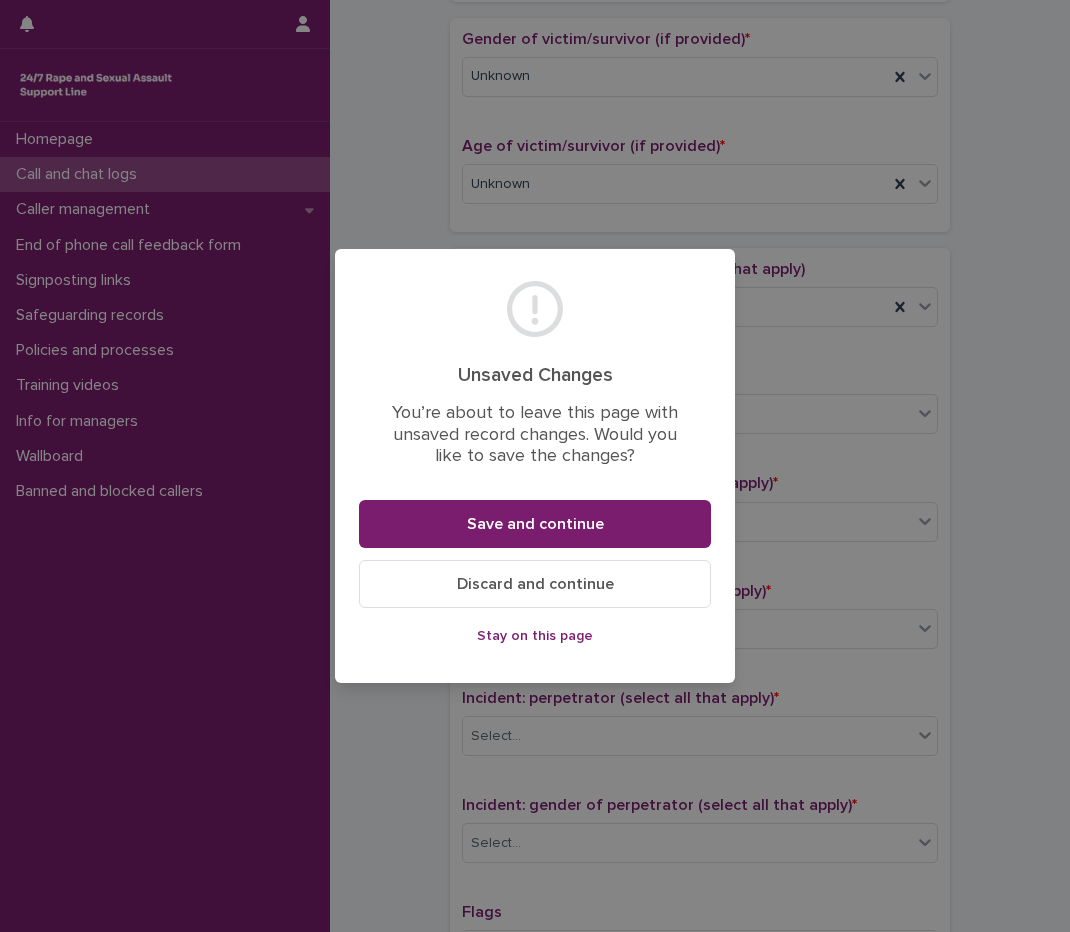 click on "Discard and continue" at bounding box center [535, 584] 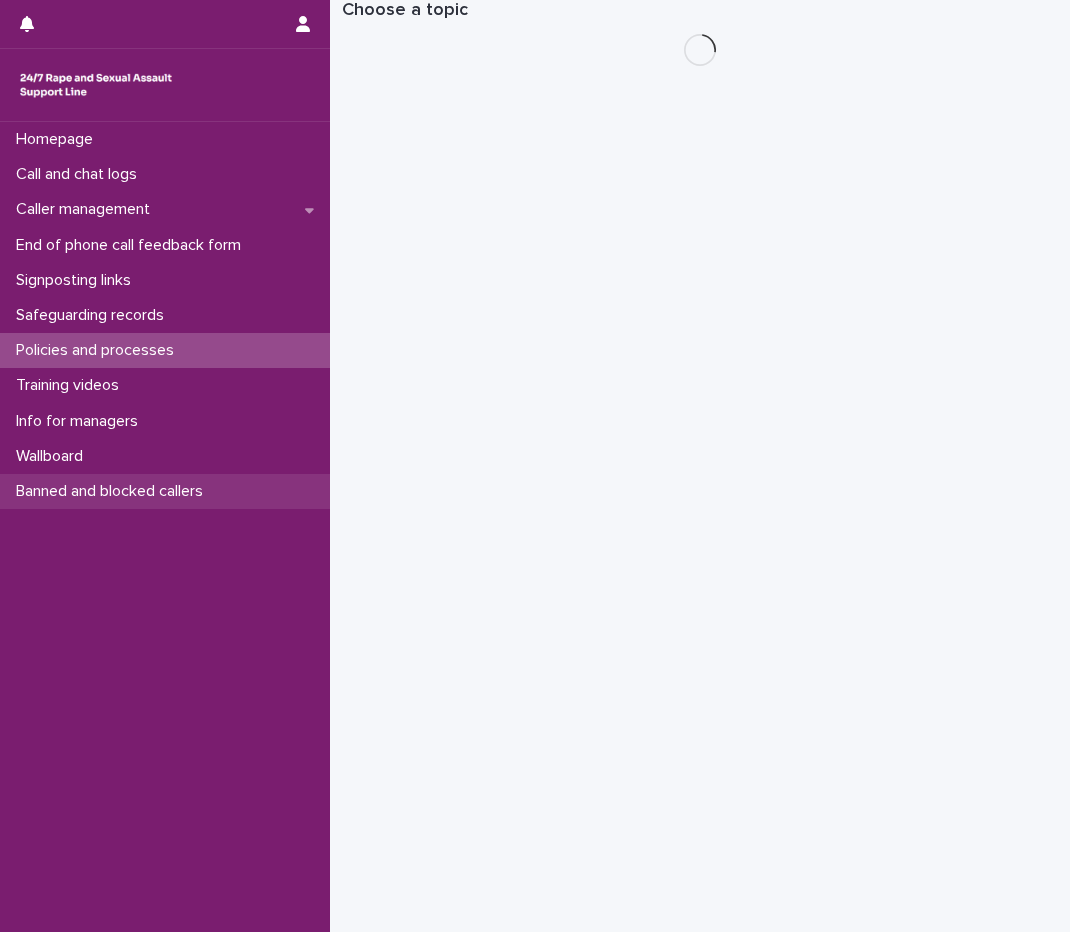 scroll, scrollTop: 0, scrollLeft: 0, axis: both 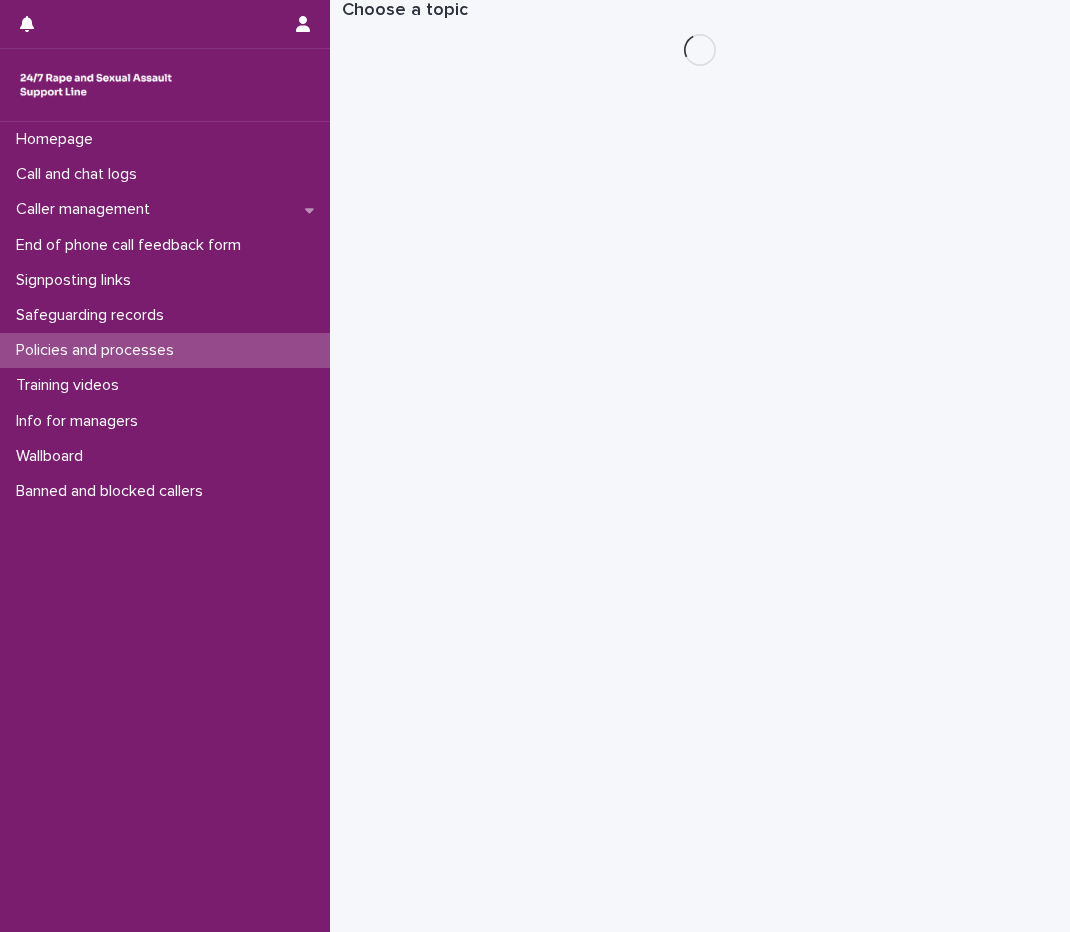 click on "Policies and processes" at bounding box center [99, 350] 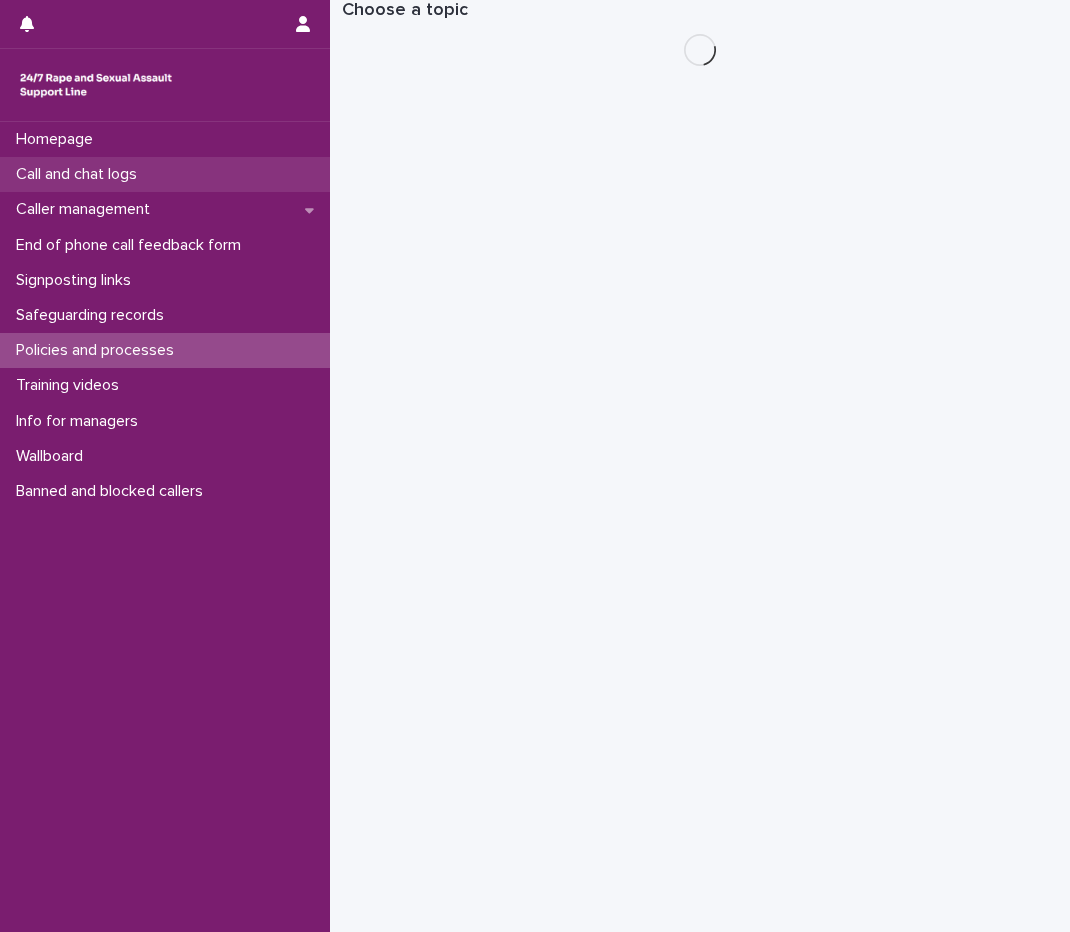click on "Call and chat logs" at bounding box center [80, 174] 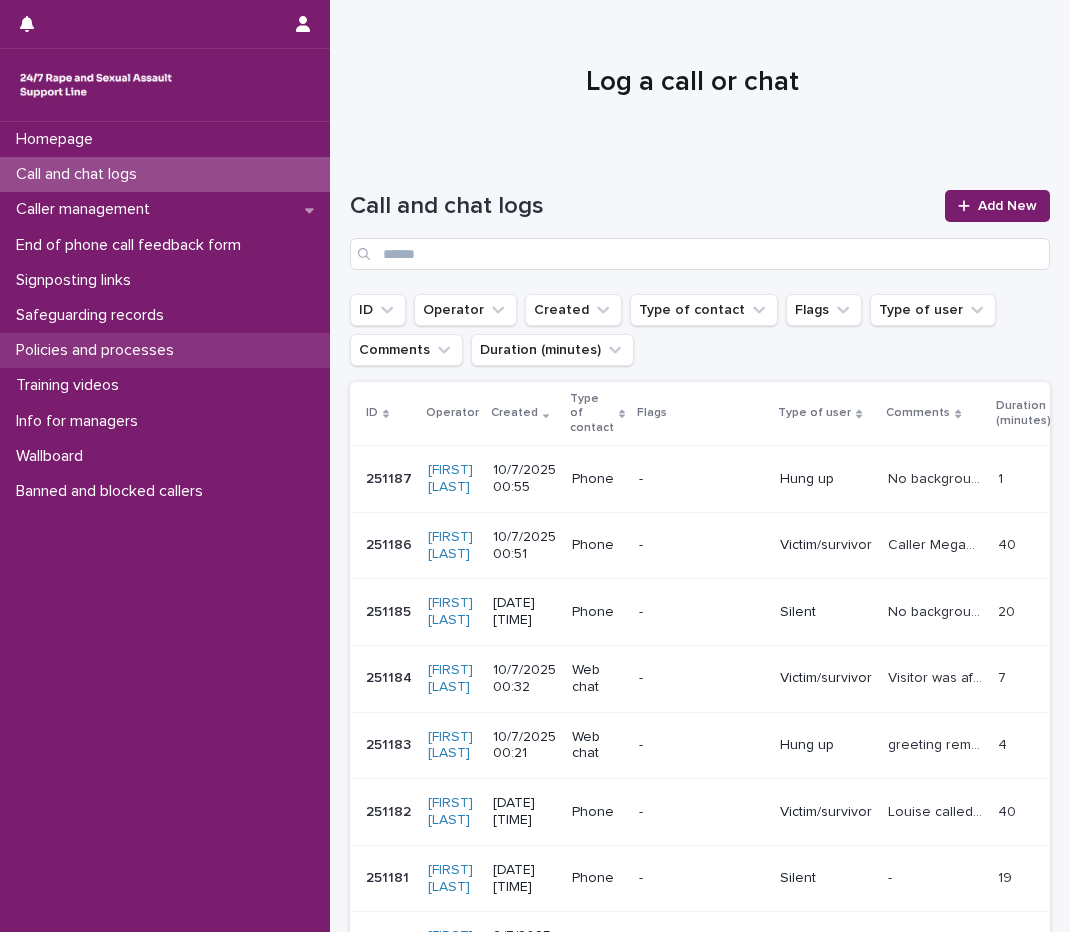 click on "Policies and processes" at bounding box center (99, 350) 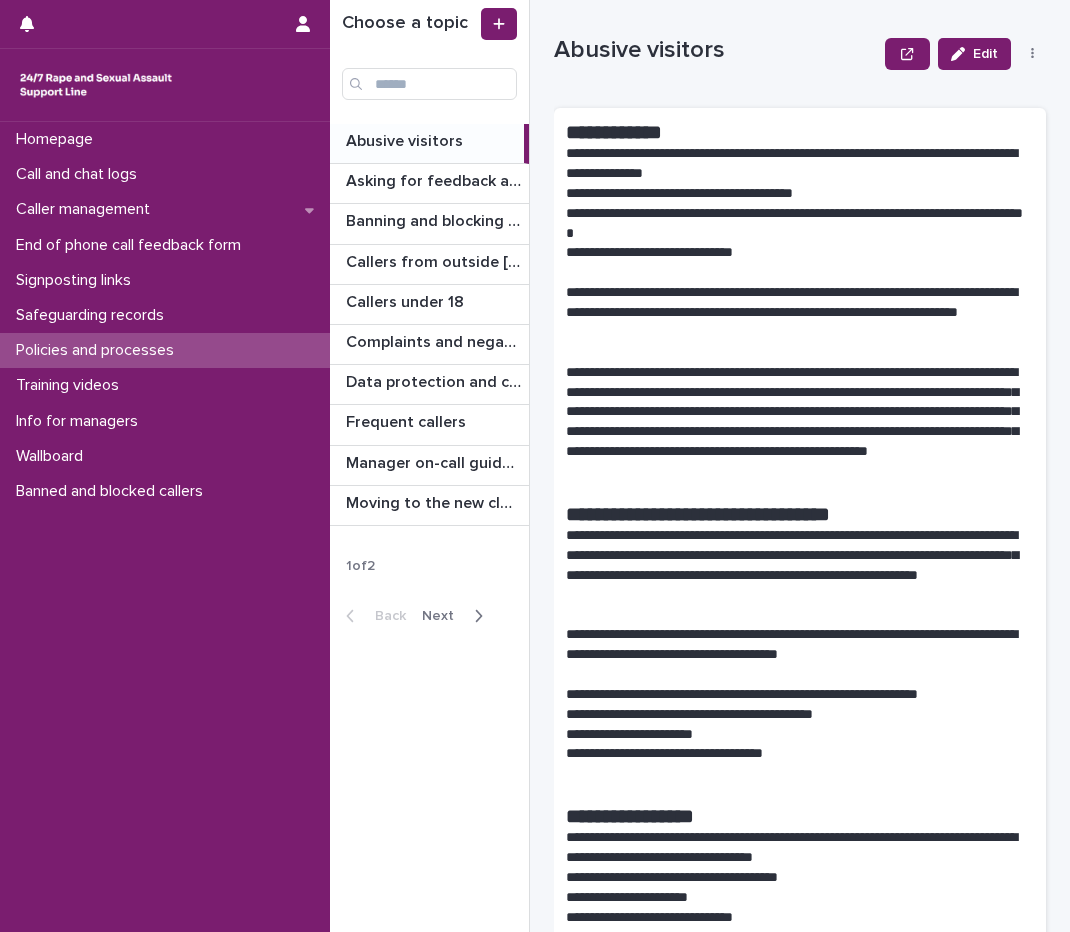 click at bounding box center [478, 616] 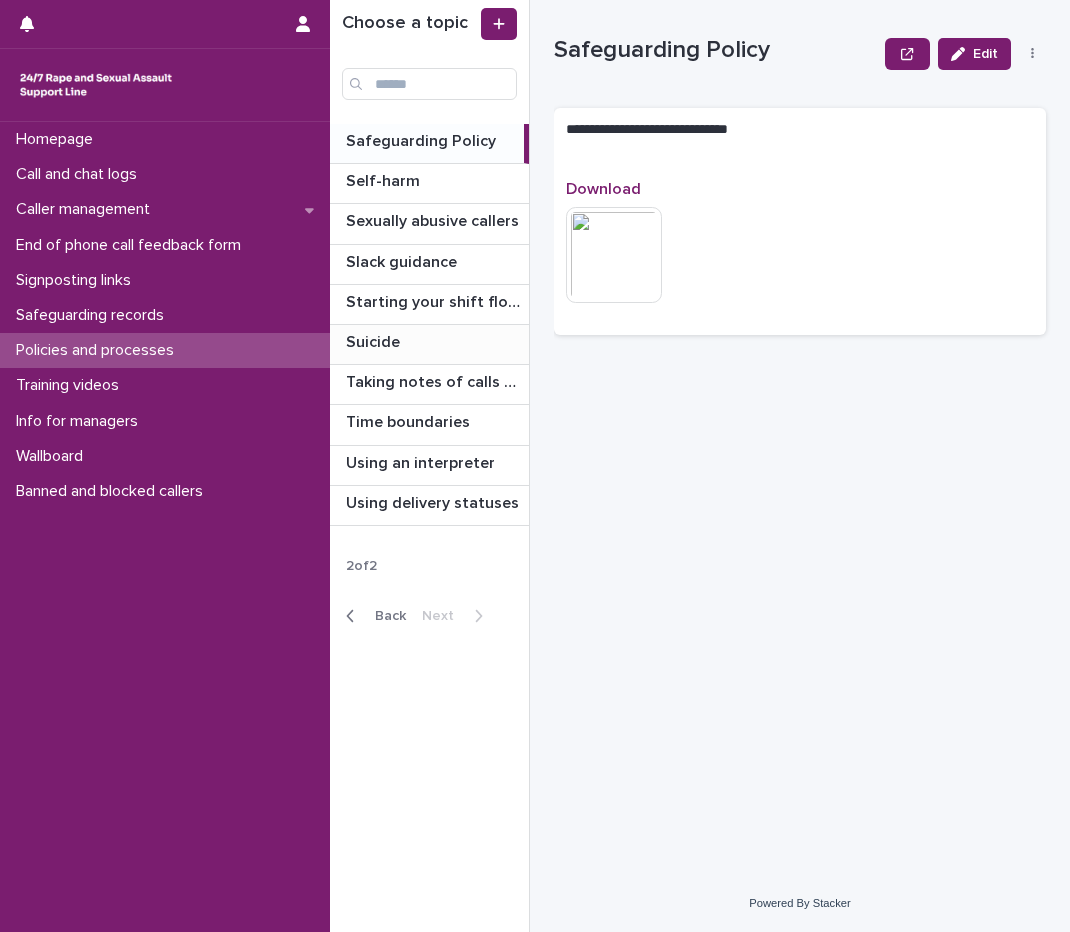 click on "Suicide" at bounding box center [375, 340] 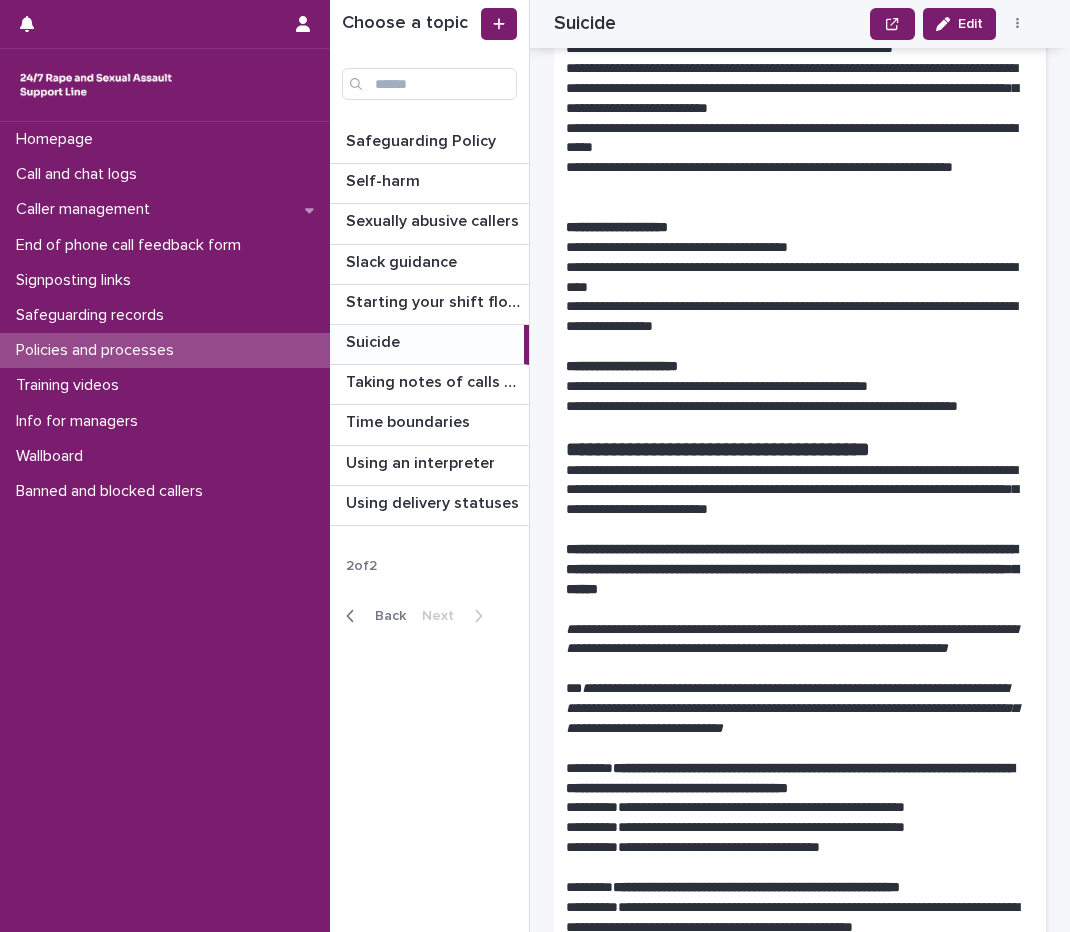 scroll, scrollTop: 800, scrollLeft: 0, axis: vertical 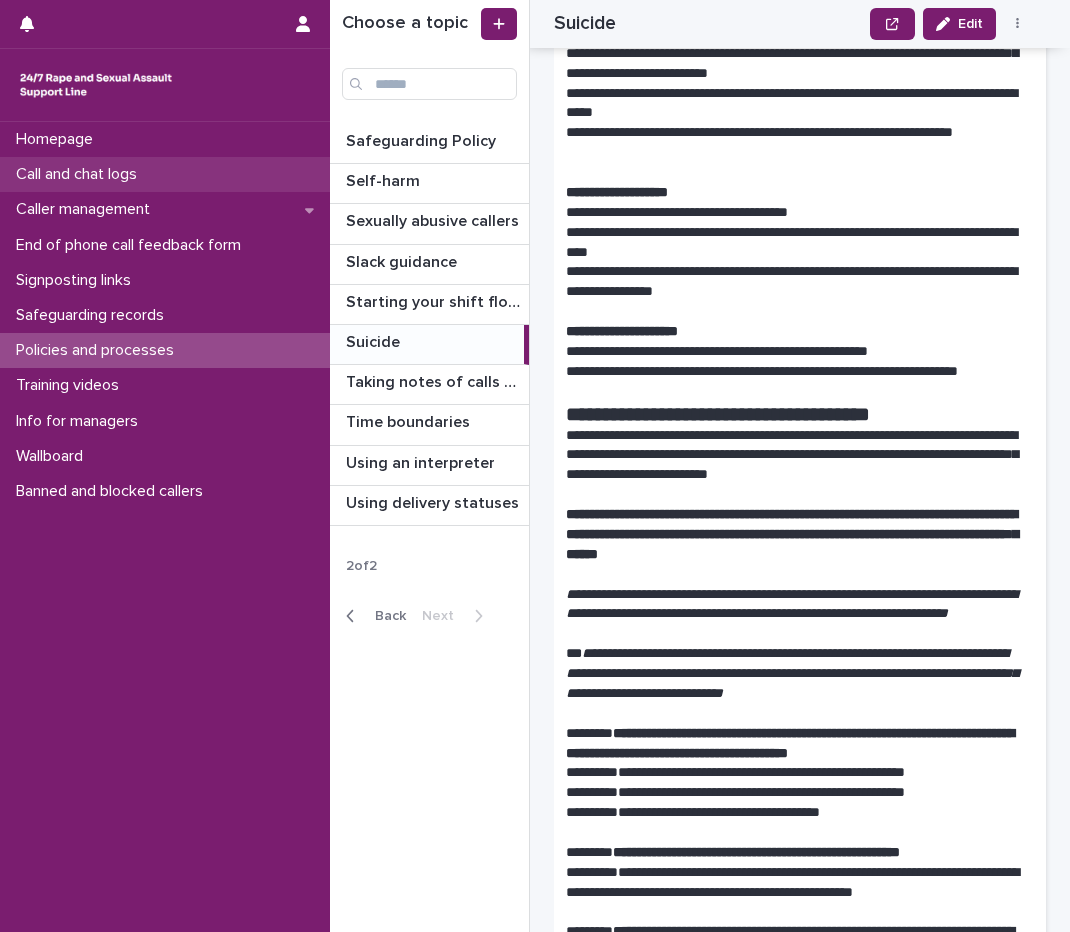 click on "Call and chat logs" at bounding box center (80, 174) 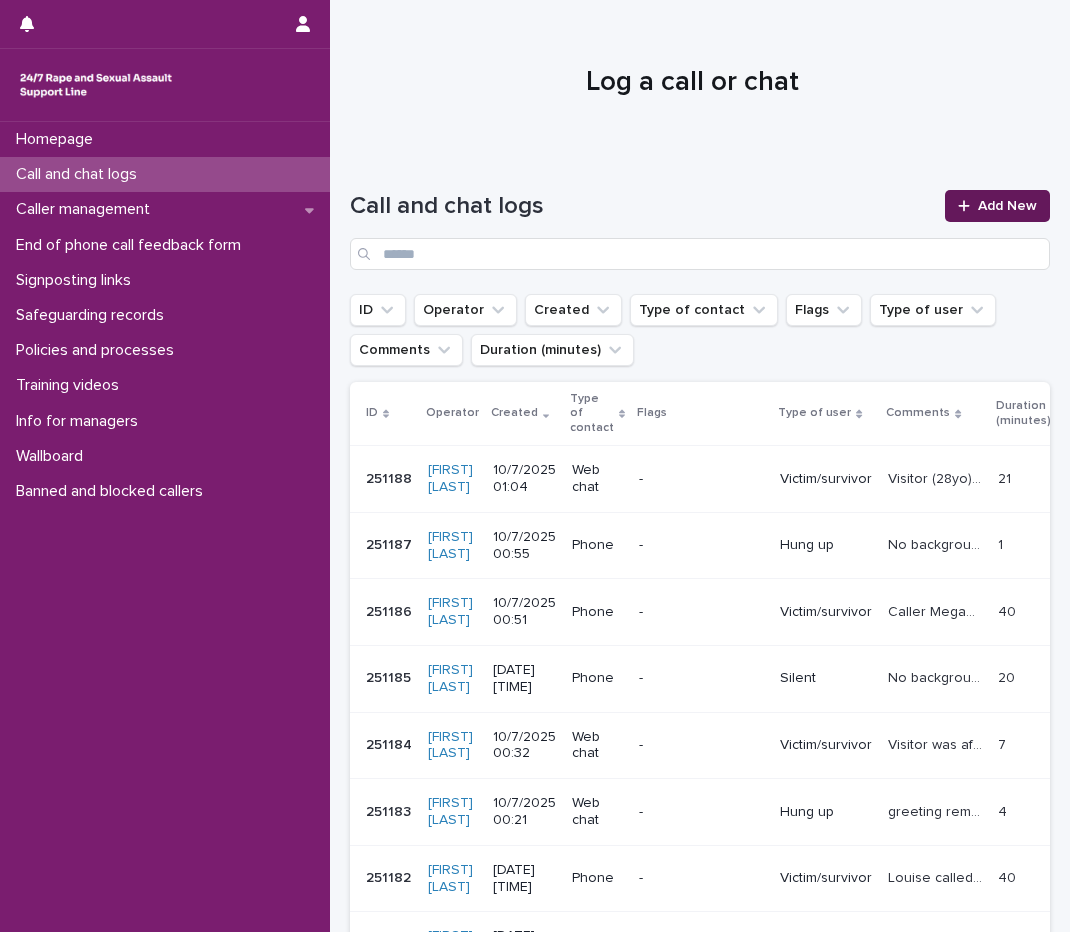 click on "Add New" at bounding box center [1007, 206] 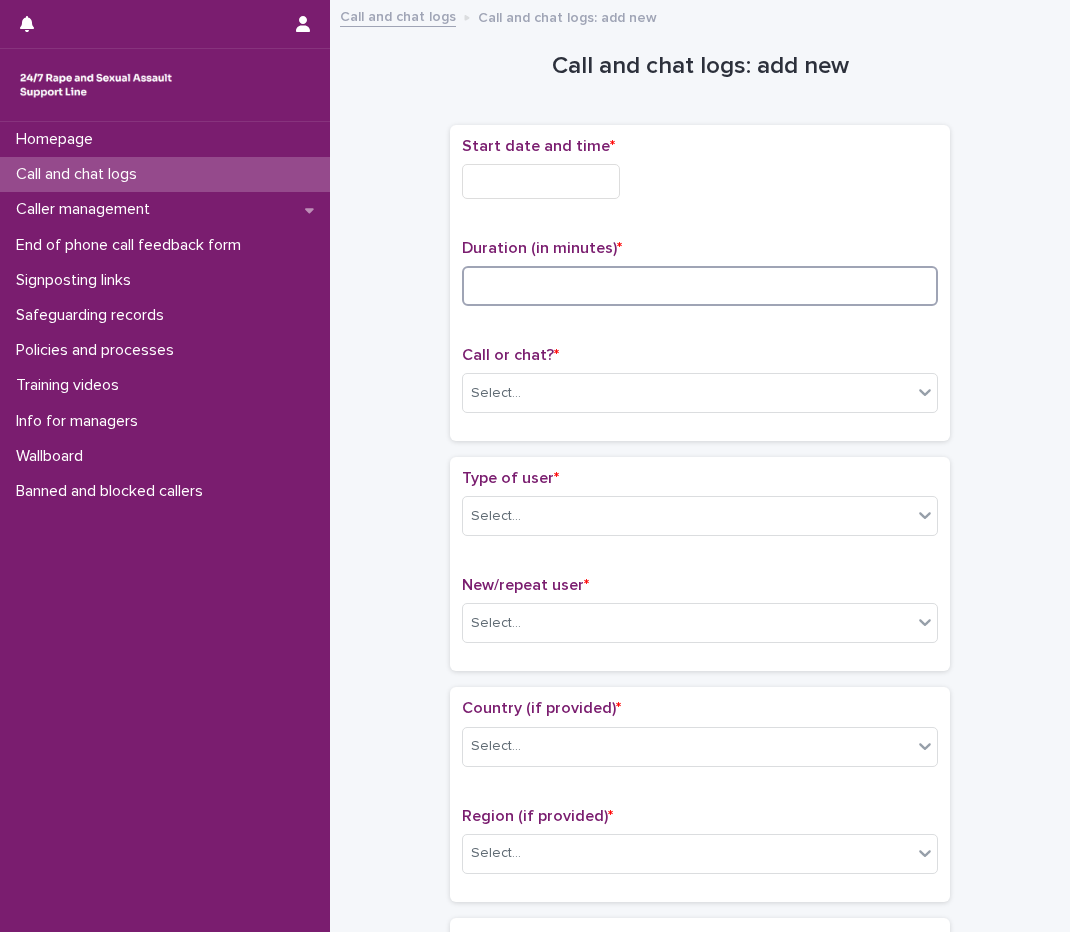 click at bounding box center [700, 286] 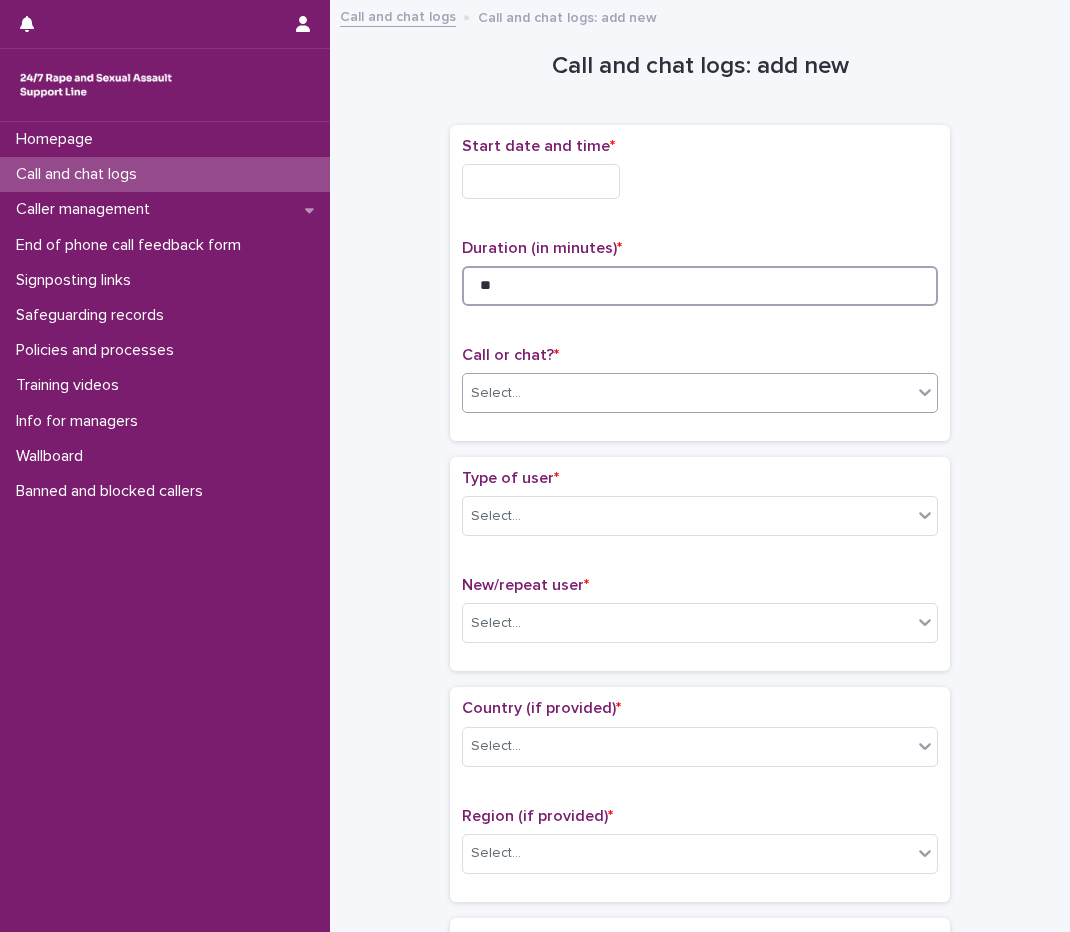 type on "**" 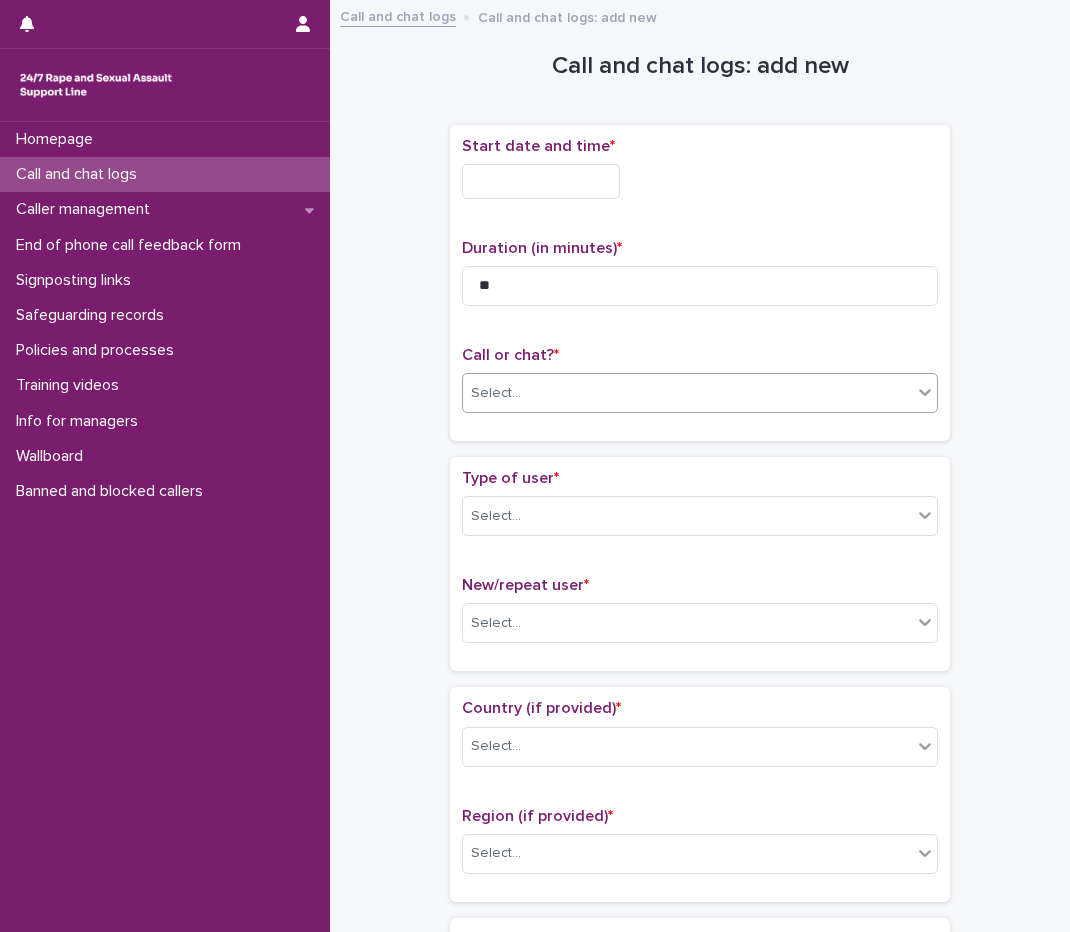 click on "Select..." at bounding box center (687, 393) 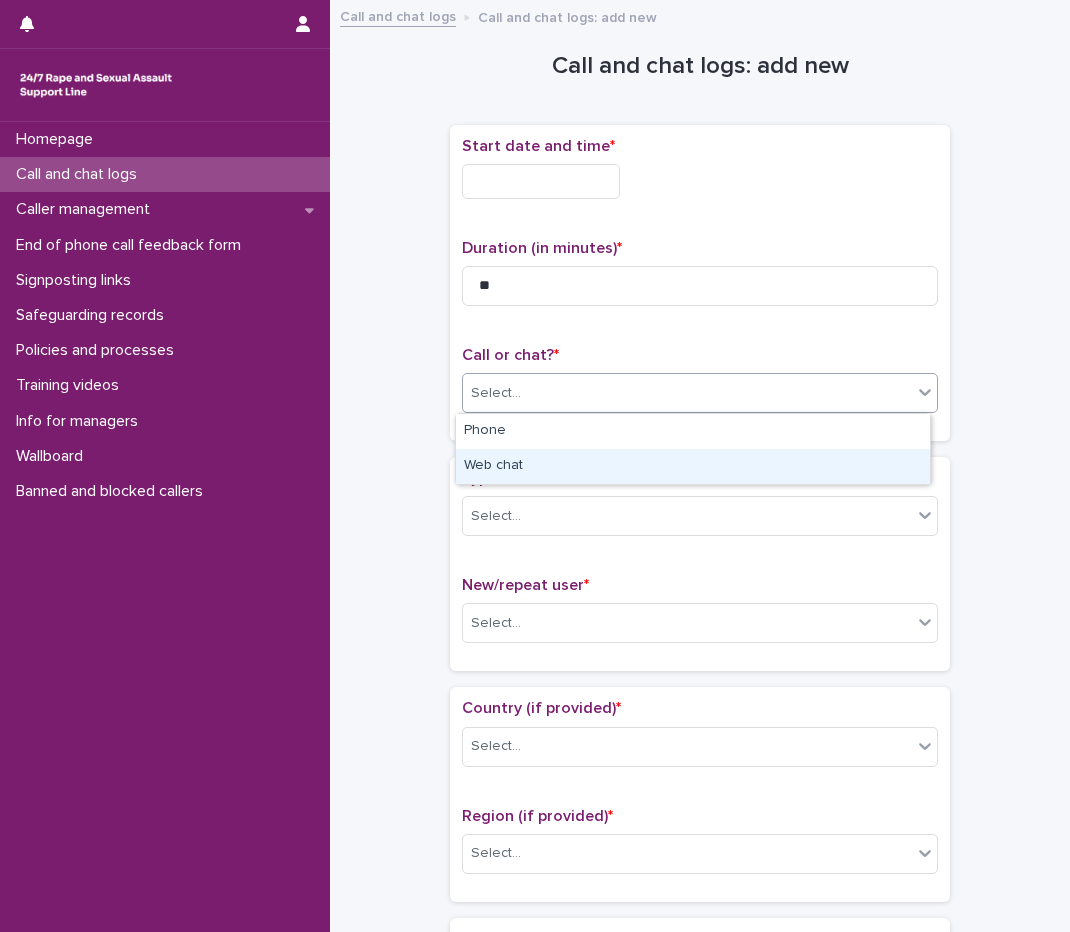 click on "Web chat" at bounding box center (693, 466) 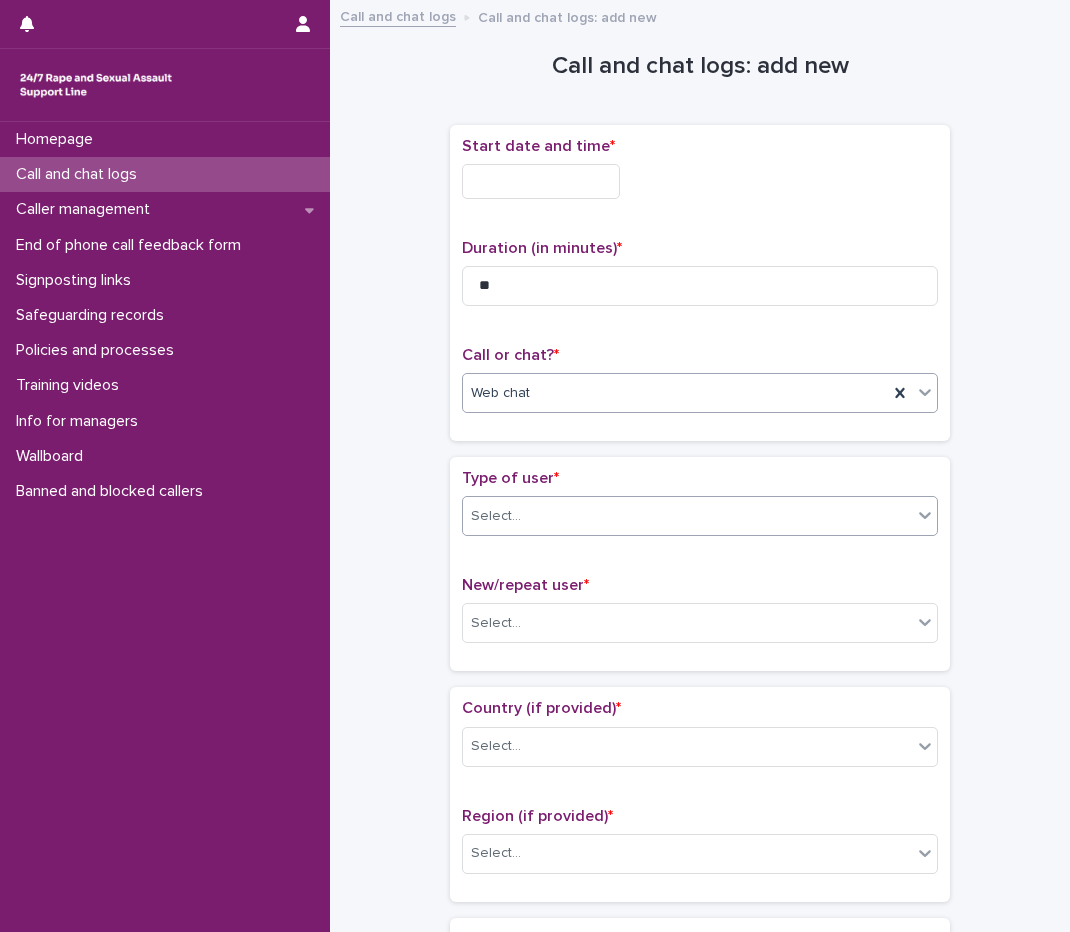 click on "Select..." at bounding box center [496, 516] 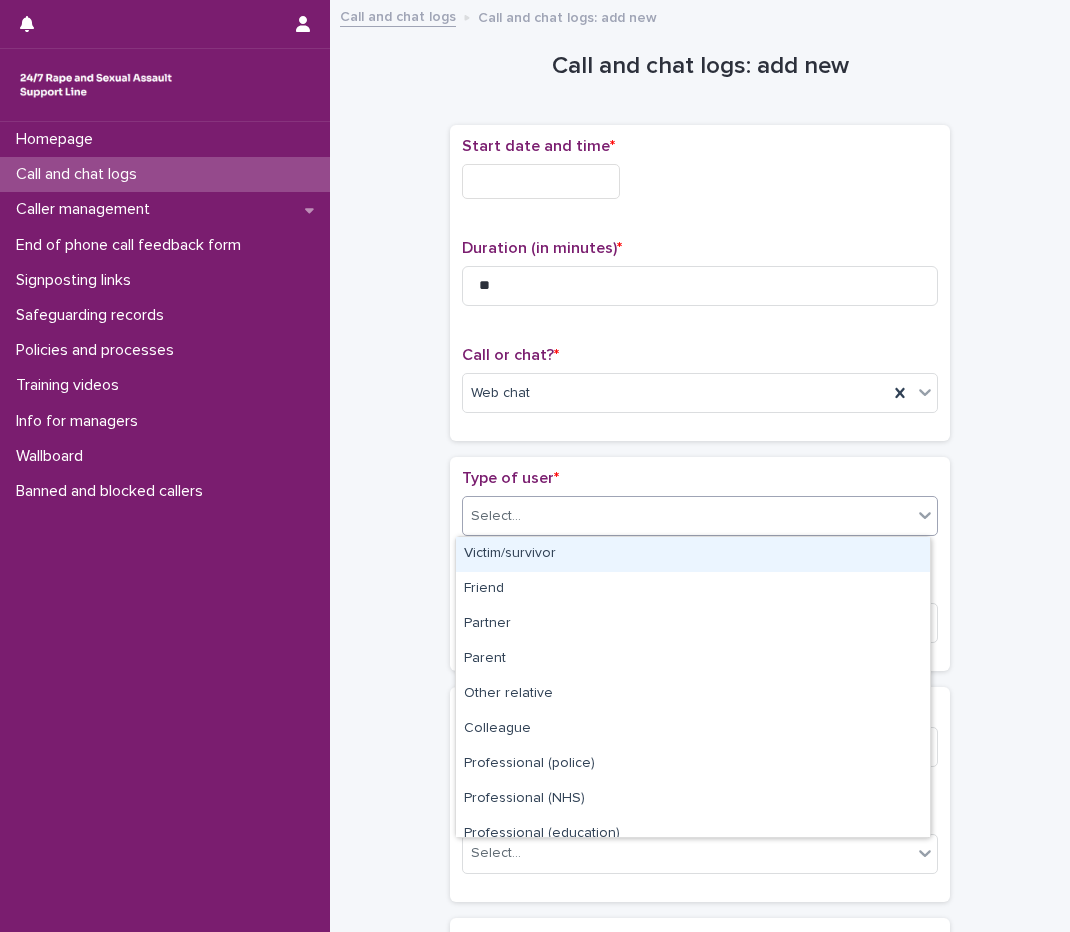 click on "Victim/survivor" at bounding box center [693, 554] 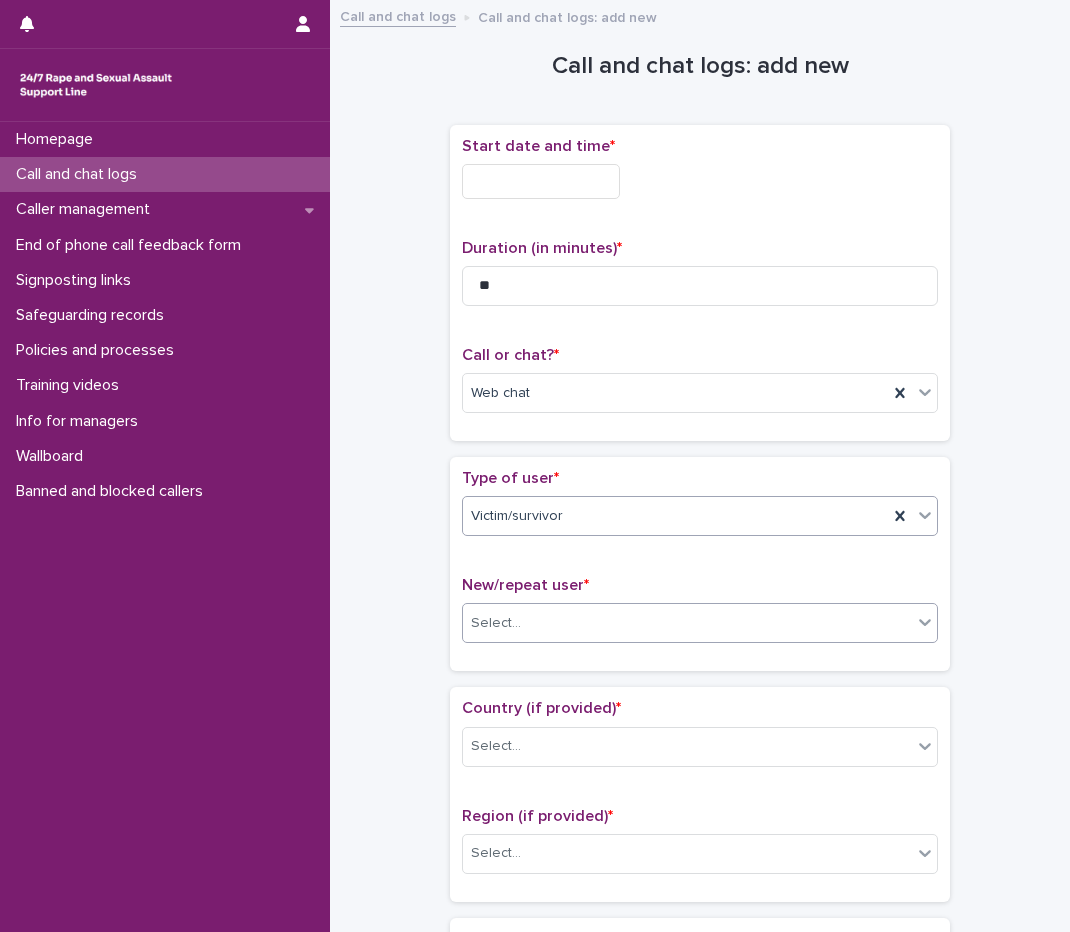 click on "Select..." at bounding box center (687, 623) 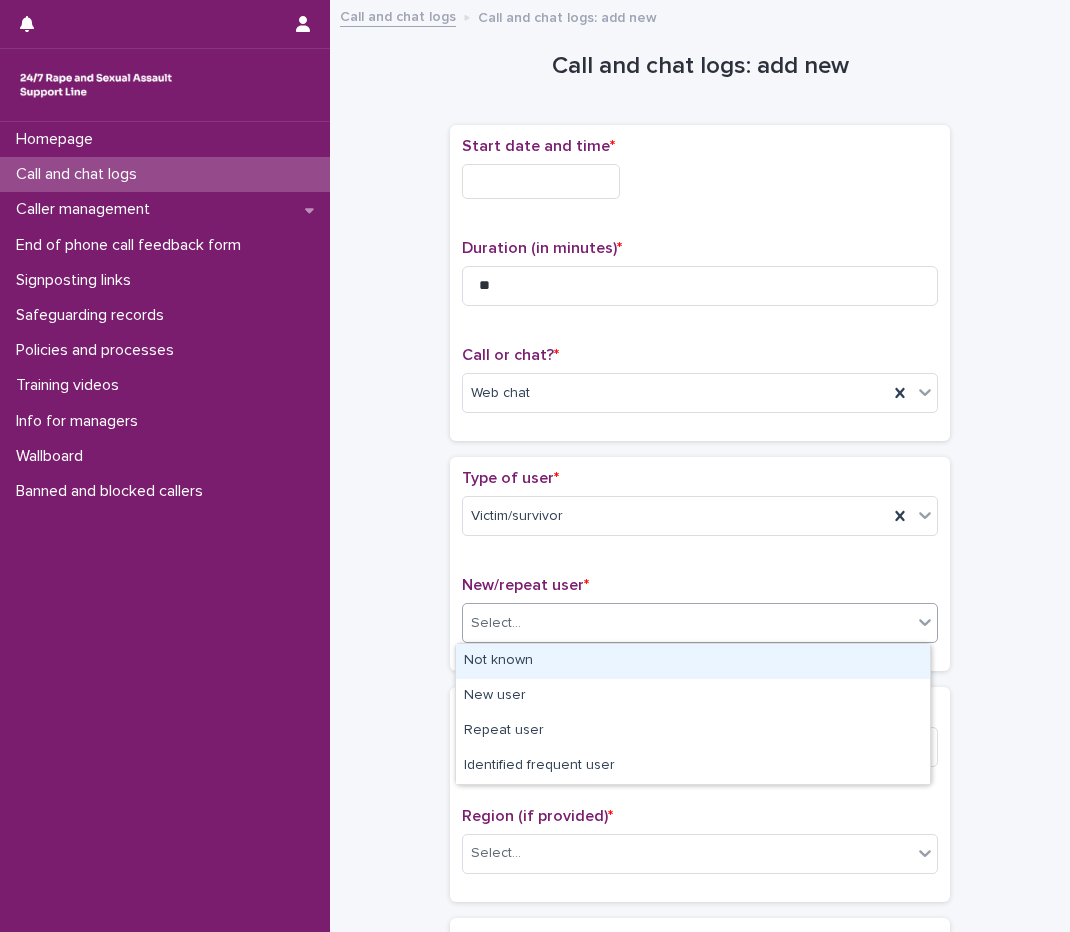 click on "Not known" at bounding box center [693, 661] 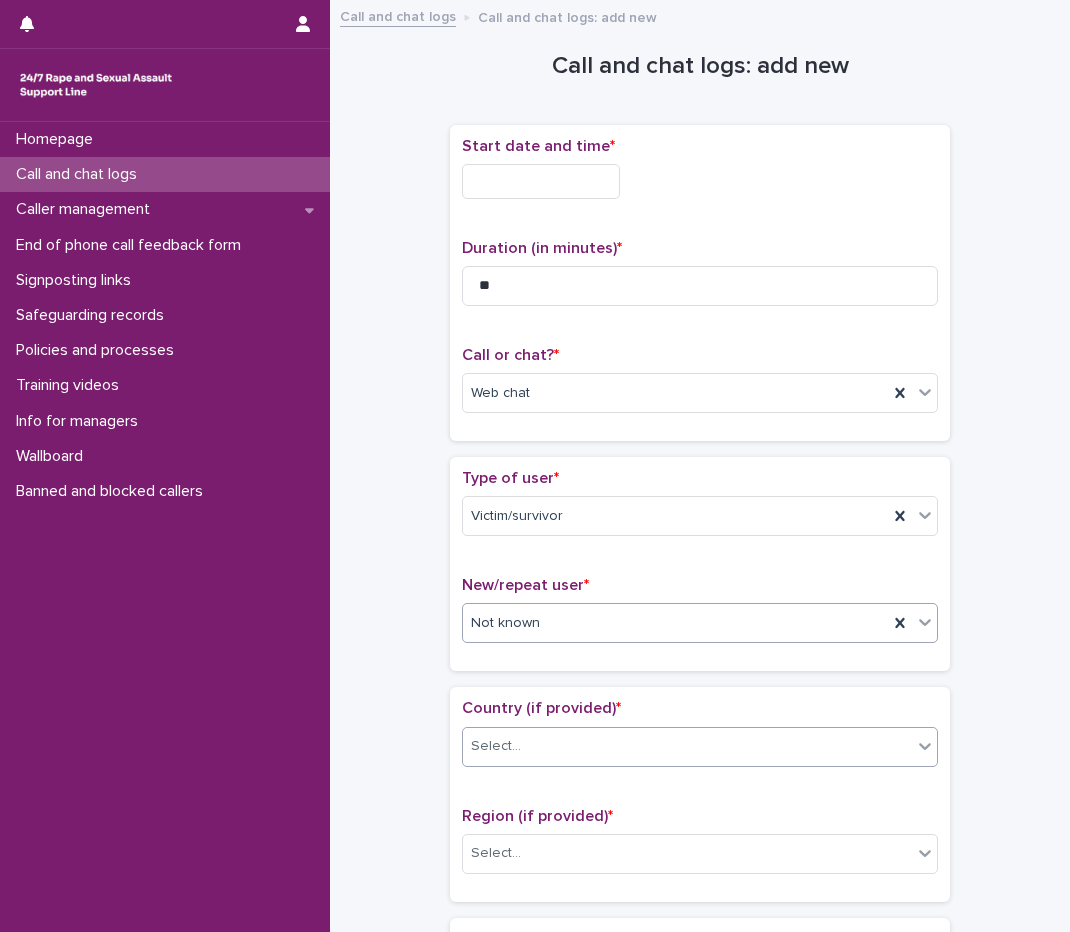 click on "Select..." at bounding box center (687, 746) 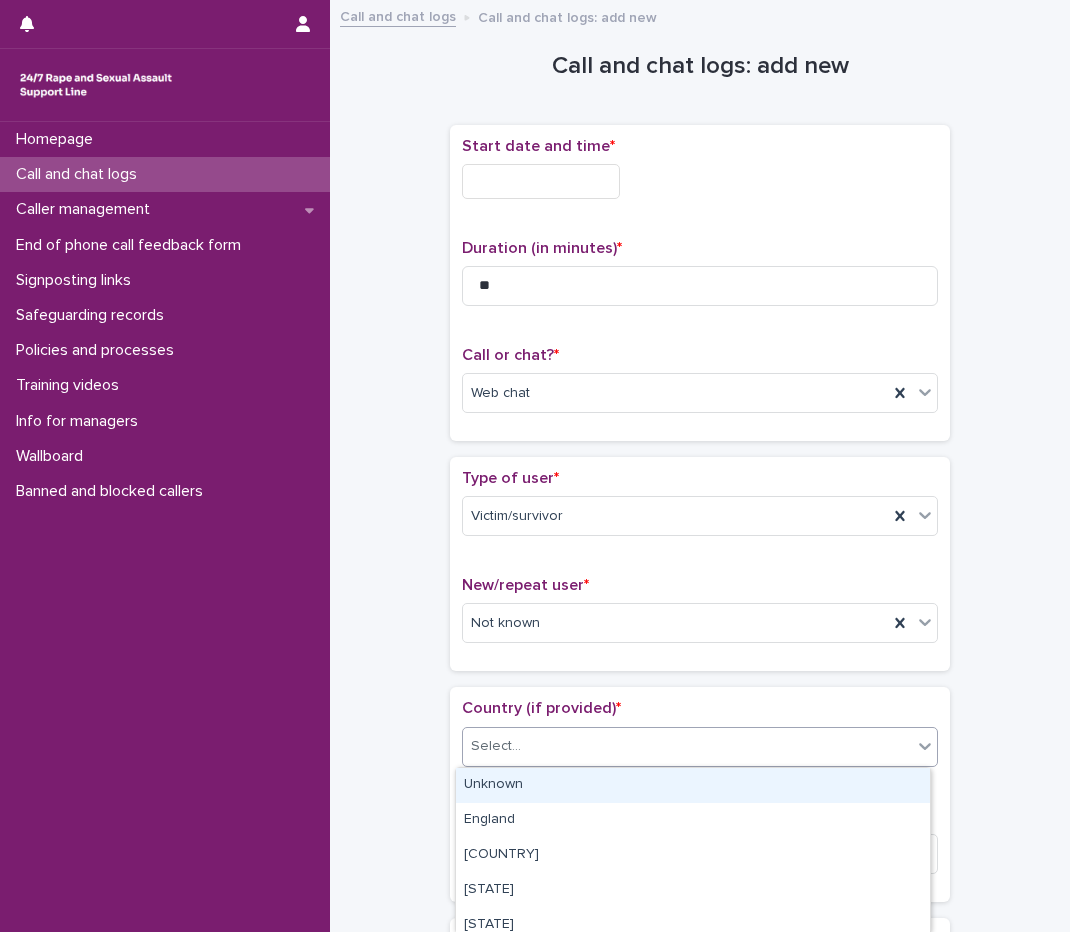 click on "Unknown" at bounding box center (693, 785) 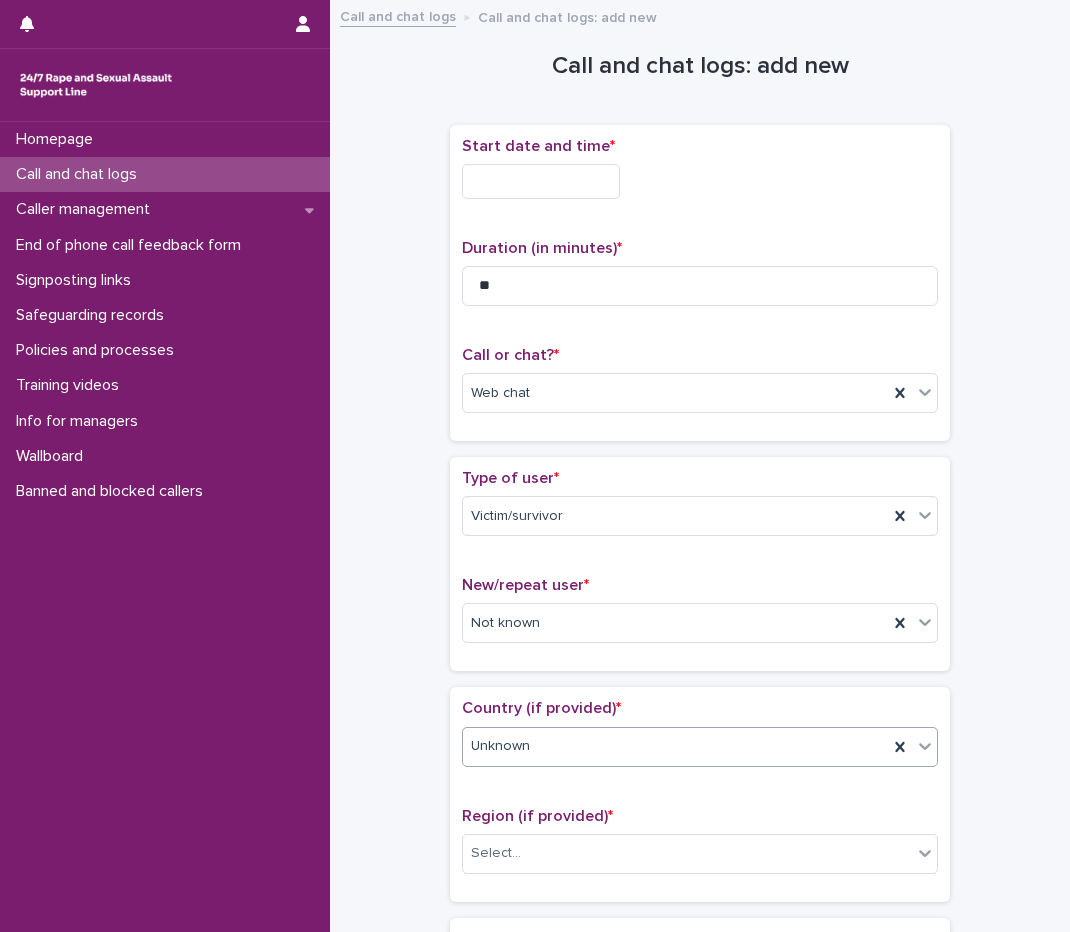 click at bounding box center [541, 181] 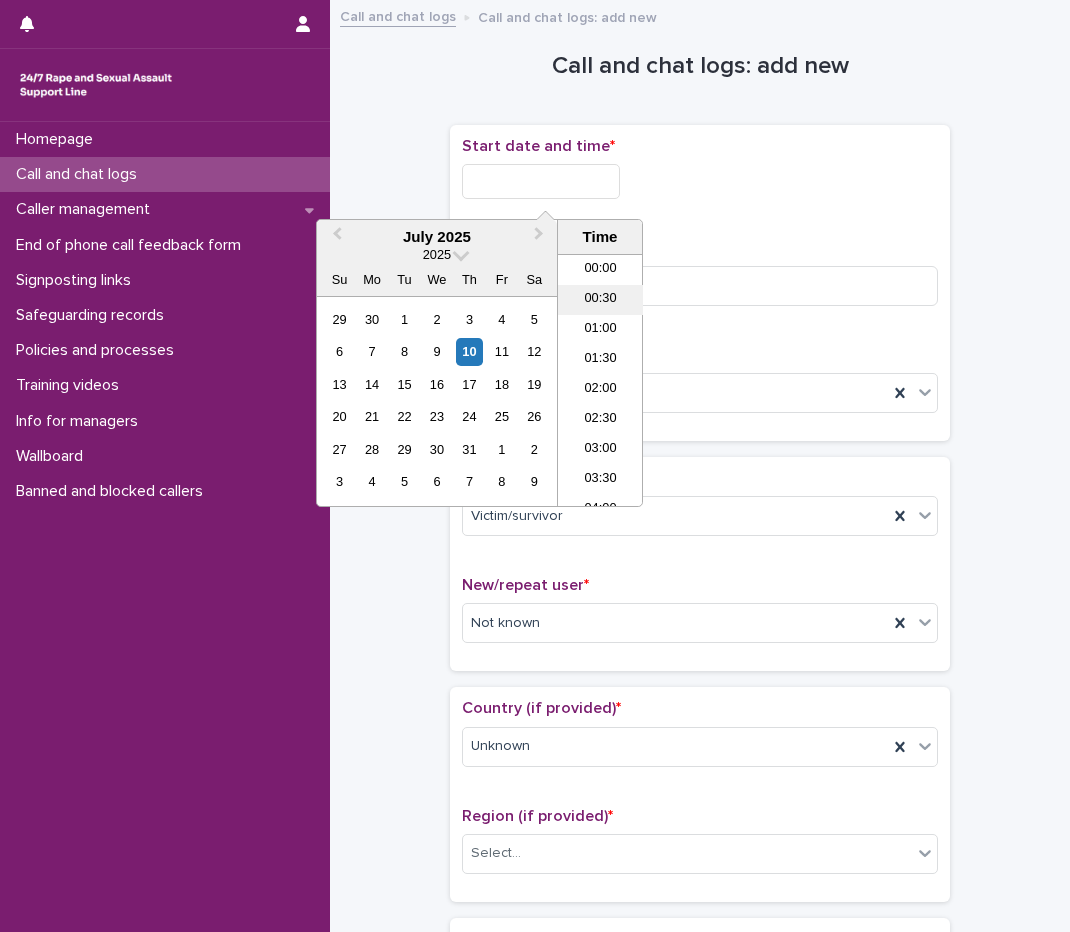 click on "00:30" at bounding box center [600, 300] 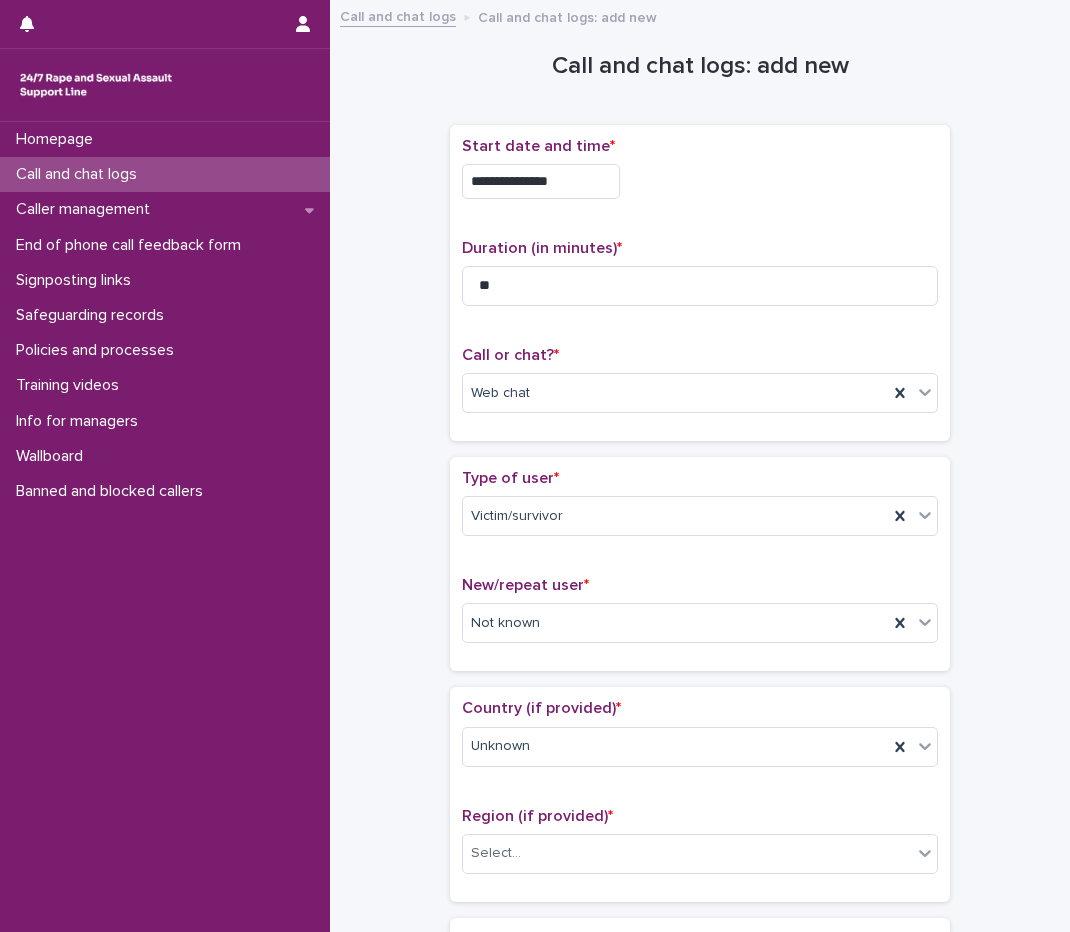 click on "**********" at bounding box center (541, 181) 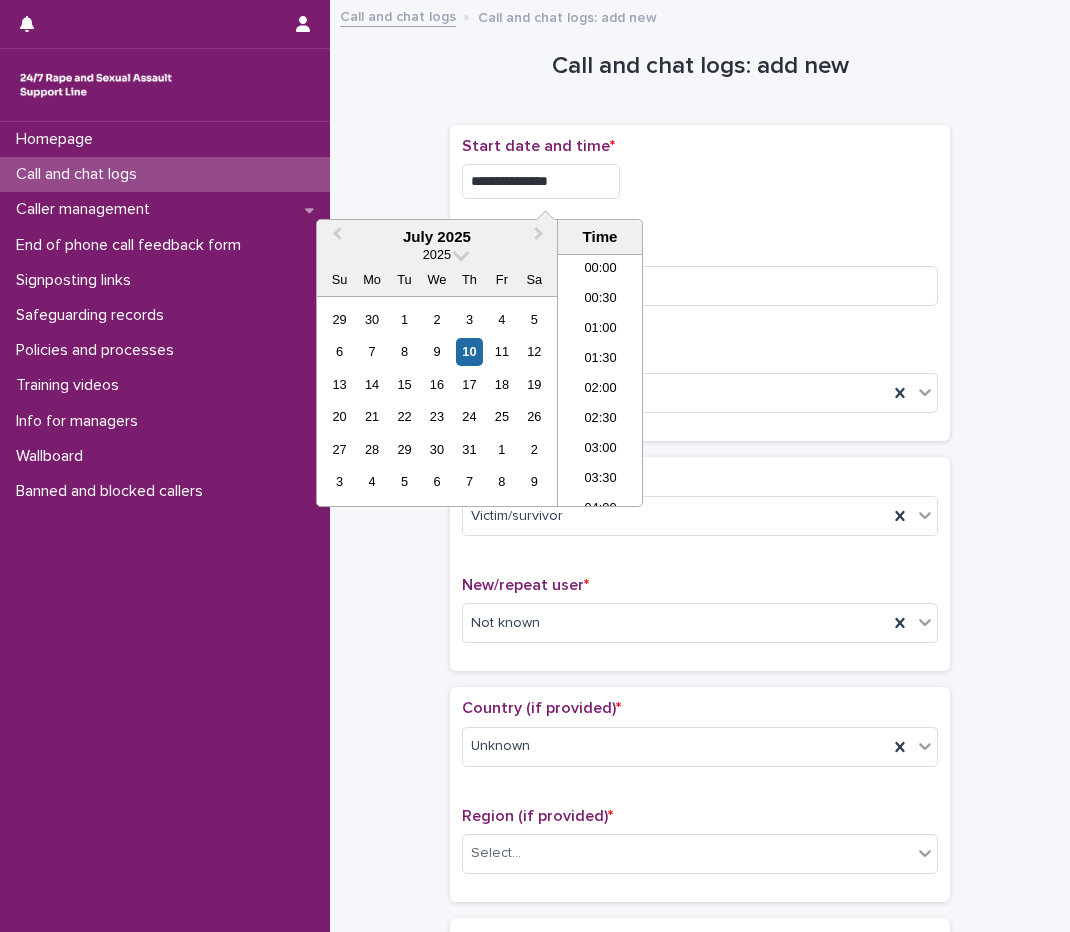type on "**********" 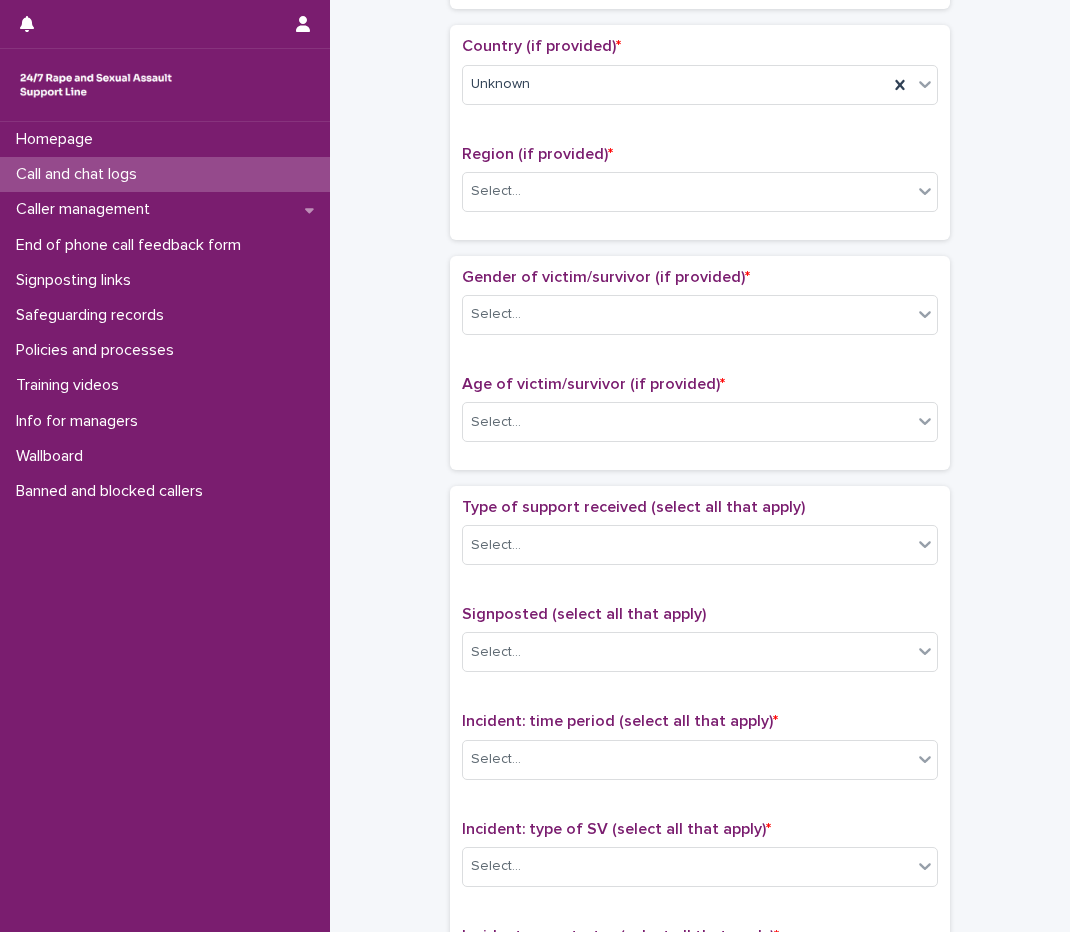 scroll, scrollTop: 700, scrollLeft: 0, axis: vertical 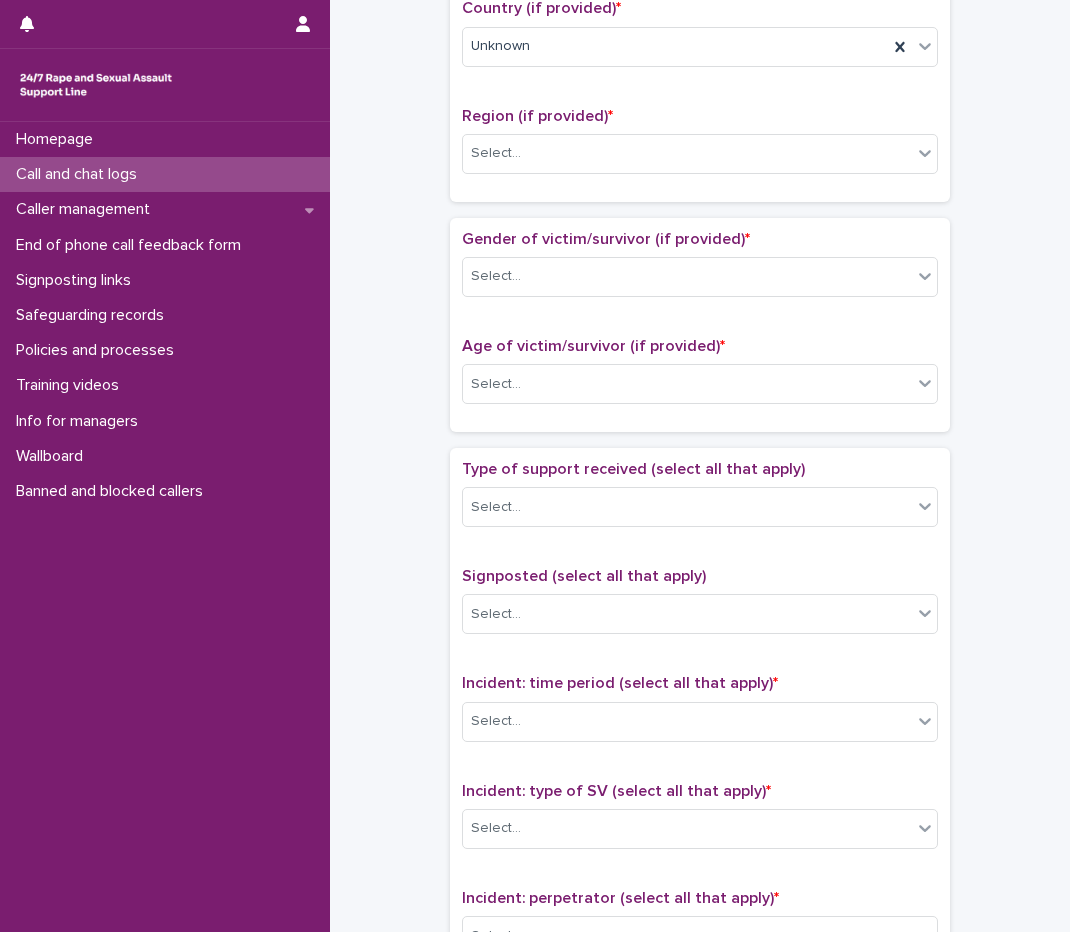 click on "Region (if provided) * Select..." at bounding box center [700, 148] 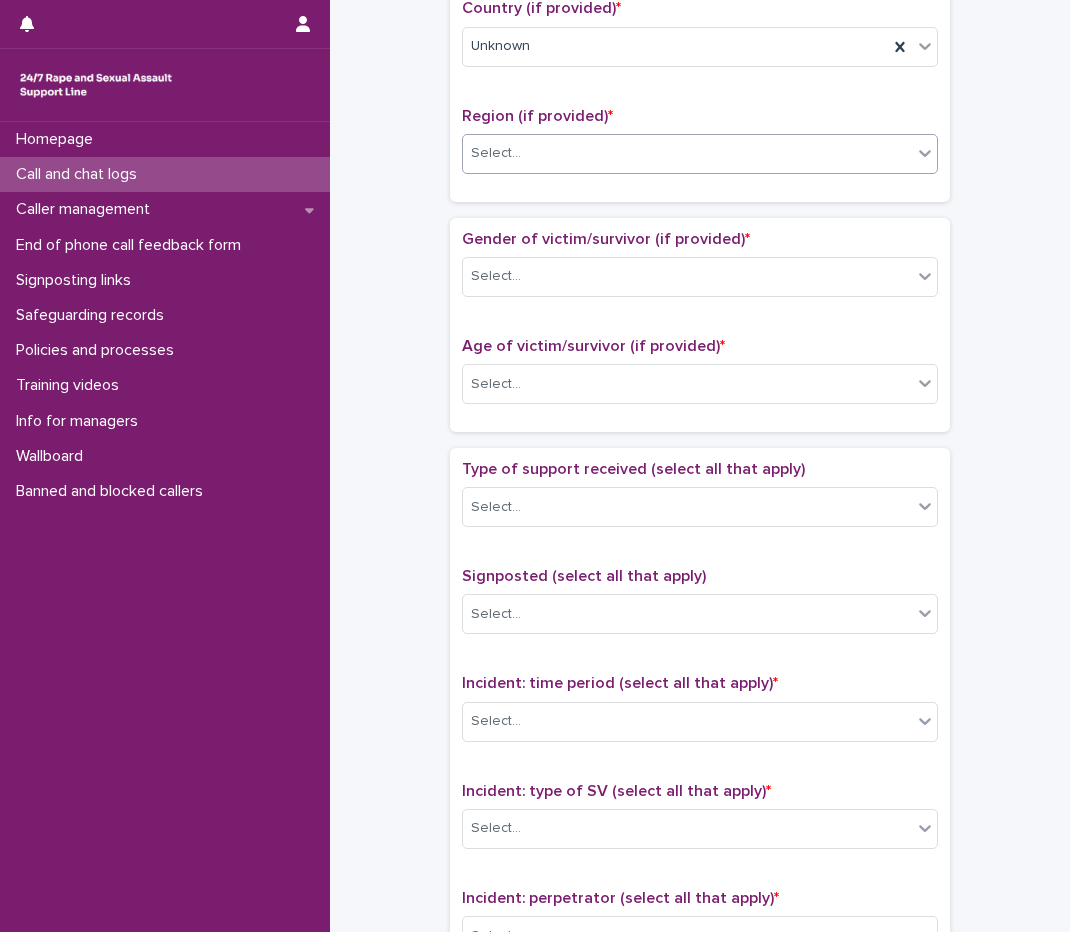 click on "Select..." at bounding box center (687, 153) 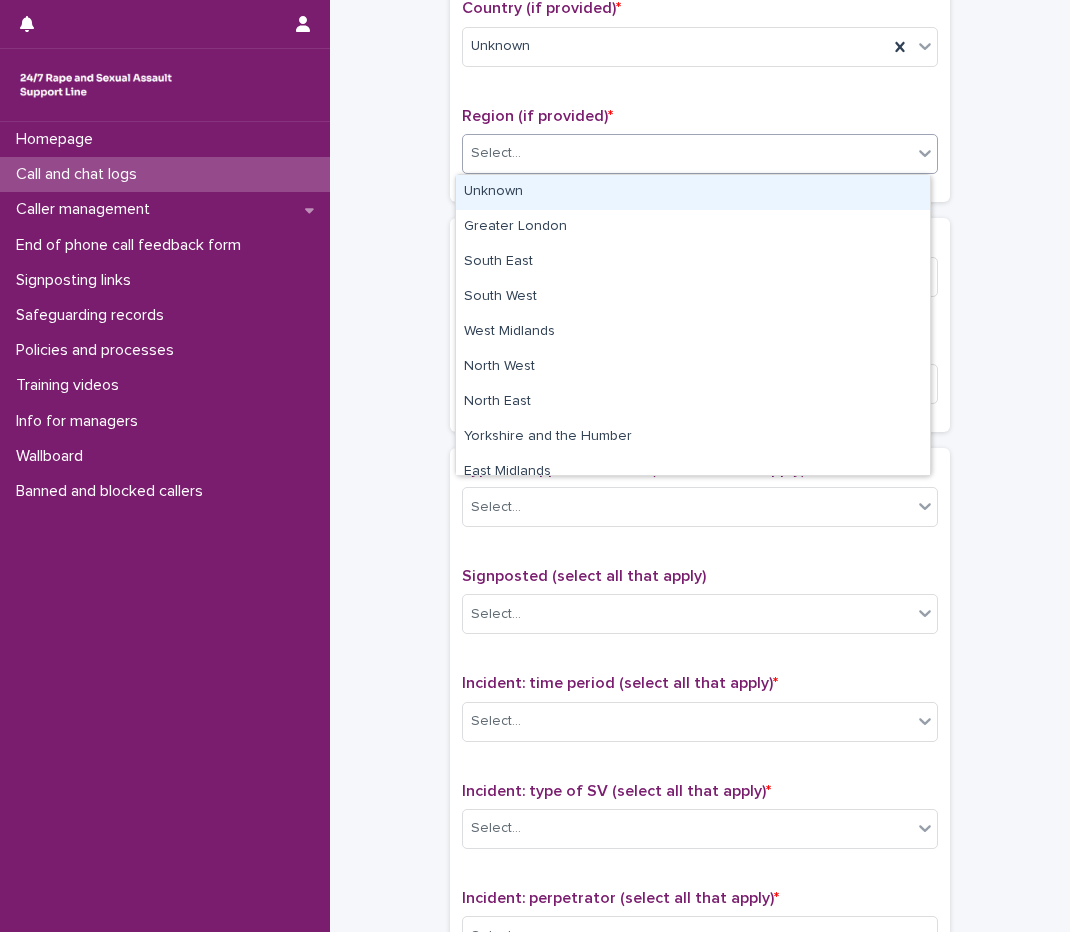 click on "Unknown" at bounding box center (693, 192) 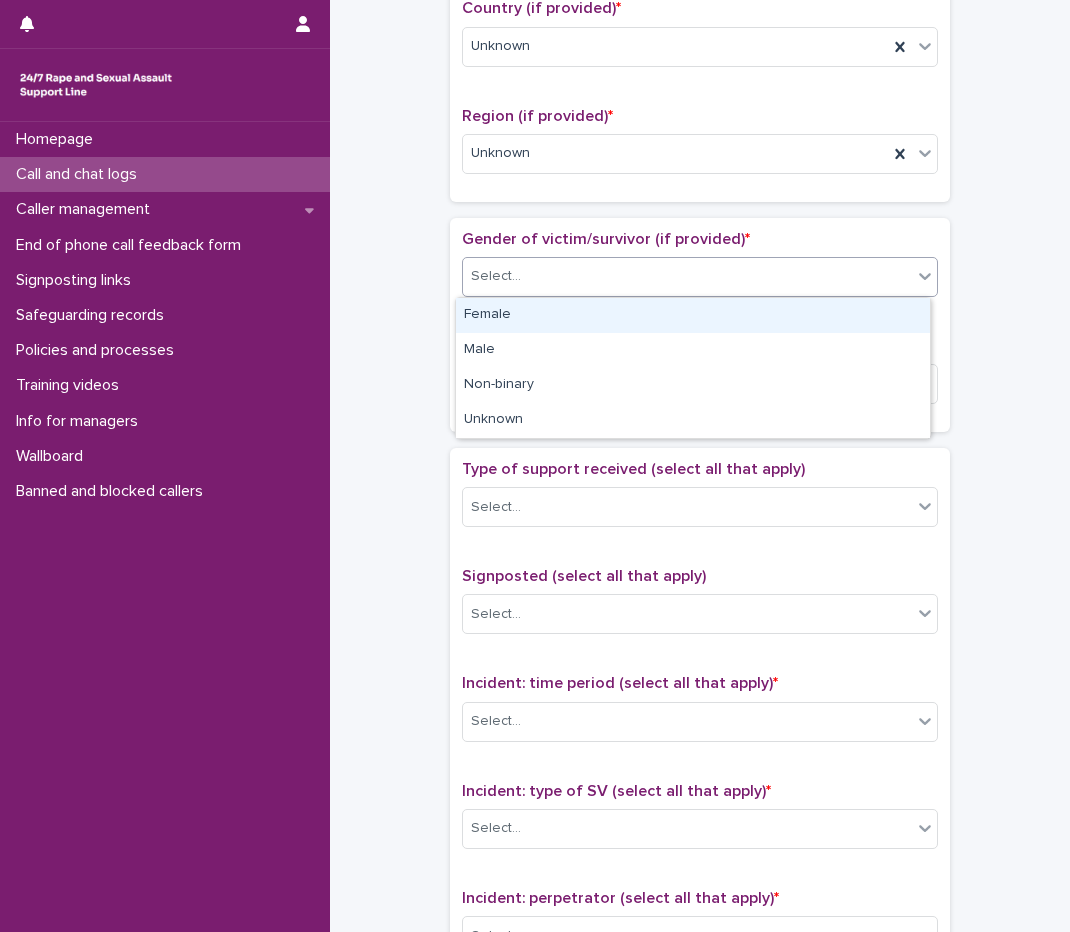click at bounding box center [524, 276] 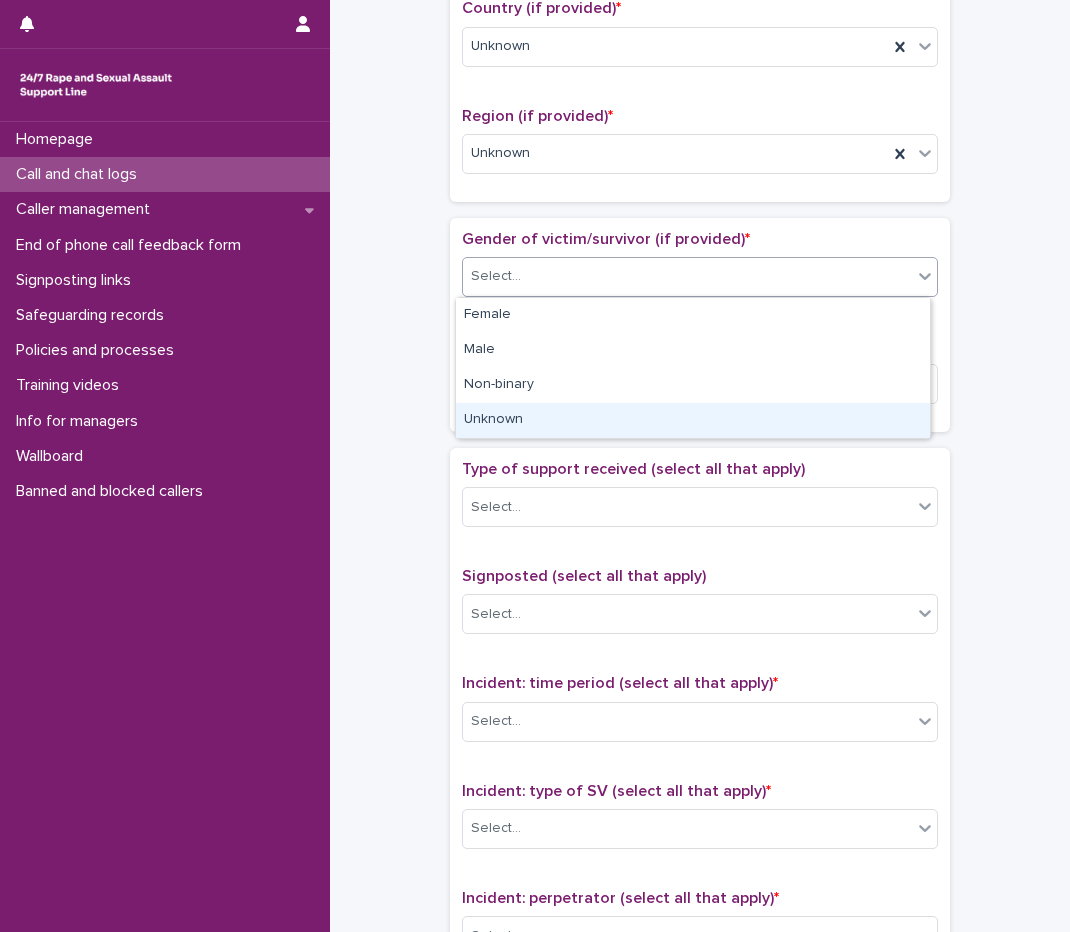 click on "Unknown" at bounding box center (693, 420) 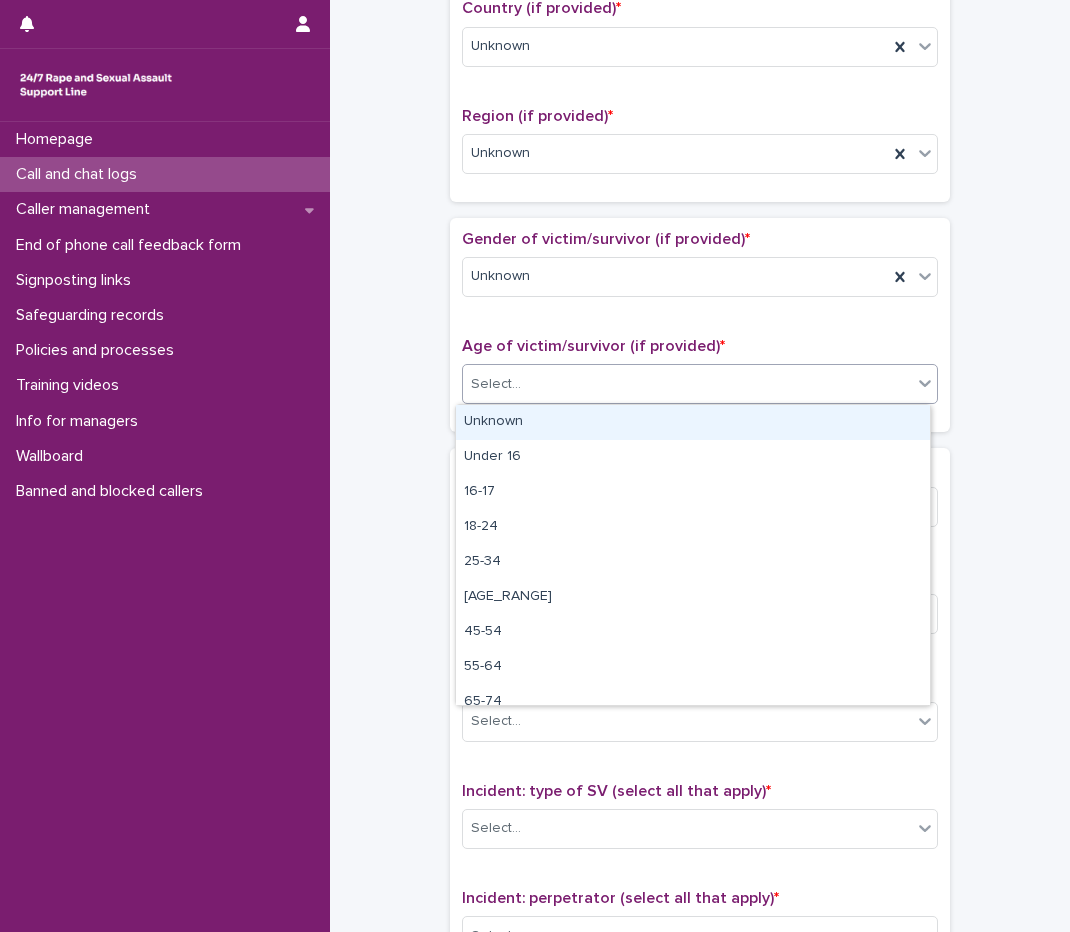 click on "Select..." at bounding box center (687, 384) 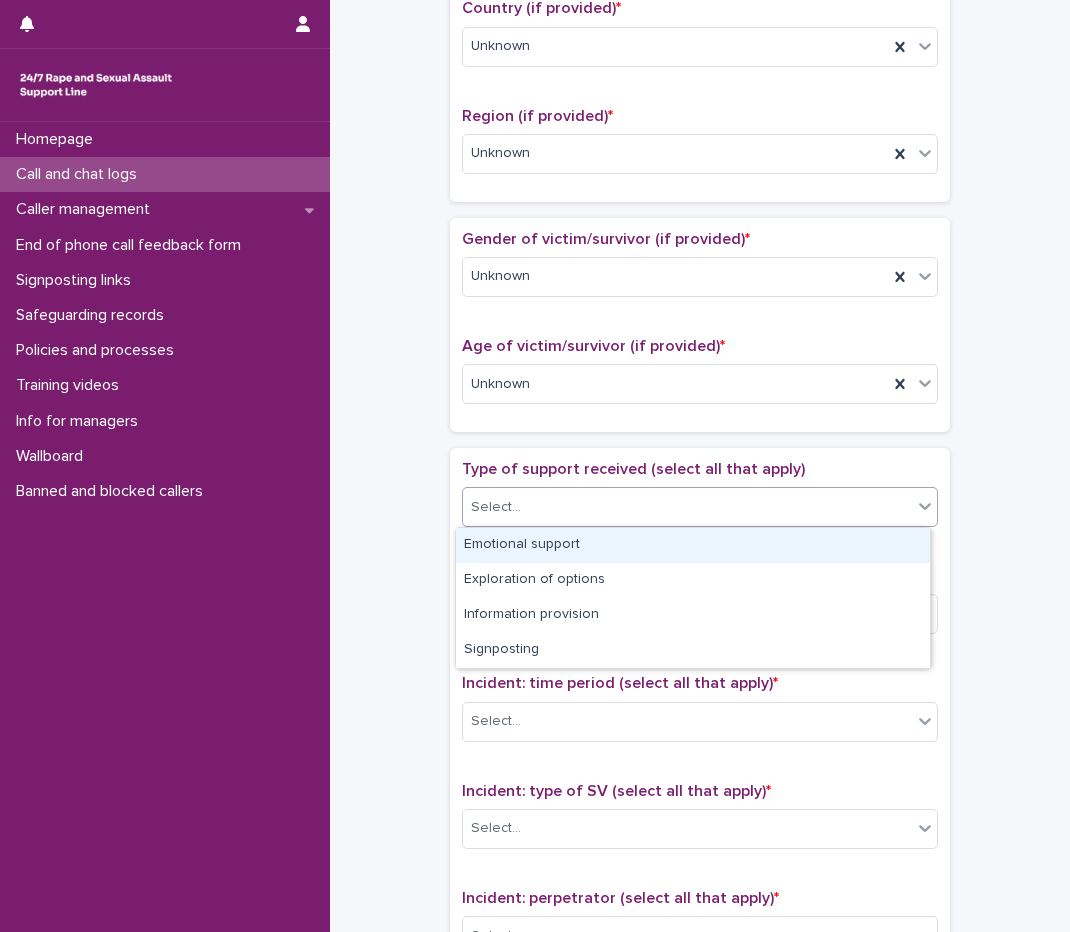 click at bounding box center [524, 507] 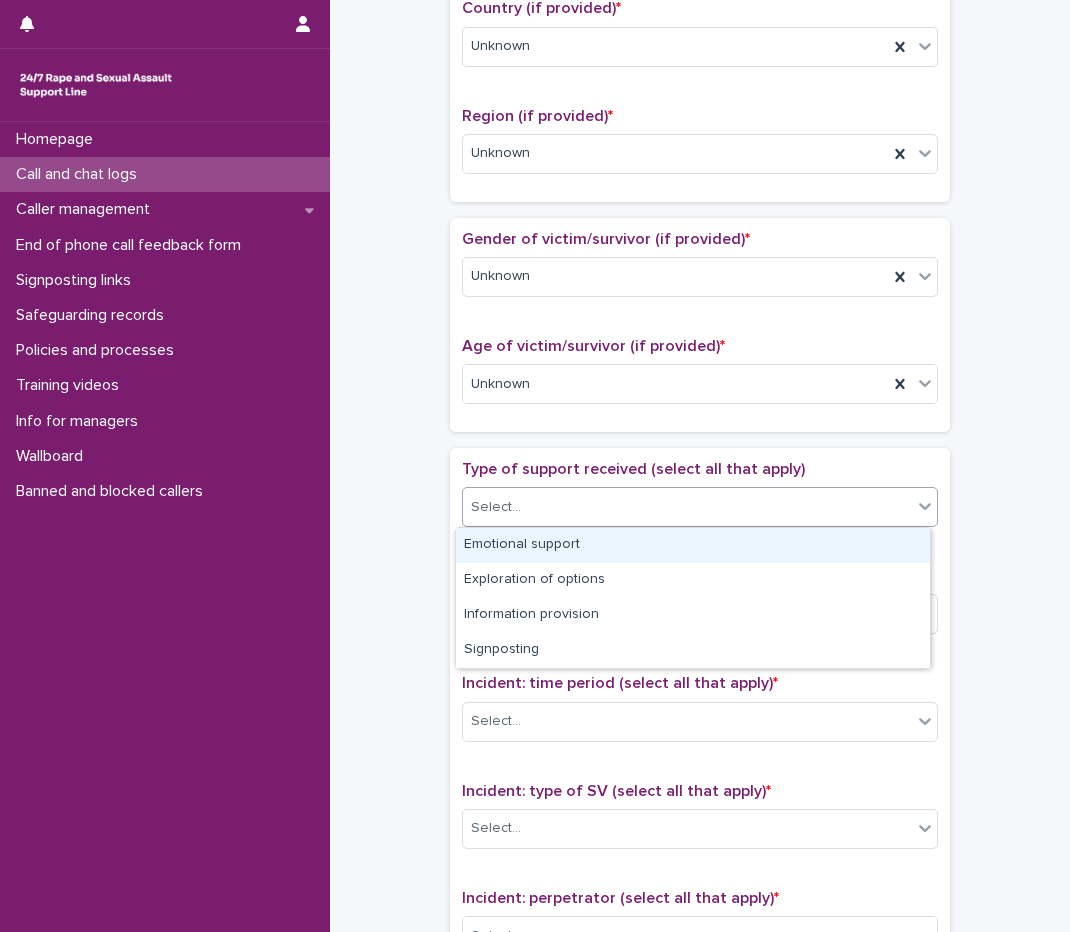 click on "Emotional support" at bounding box center (693, 545) 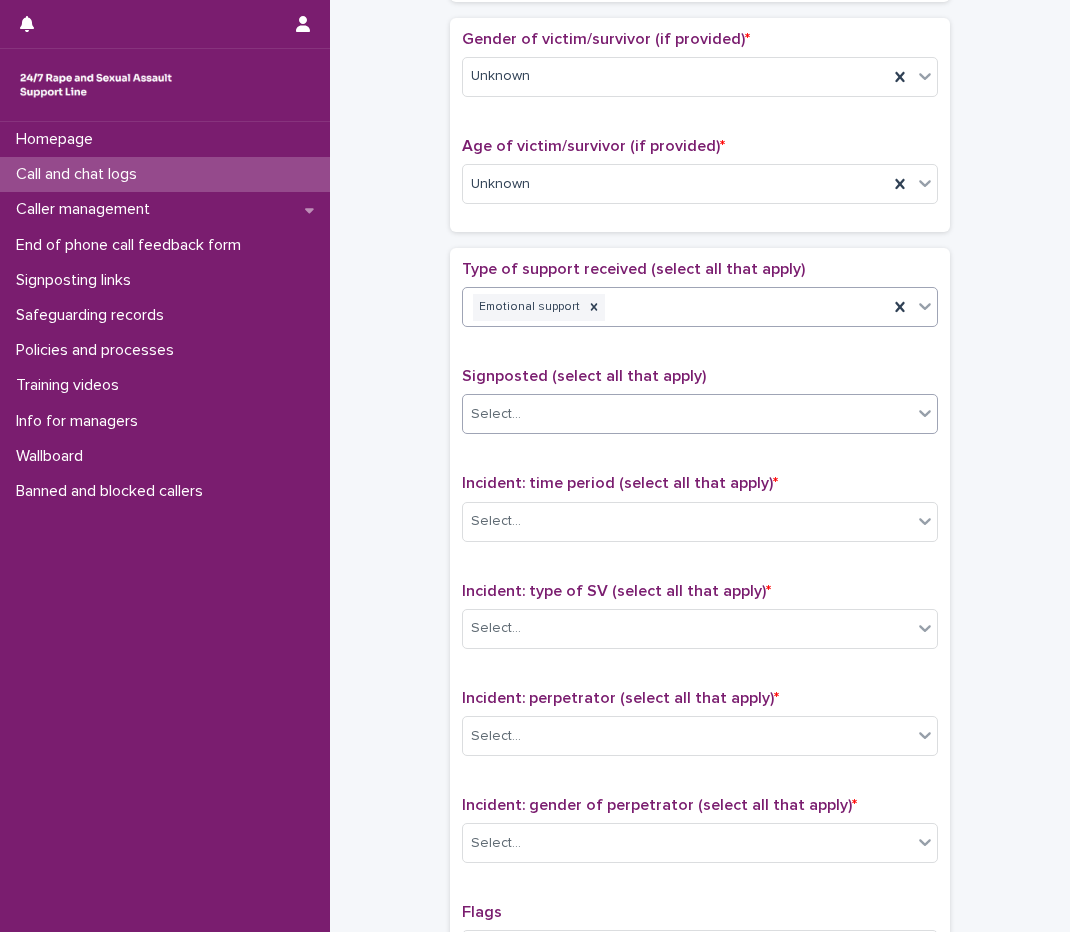 scroll, scrollTop: 1000, scrollLeft: 0, axis: vertical 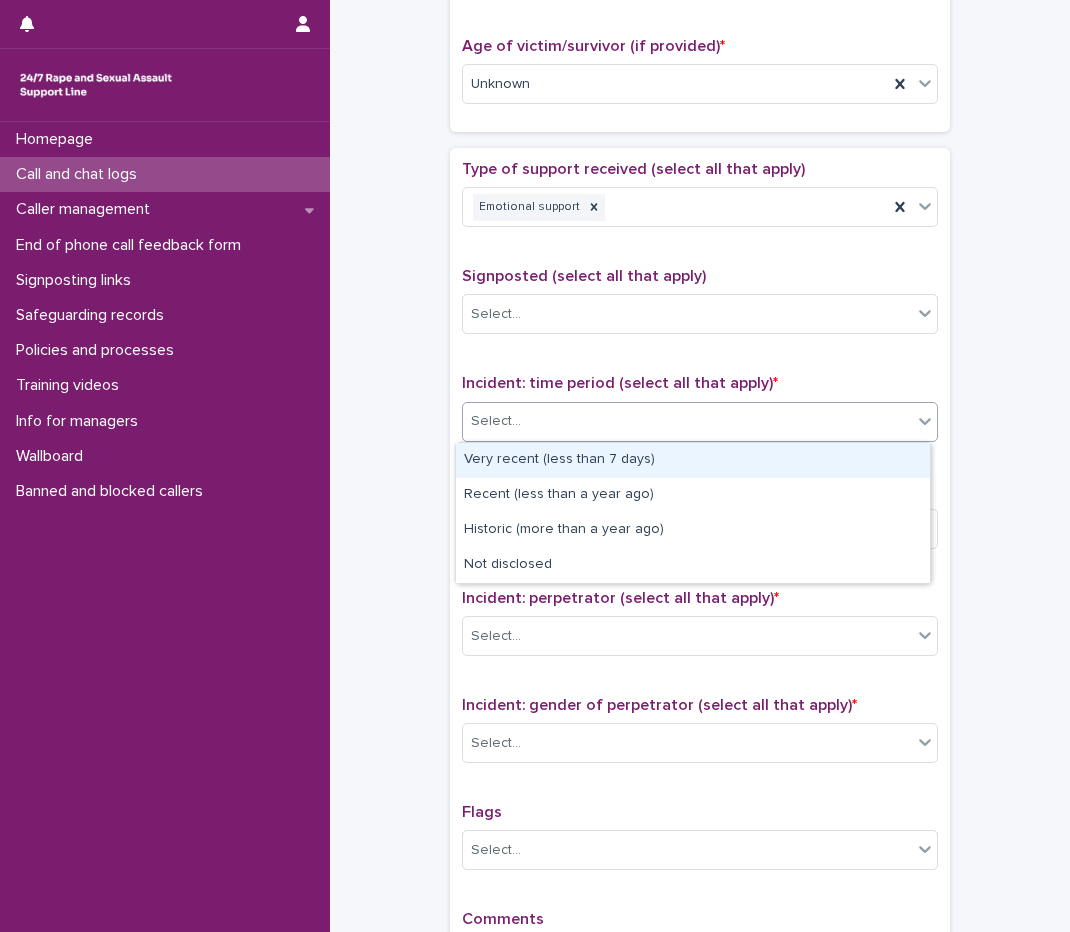 click on "Select..." at bounding box center [687, 421] 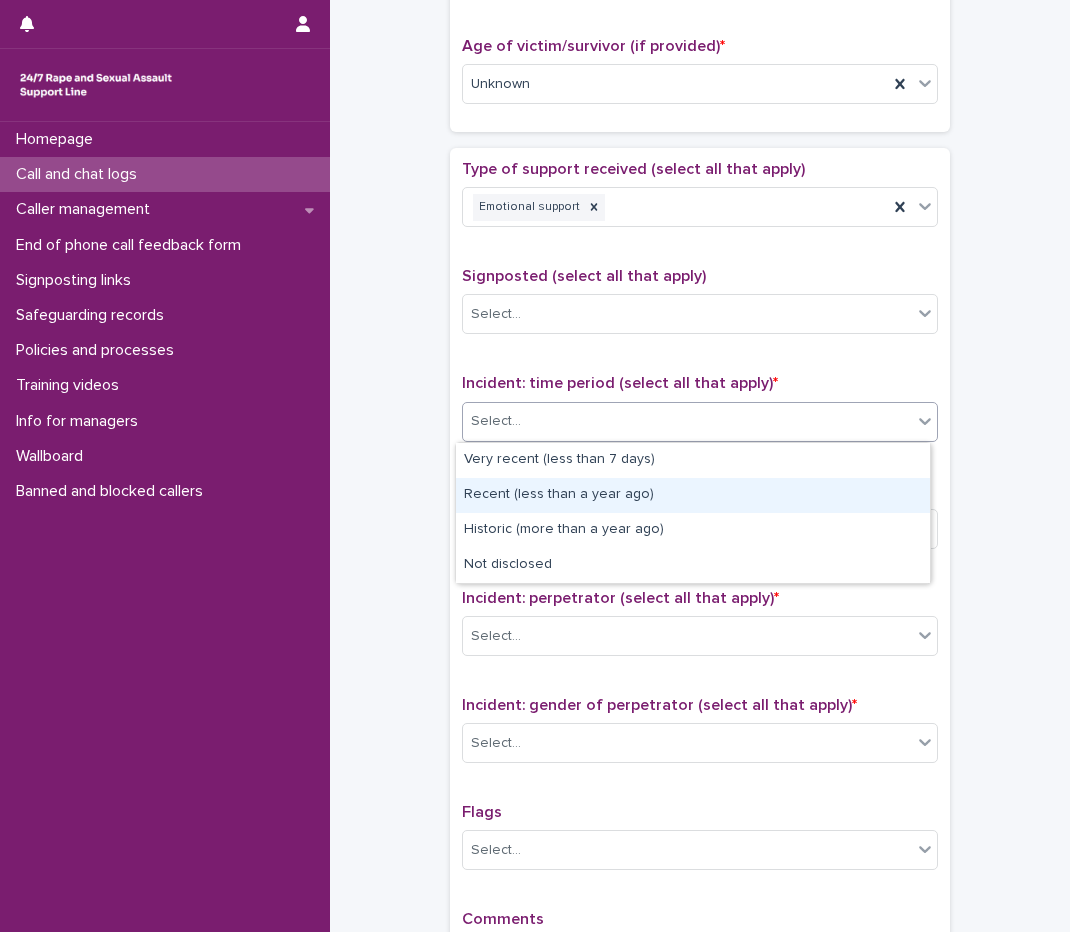 click on "Recent (less than a year ago)" at bounding box center (693, 495) 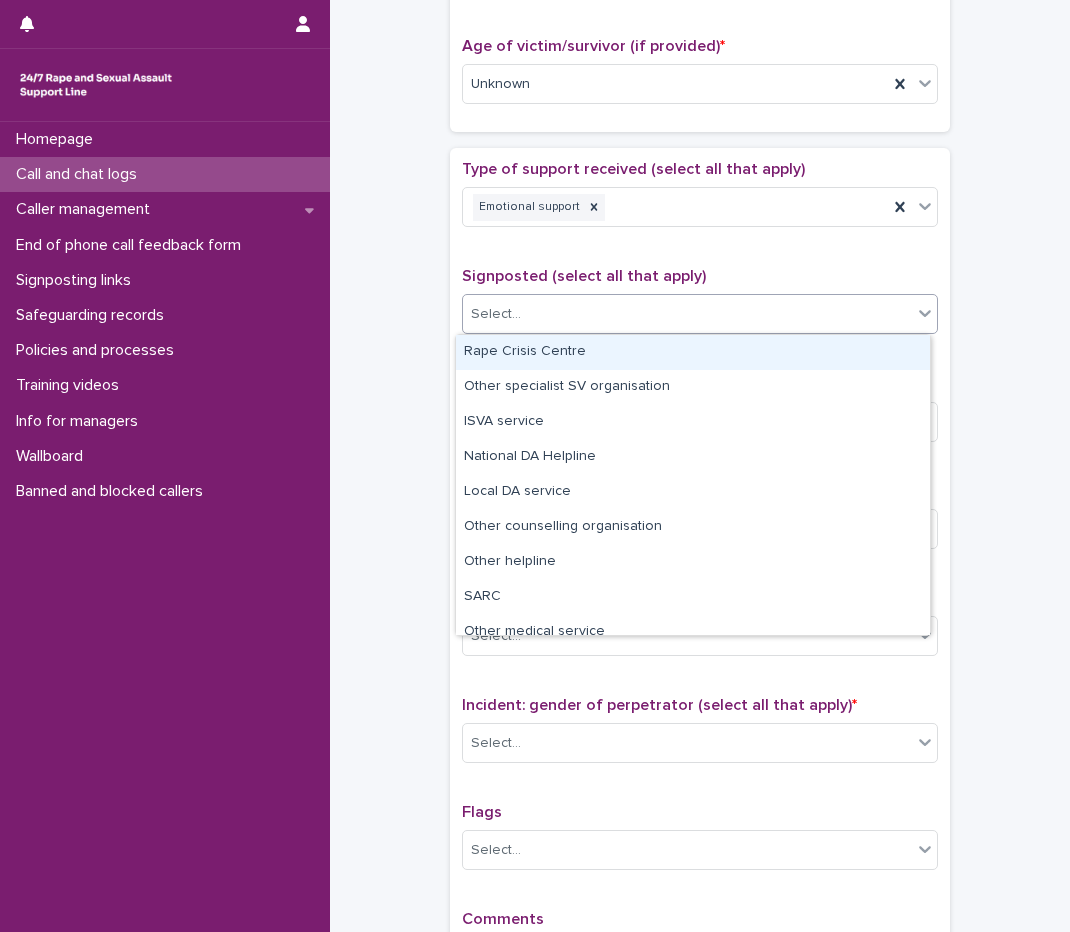 click on "Select..." at bounding box center [687, 314] 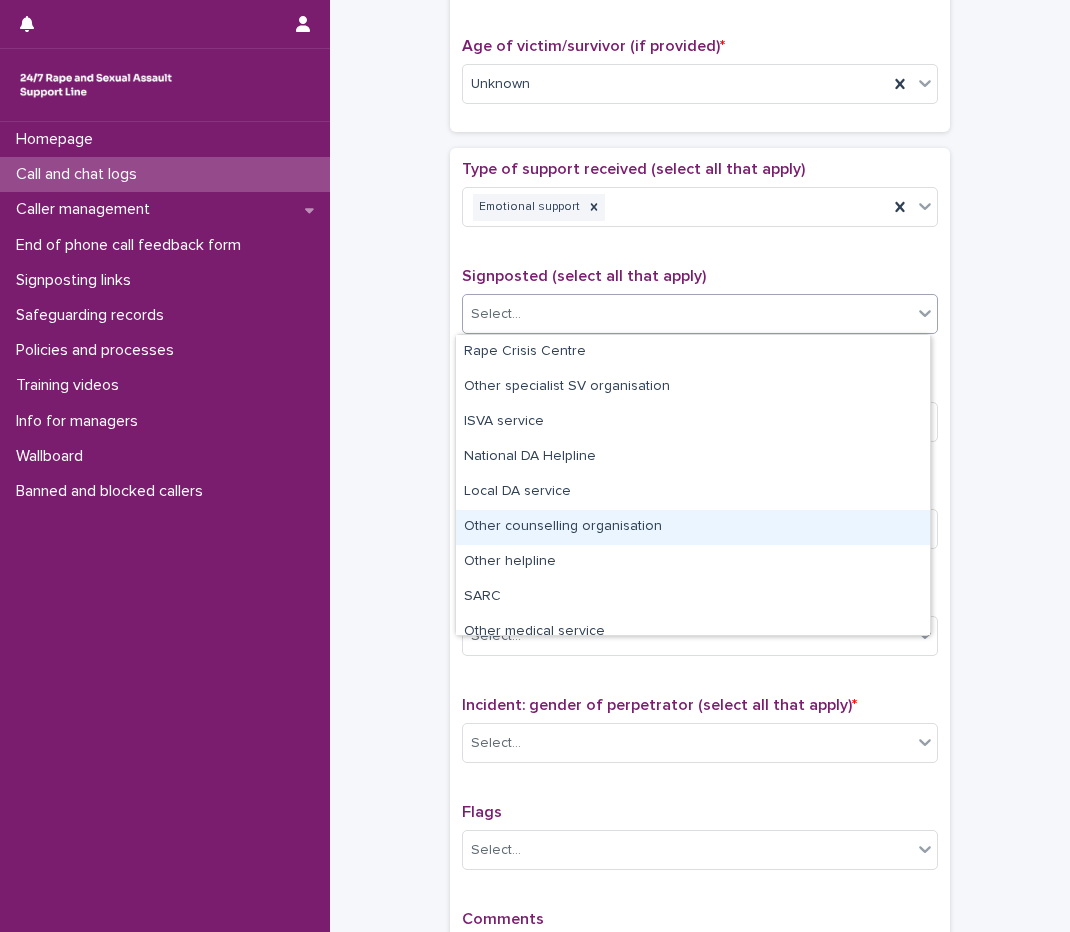 click on "**********" at bounding box center (700, 34) 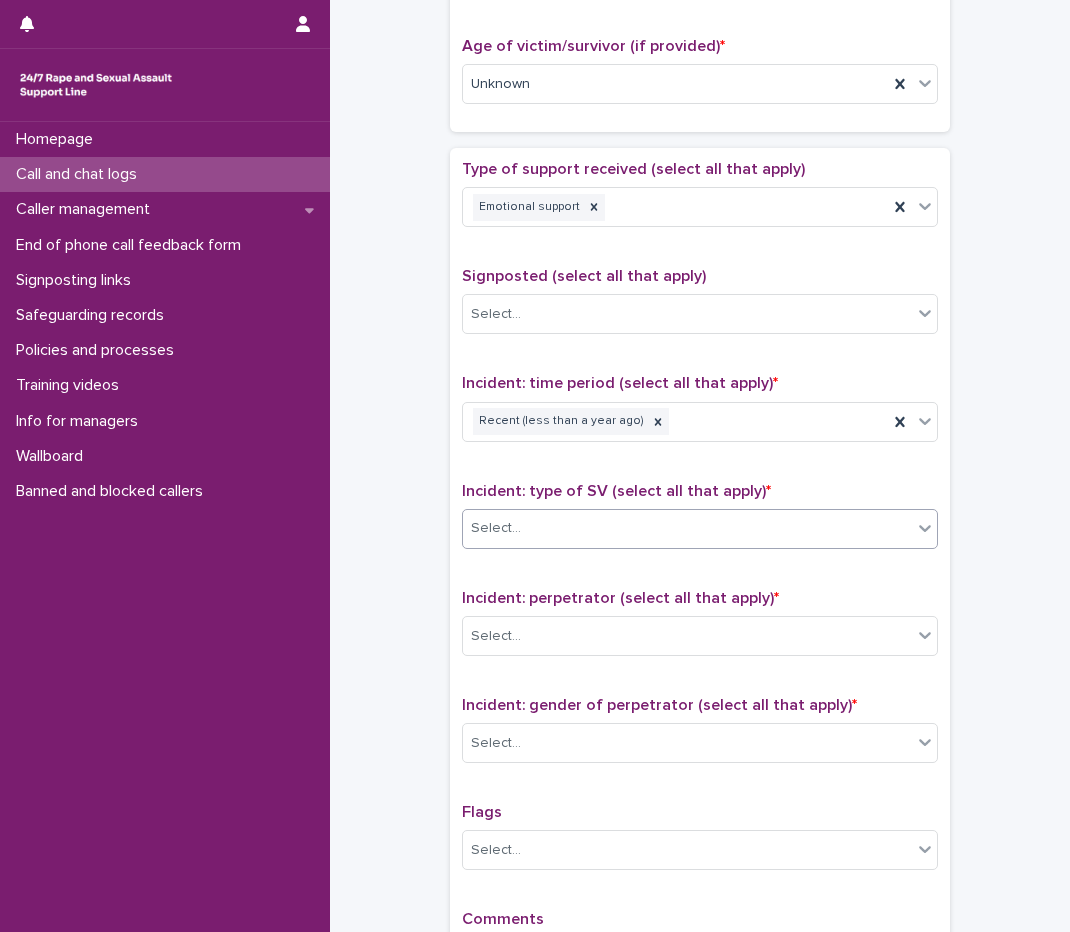 click on "Select..." at bounding box center (687, 528) 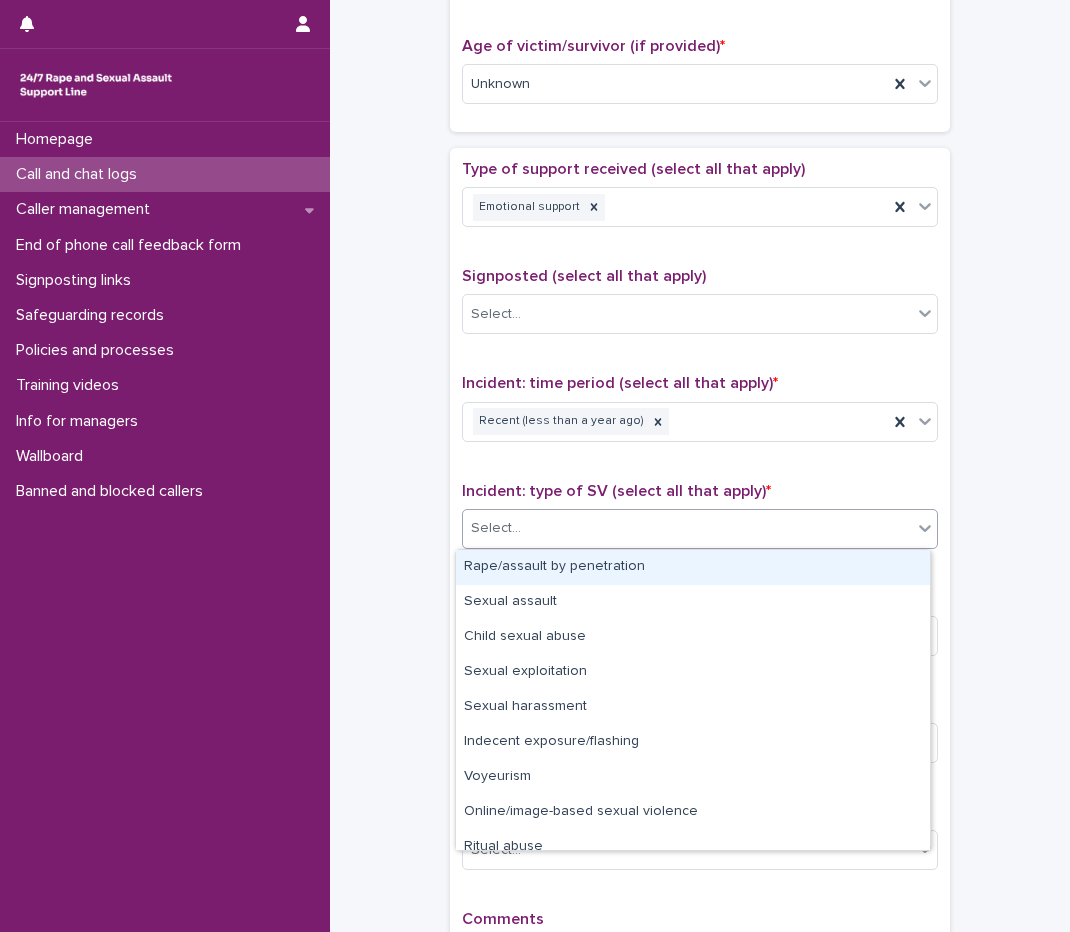 click on "Rape/assault by penetration" at bounding box center (693, 567) 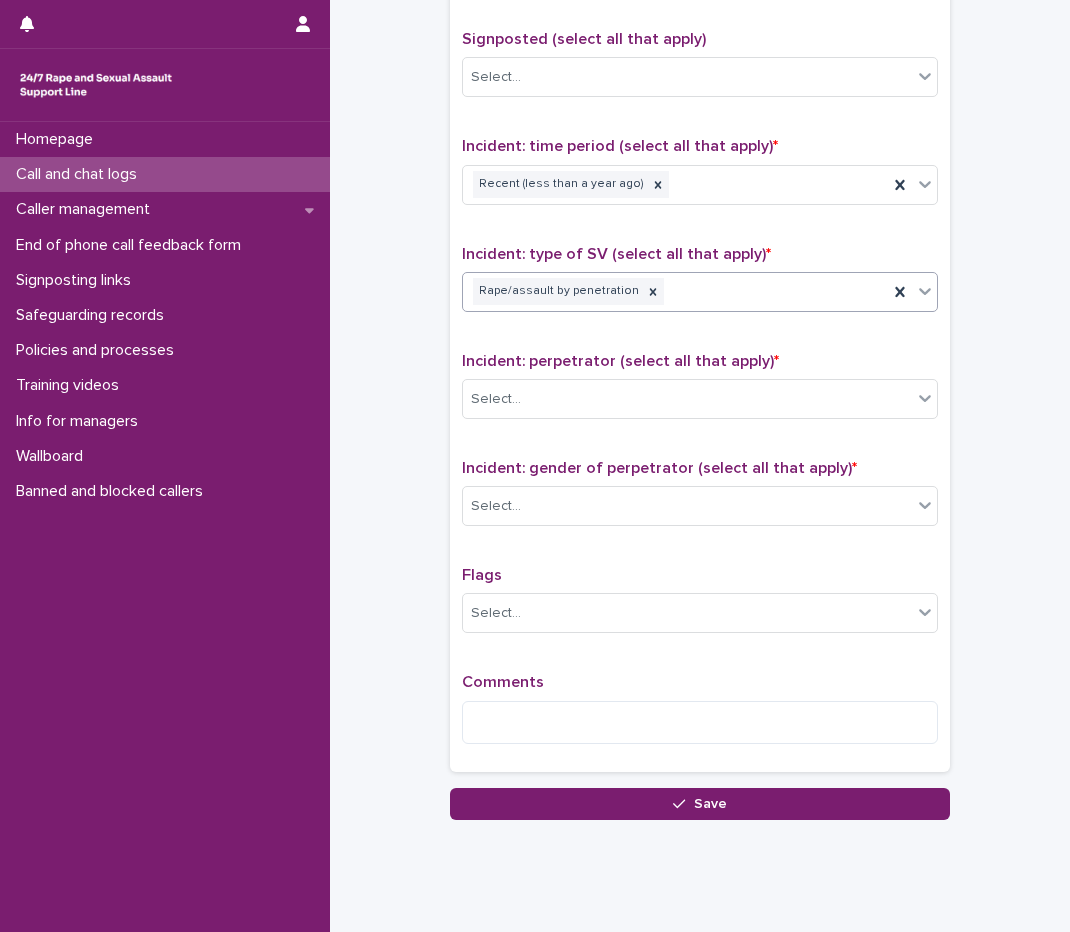scroll, scrollTop: 1281, scrollLeft: 0, axis: vertical 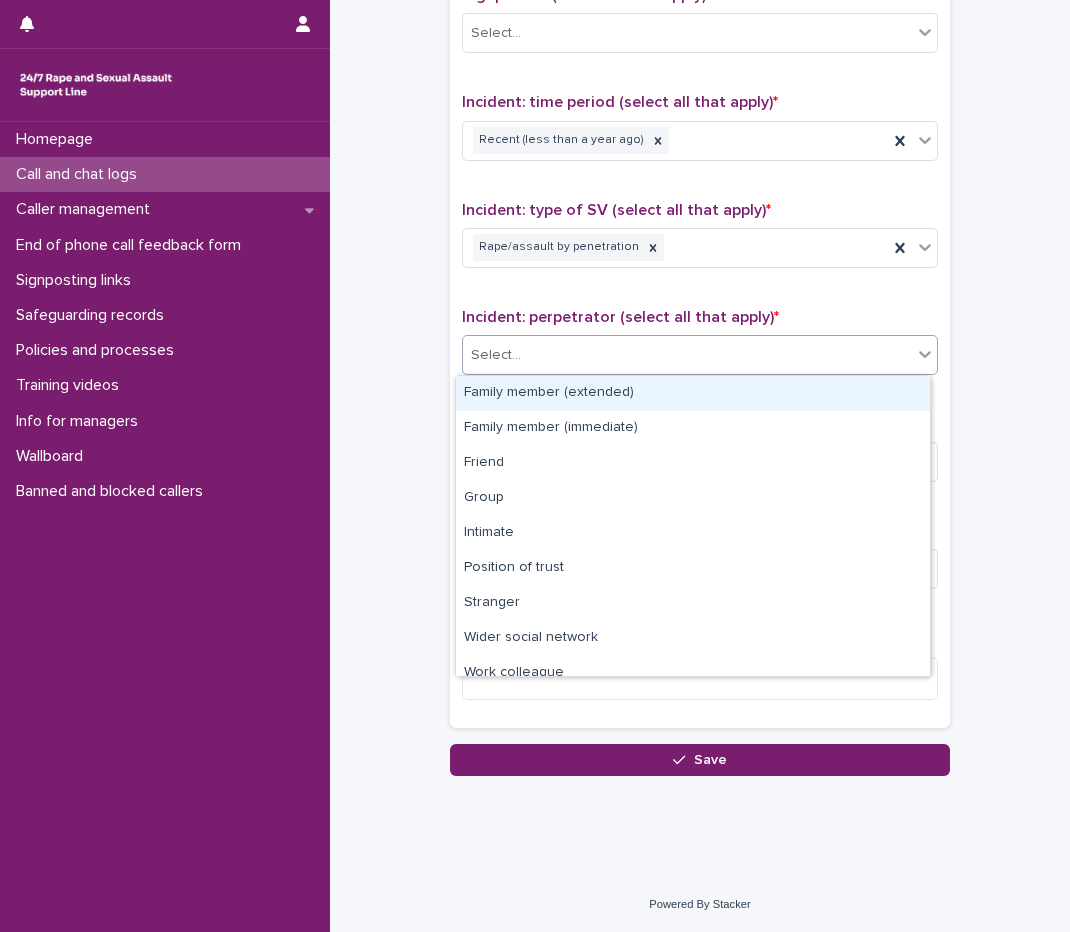 click on "Select..." at bounding box center [687, 355] 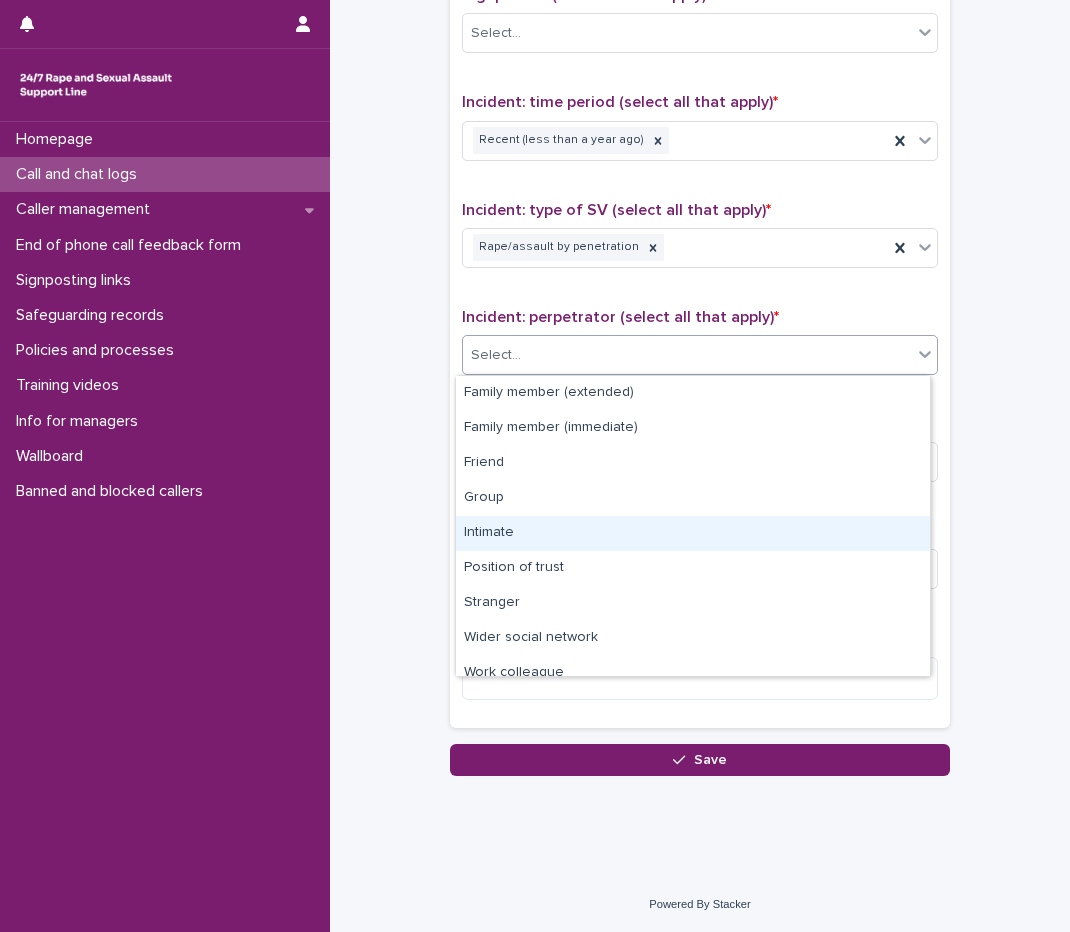 click on "Intimate" at bounding box center (693, 533) 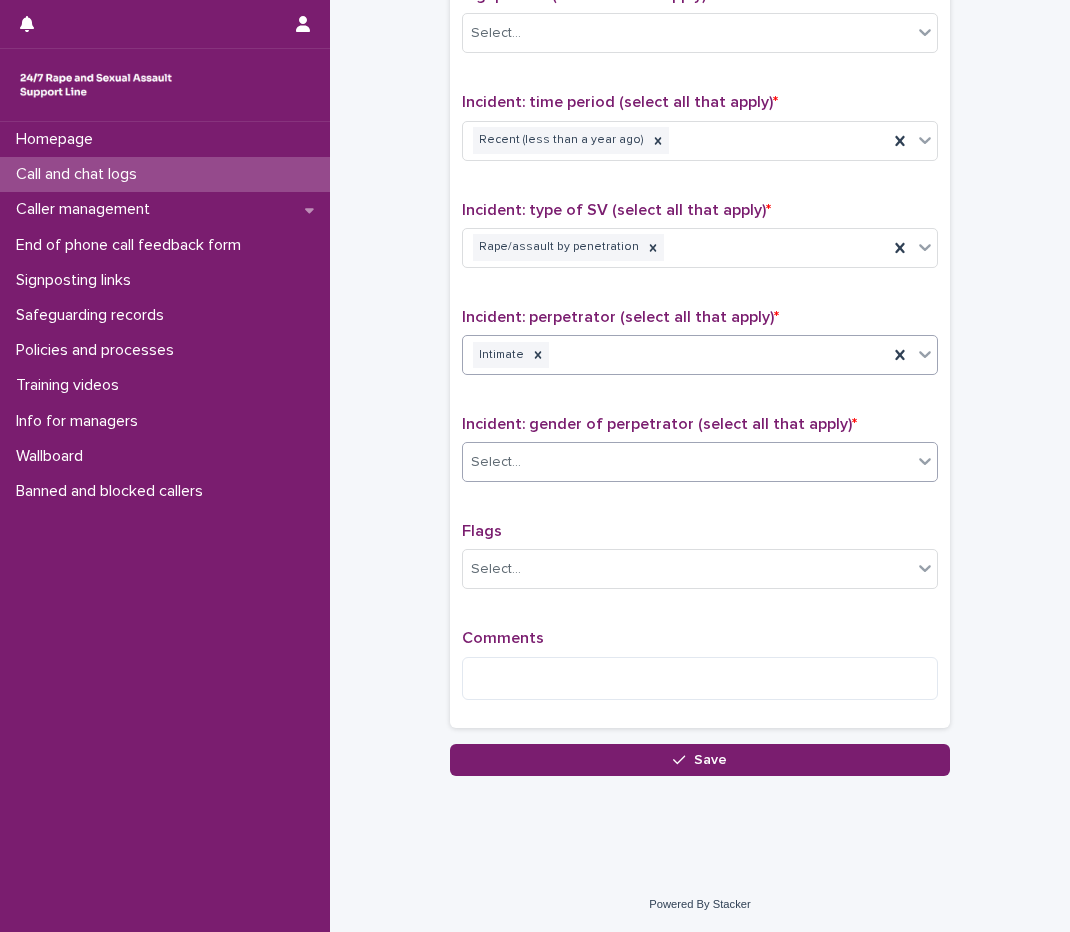 click on "Select..." at bounding box center (687, 462) 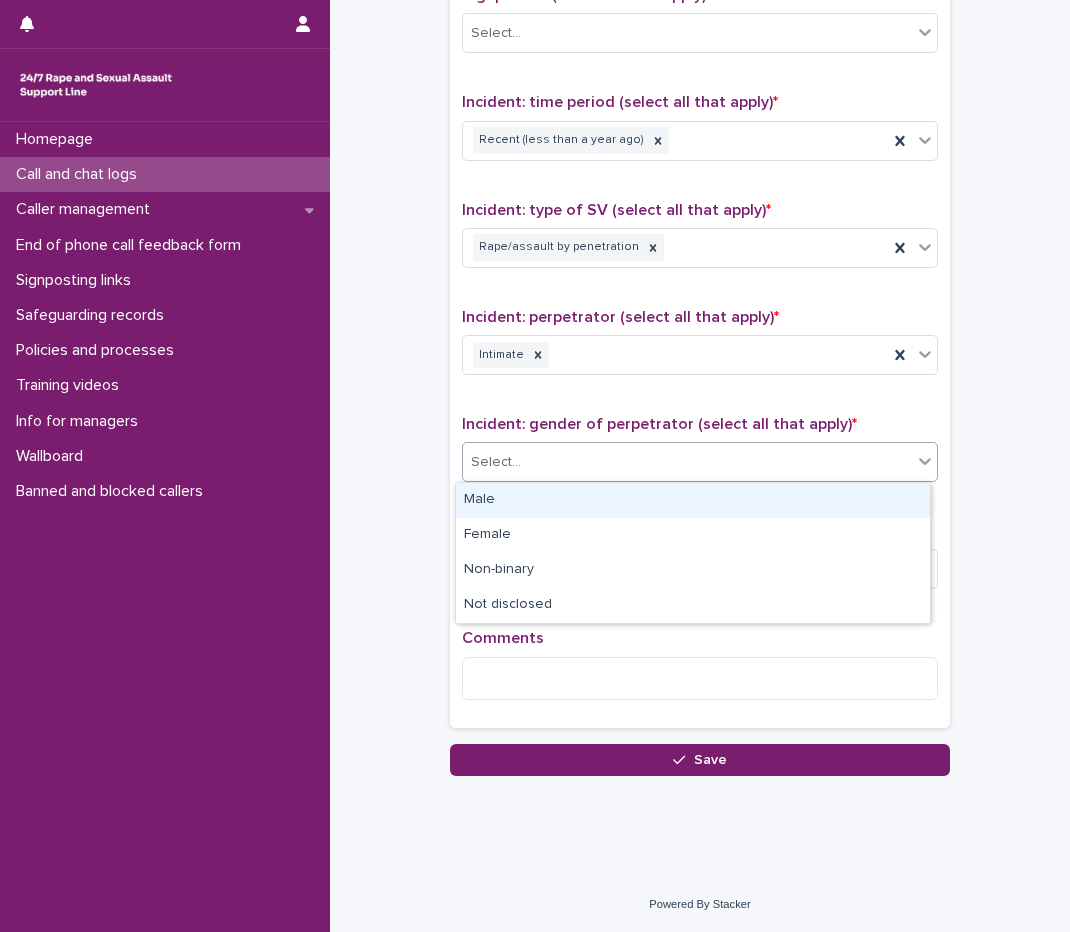 click on "Male" at bounding box center (693, 500) 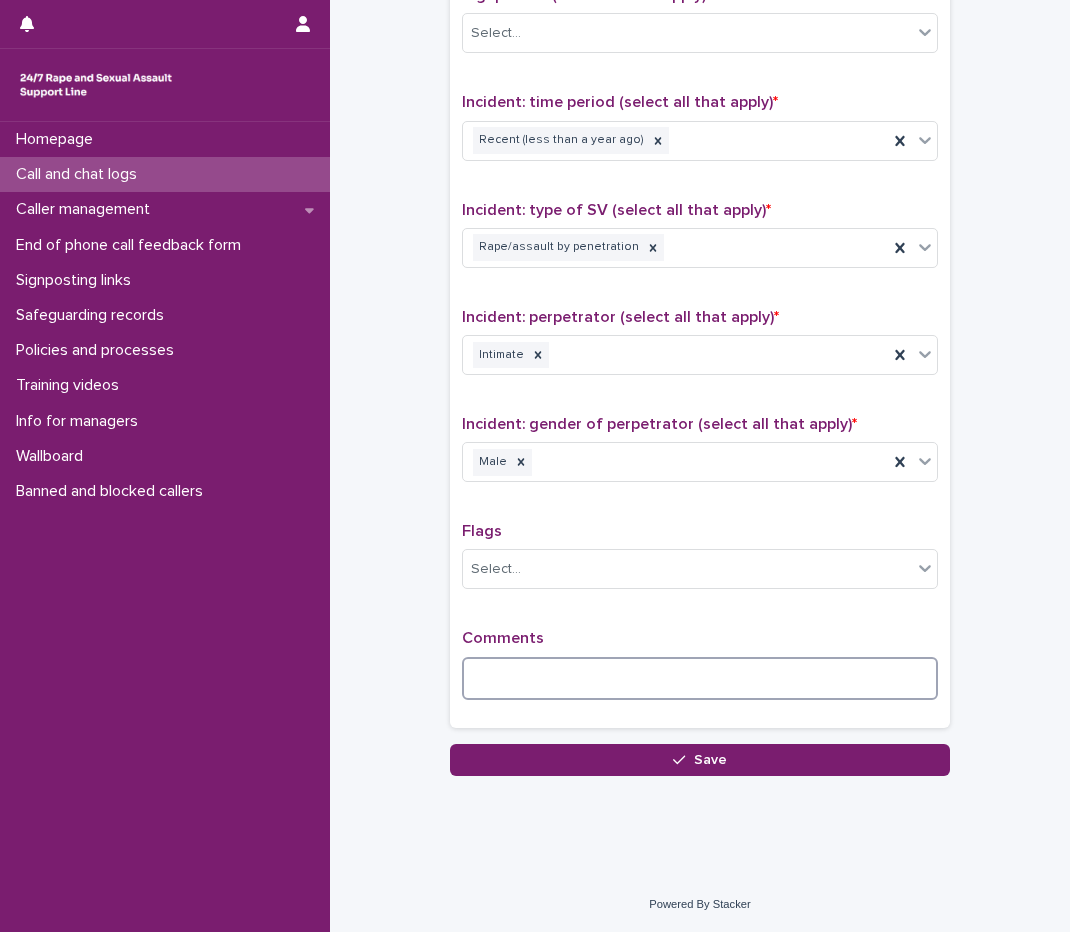 click at bounding box center (700, 678) 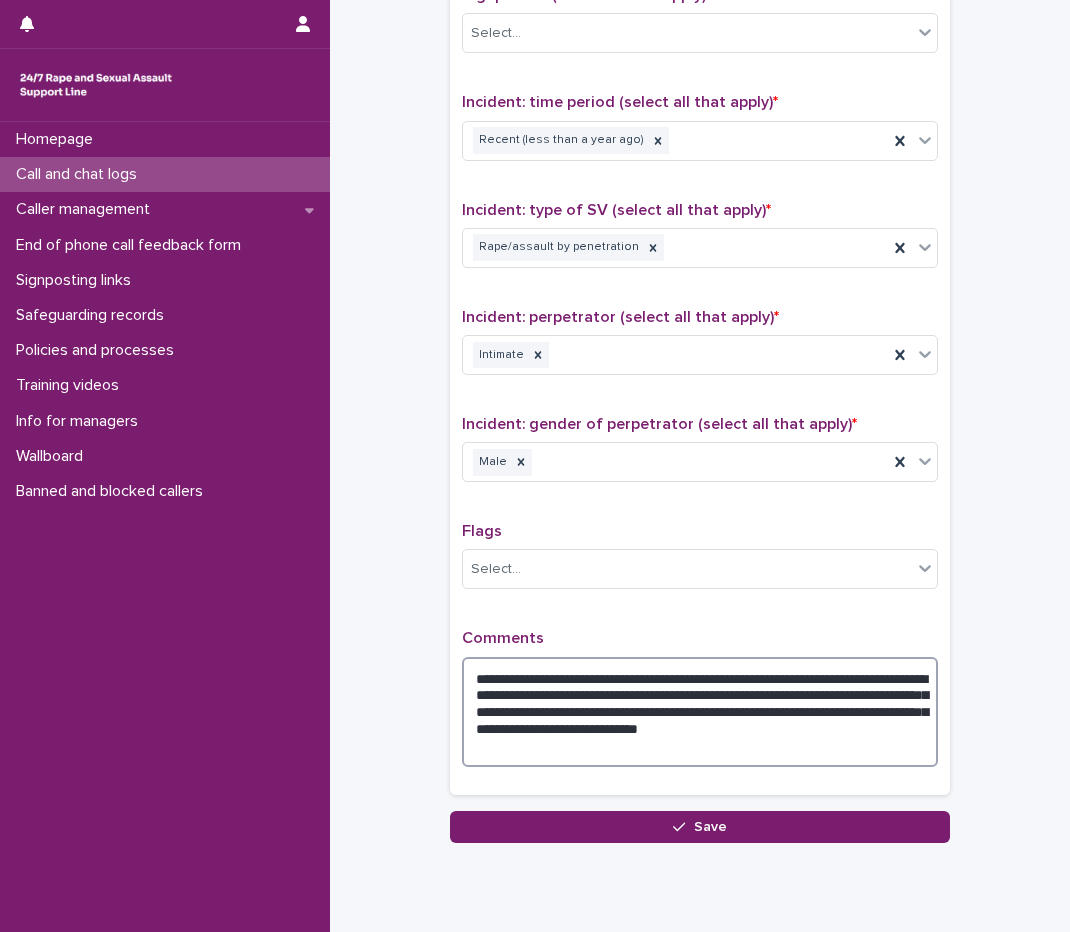 click on "**********" at bounding box center [700, 712] 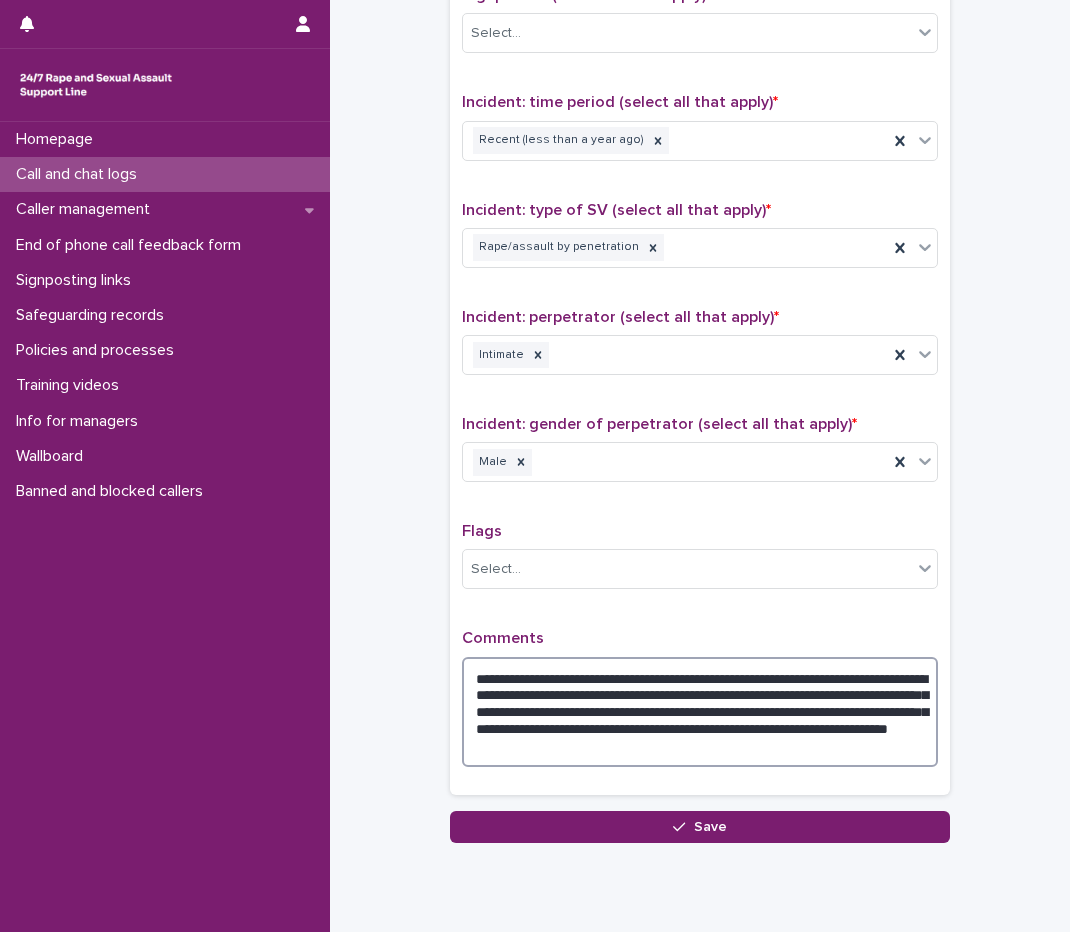 type on "**********" 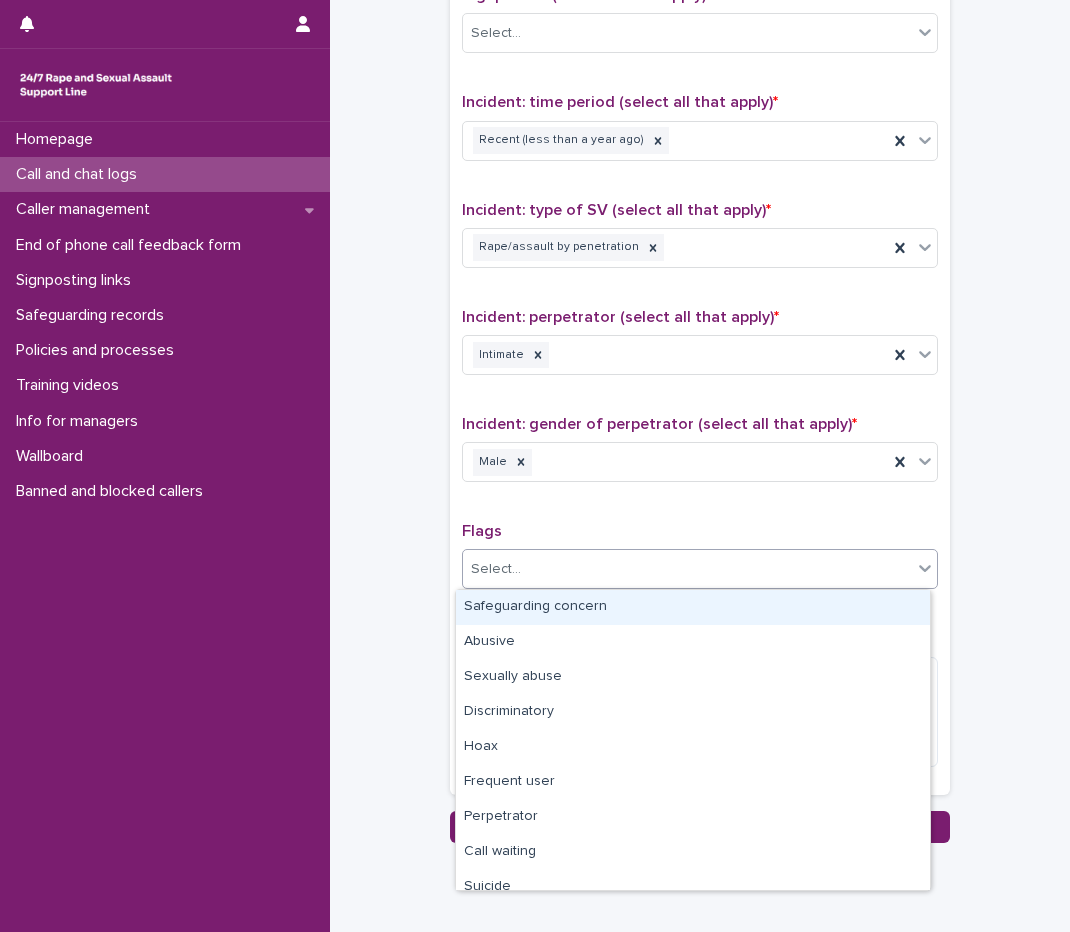 click on "Select..." at bounding box center [687, 569] 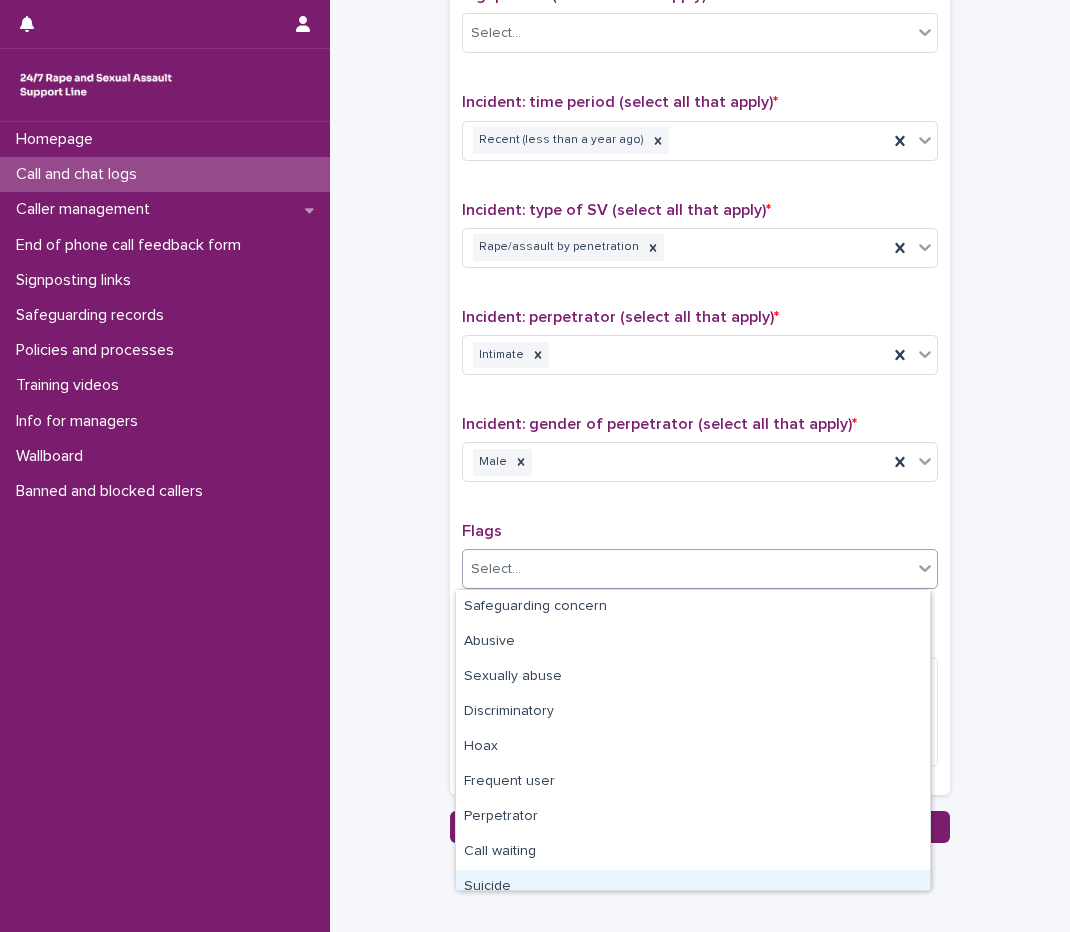 click on "Suicide" at bounding box center [693, 887] 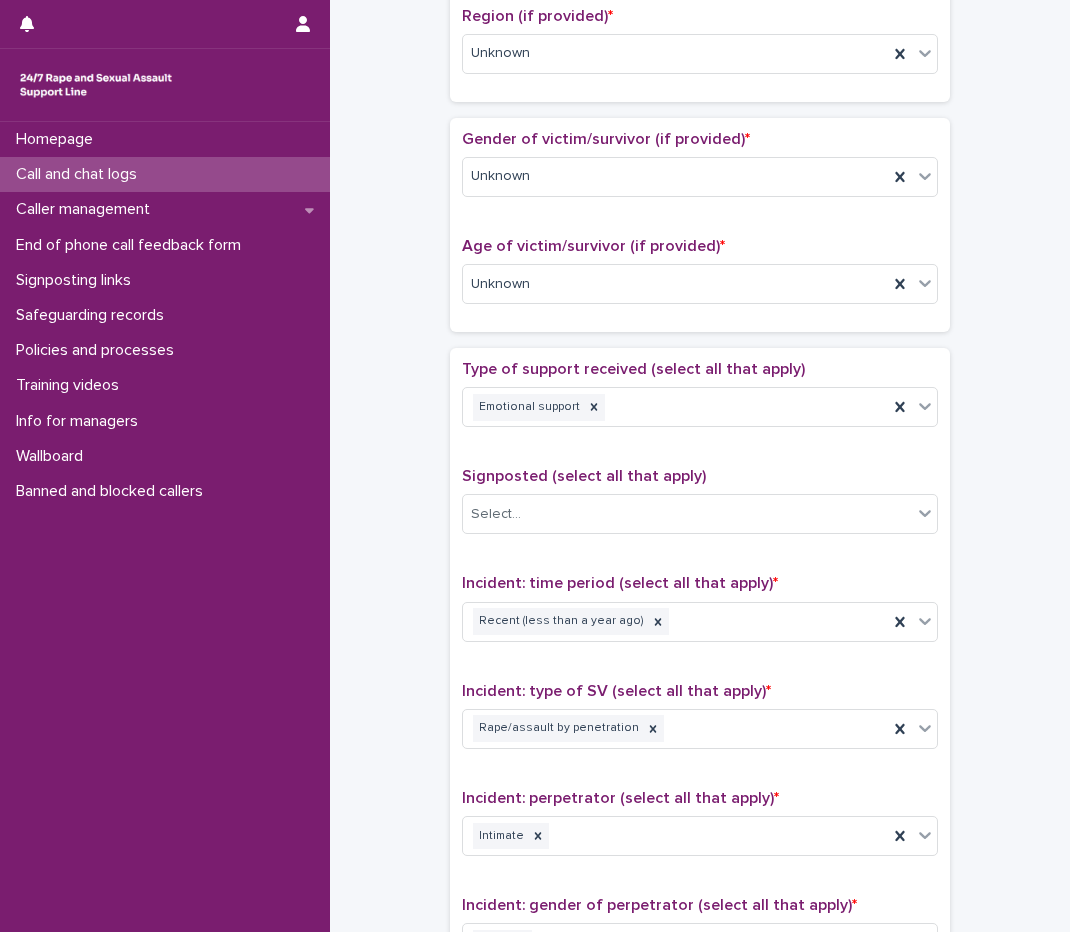 scroll, scrollTop: 1348, scrollLeft: 0, axis: vertical 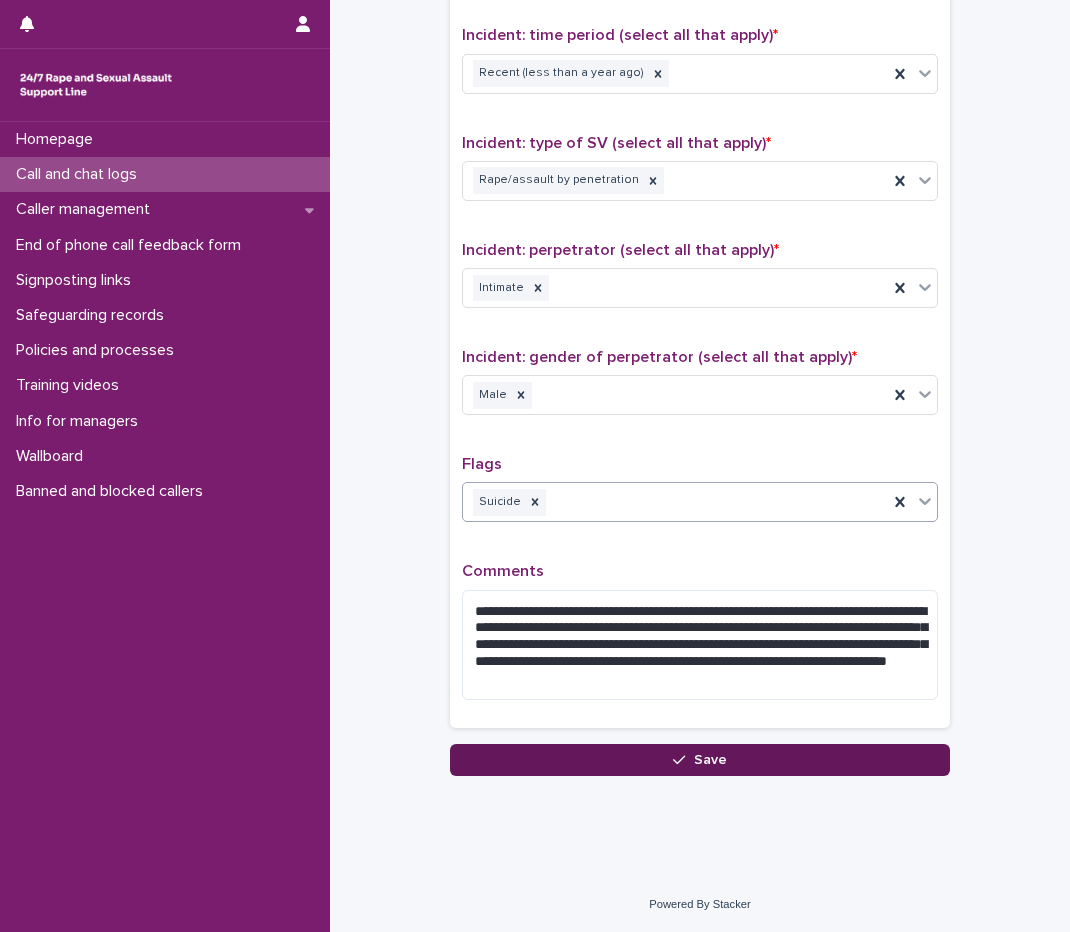 click on "Save" at bounding box center (710, 760) 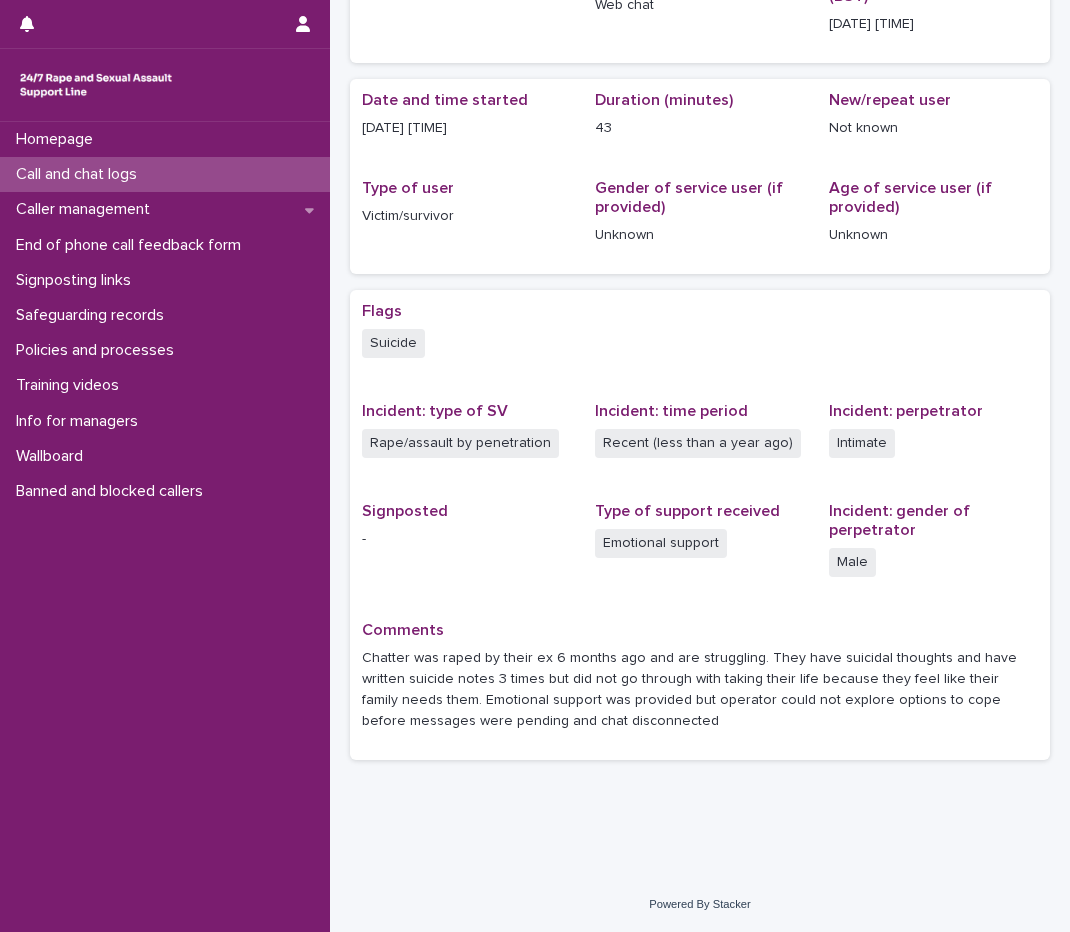 scroll, scrollTop: 0, scrollLeft: 0, axis: both 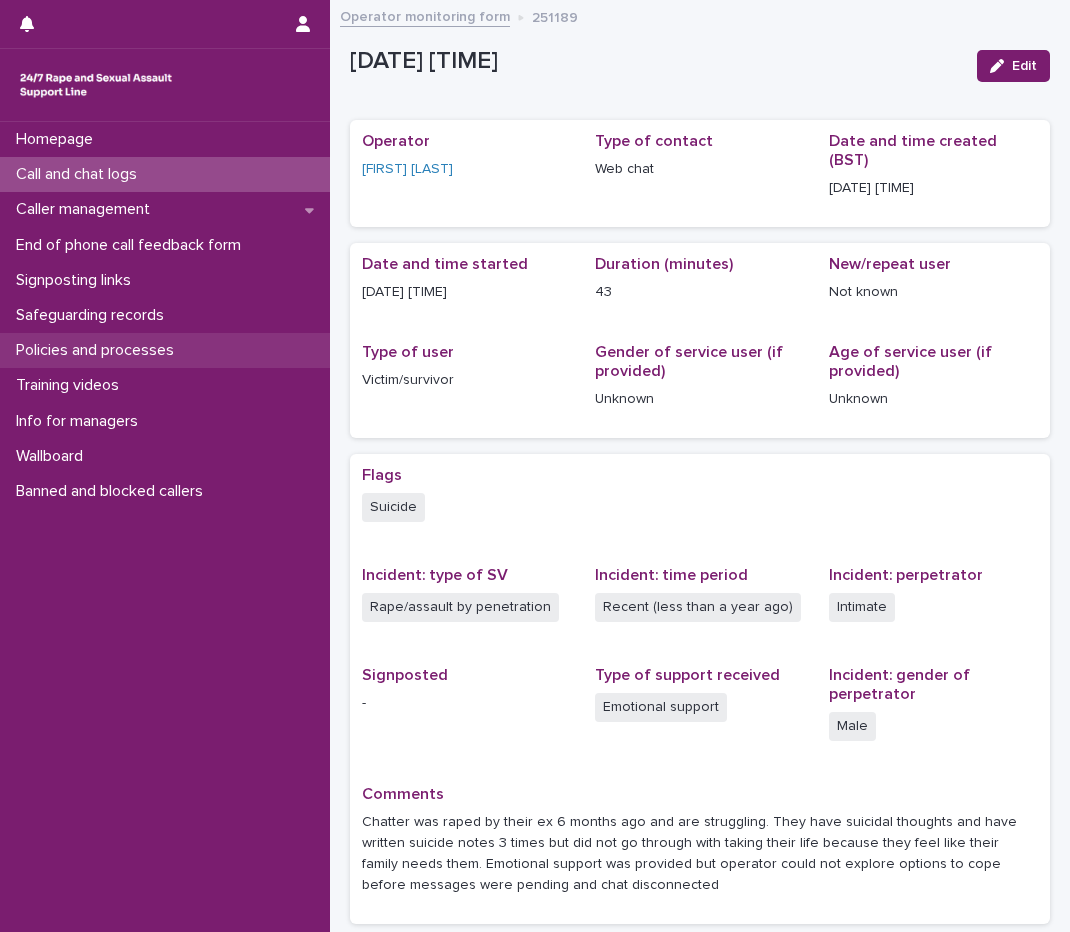 click on "Policies and processes" at bounding box center (99, 350) 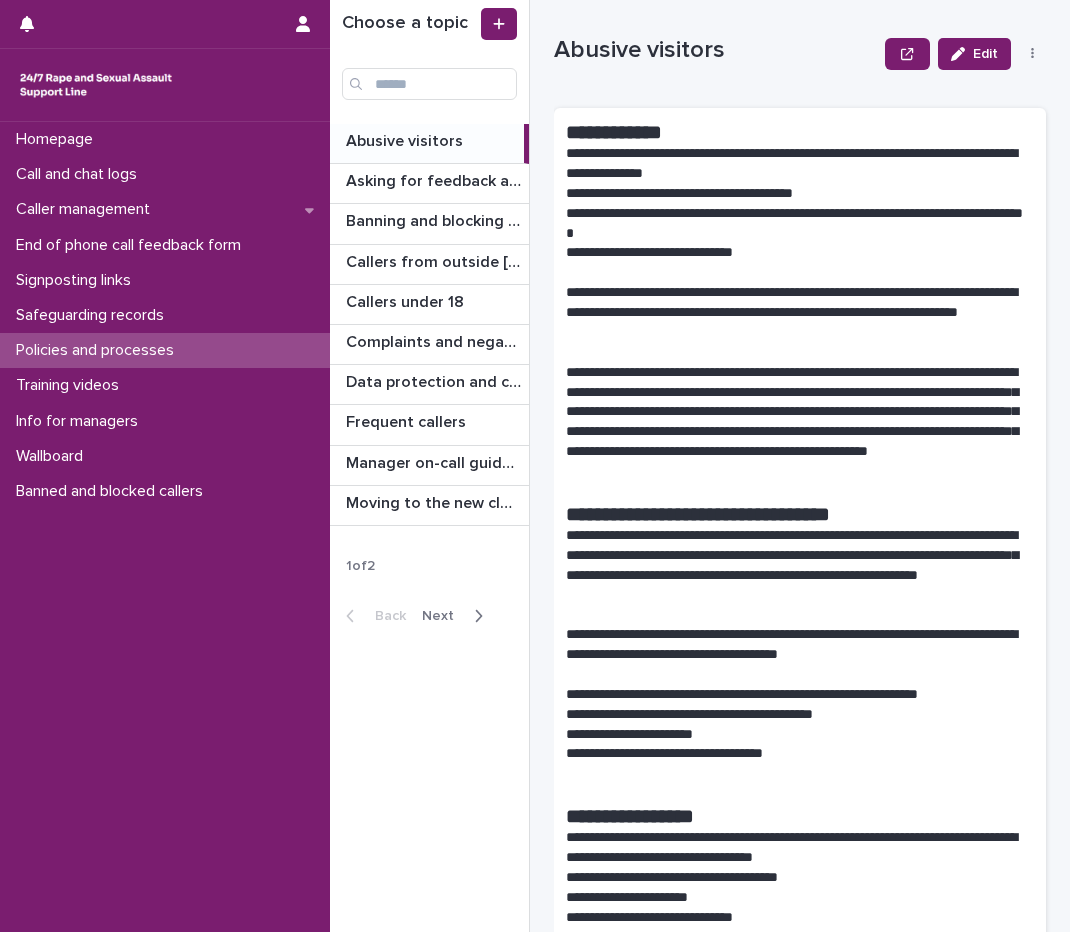 click at bounding box center (478, 616) 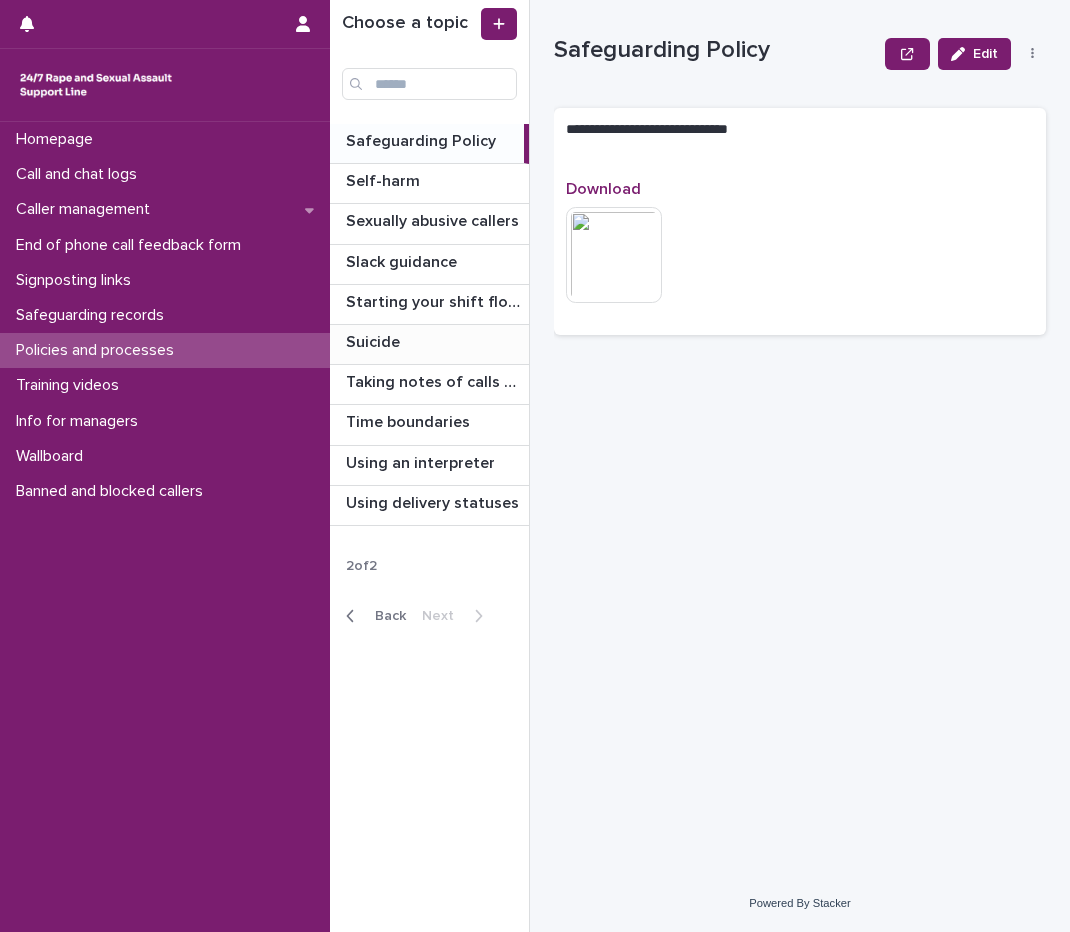 click on "Suicide" at bounding box center [375, 340] 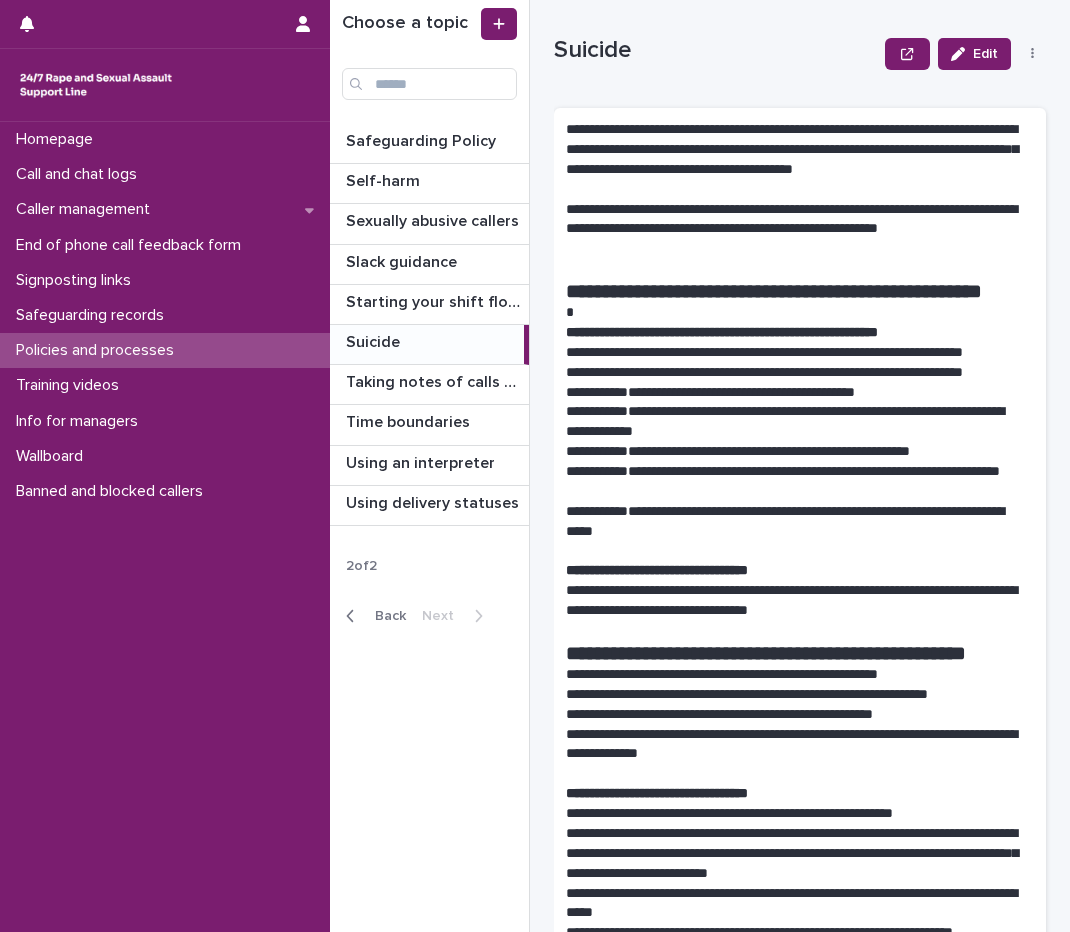 scroll, scrollTop: 100, scrollLeft: 0, axis: vertical 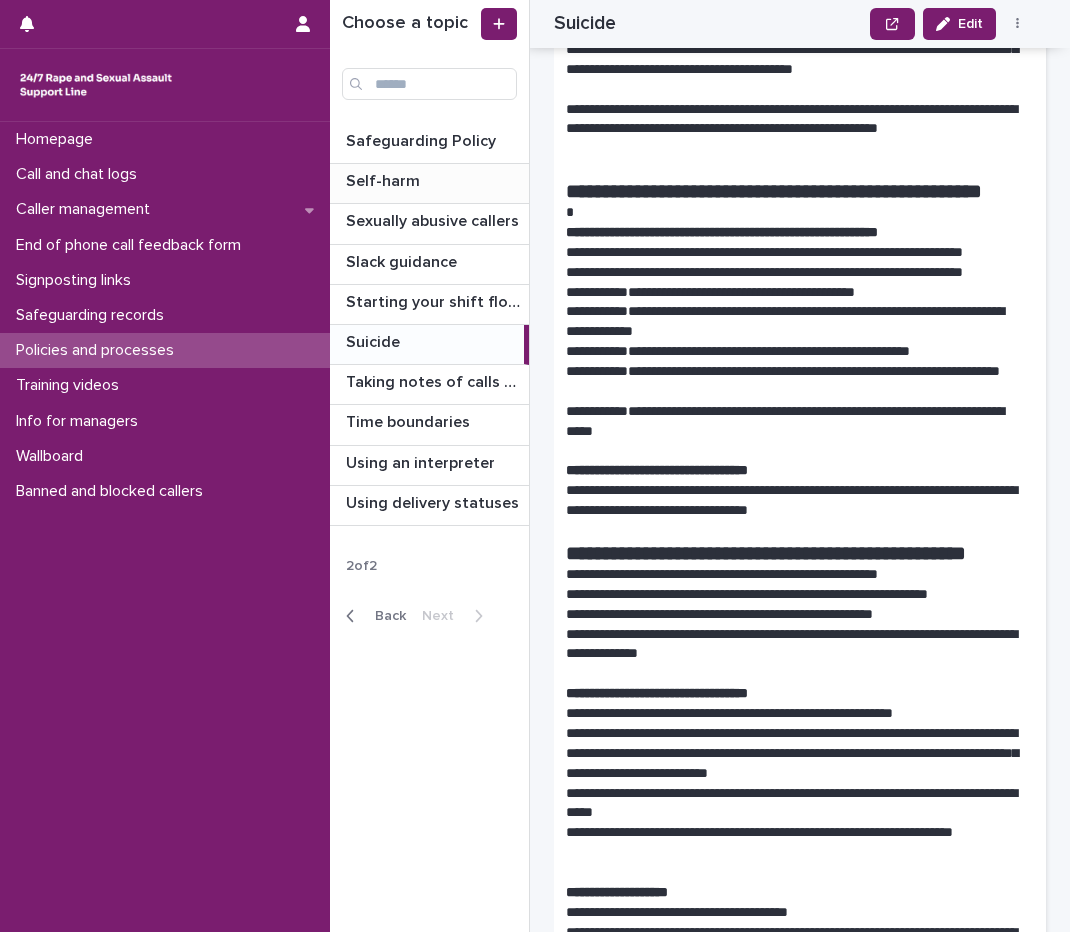 click on "Self-harm" at bounding box center [385, 179] 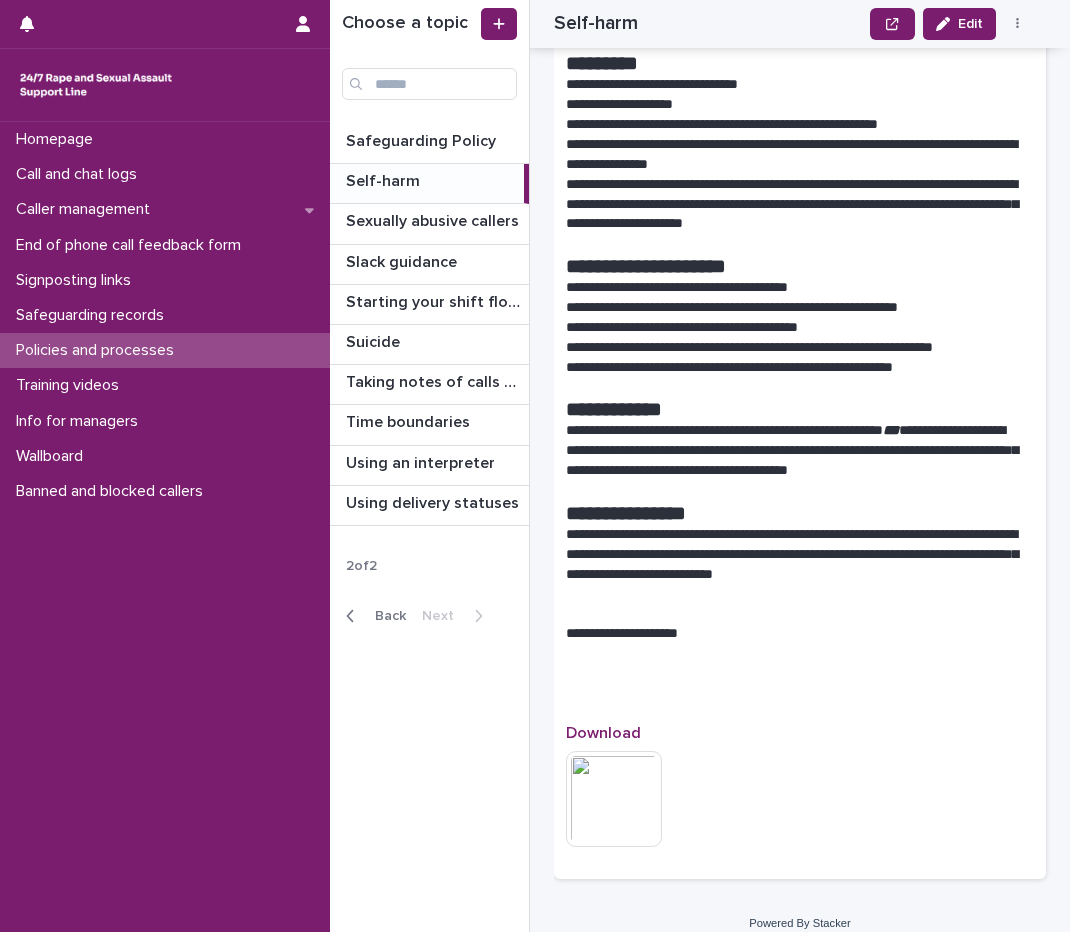 scroll, scrollTop: 757, scrollLeft: 0, axis: vertical 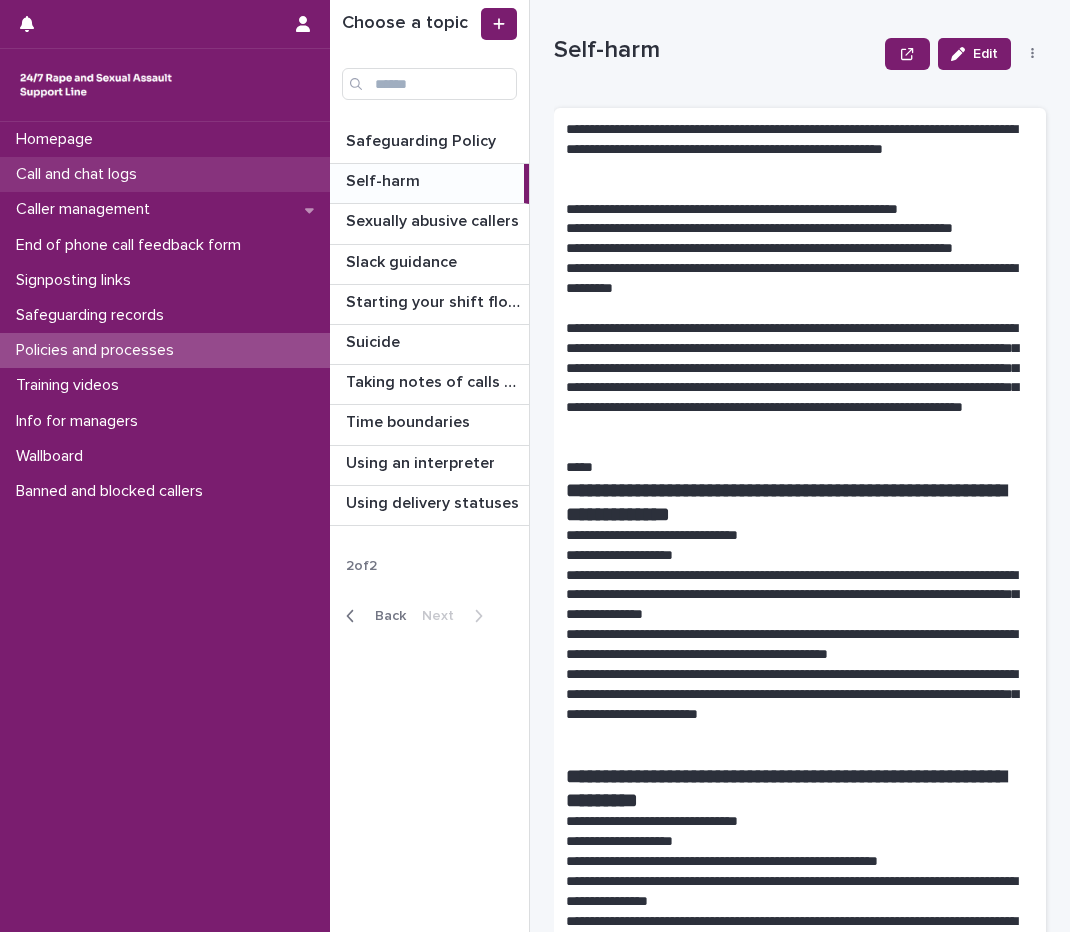 click on "Call and chat logs" at bounding box center [165, 174] 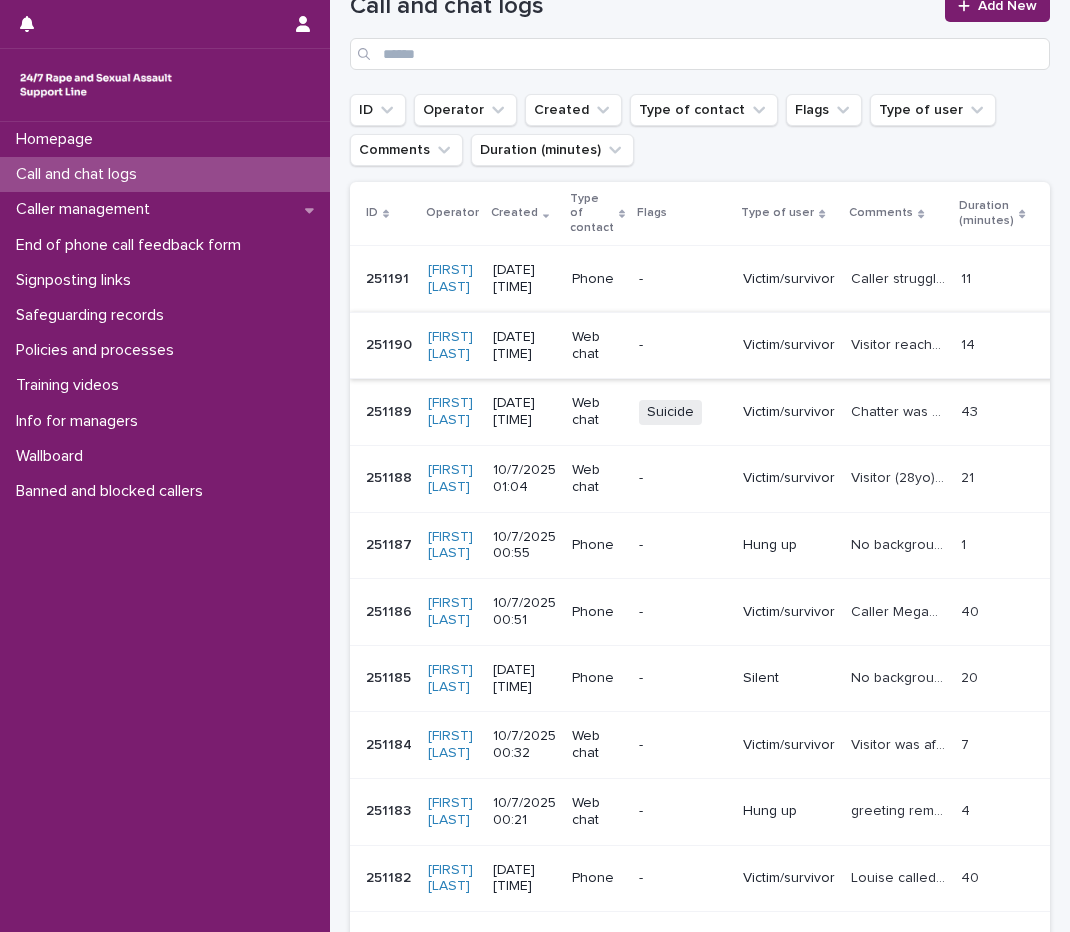 scroll, scrollTop: 207, scrollLeft: 0, axis: vertical 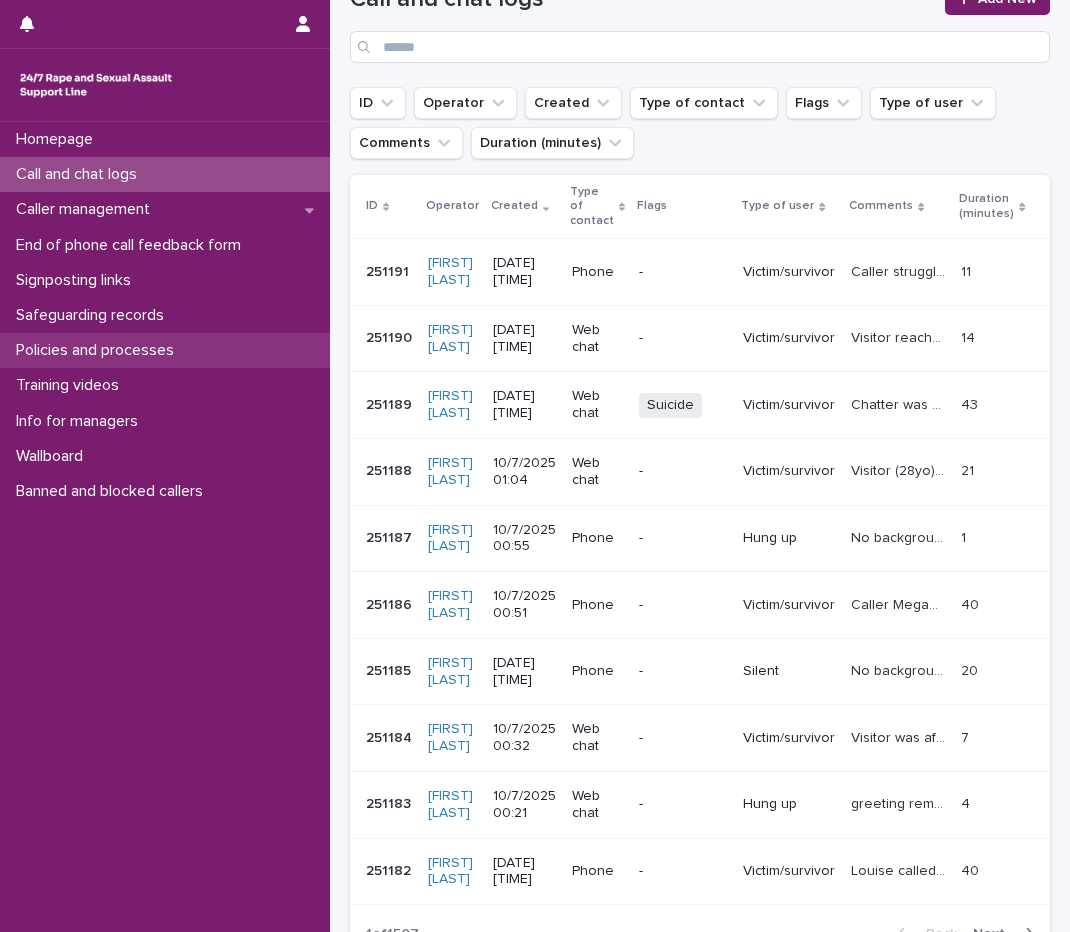 click on "Policies and processes" at bounding box center [99, 350] 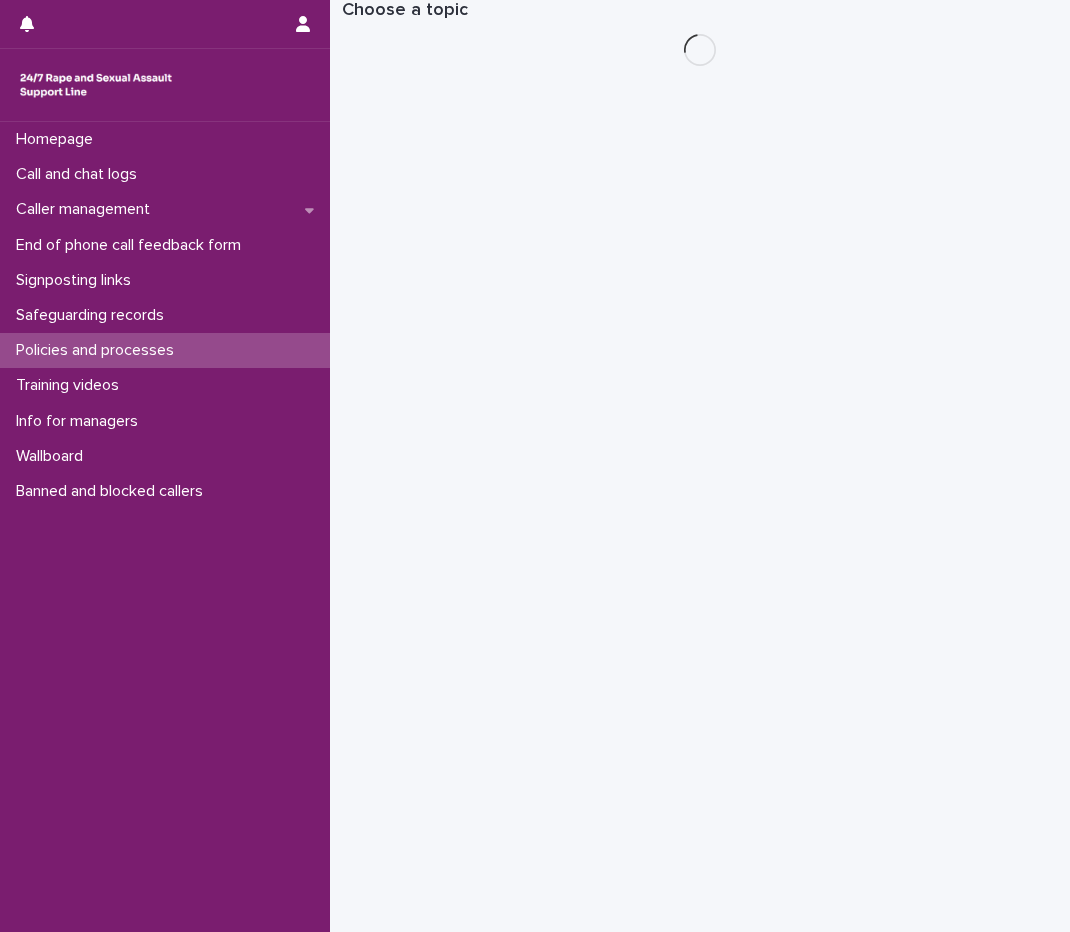 scroll, scrollTop: 0, scrollLeft: 0, axis: both 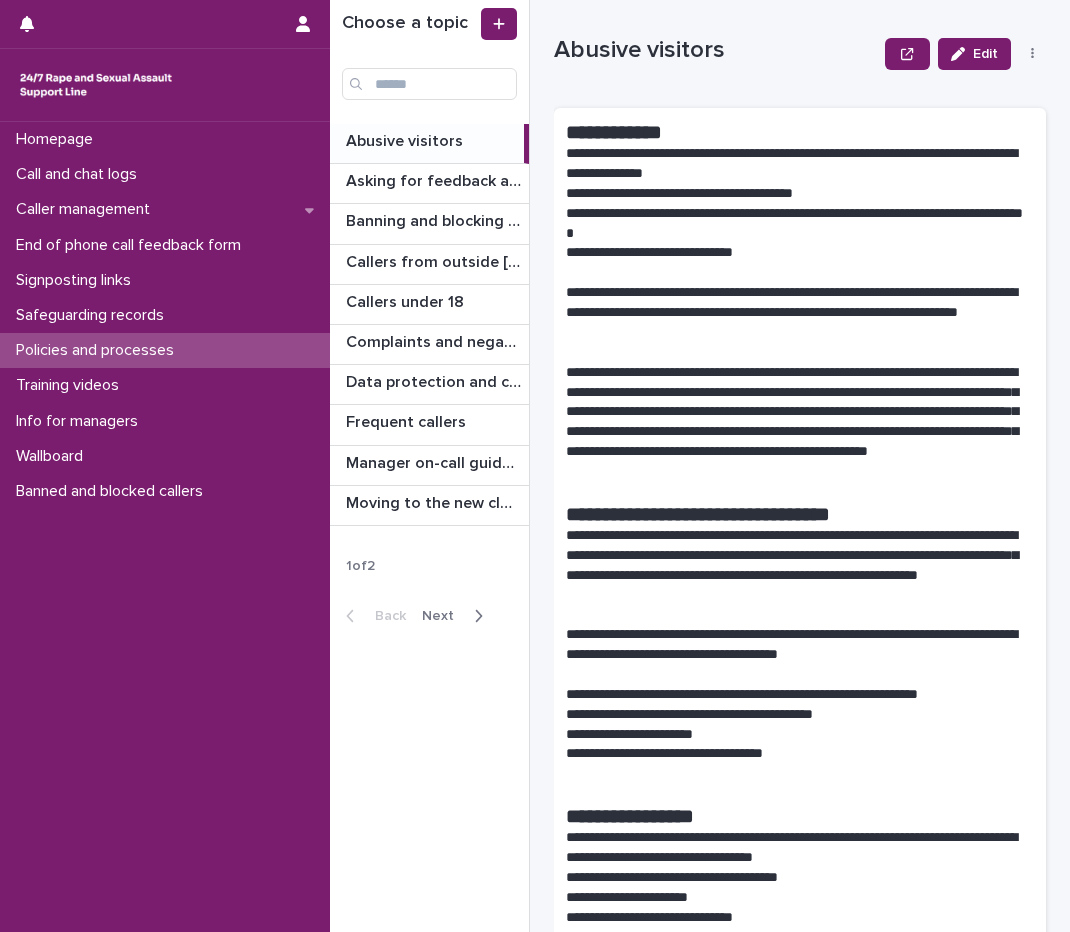click at bounding box center [479, 615] 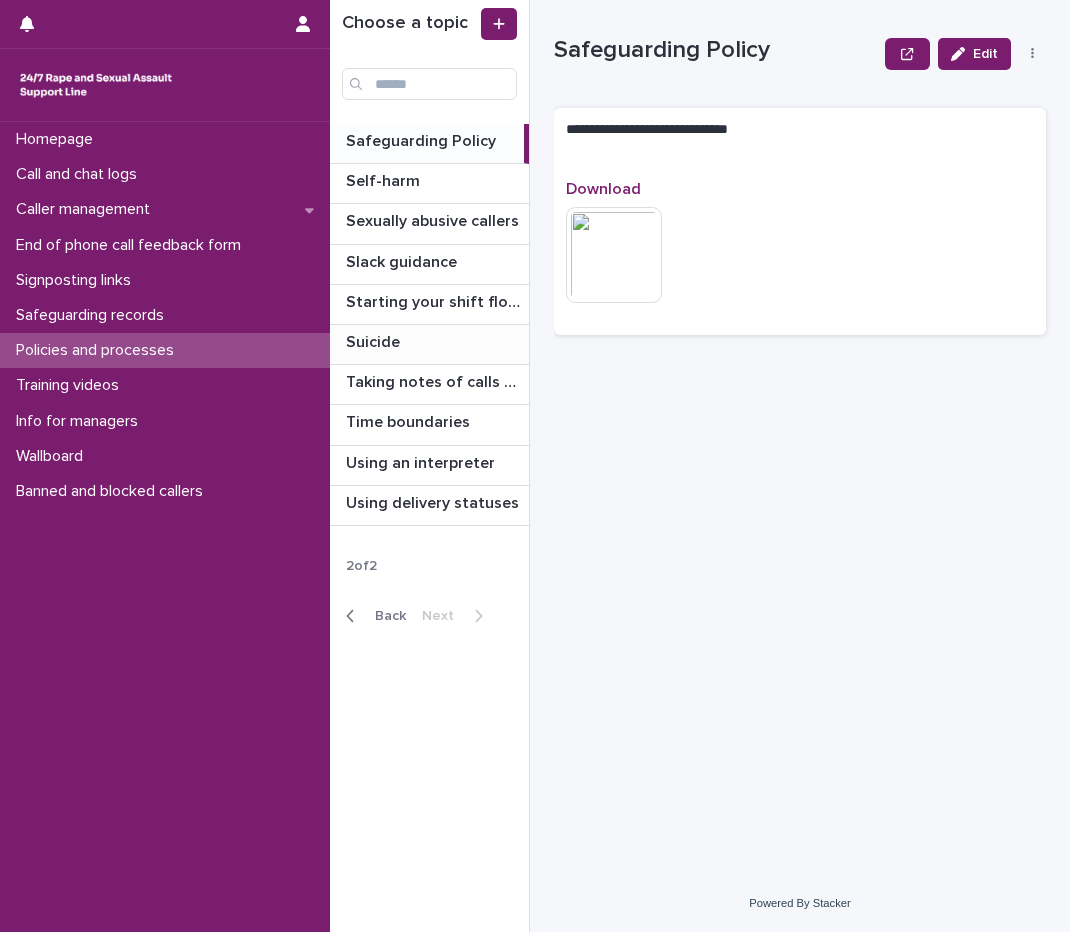 click on "Suicide" at bounding box center [375, 340] 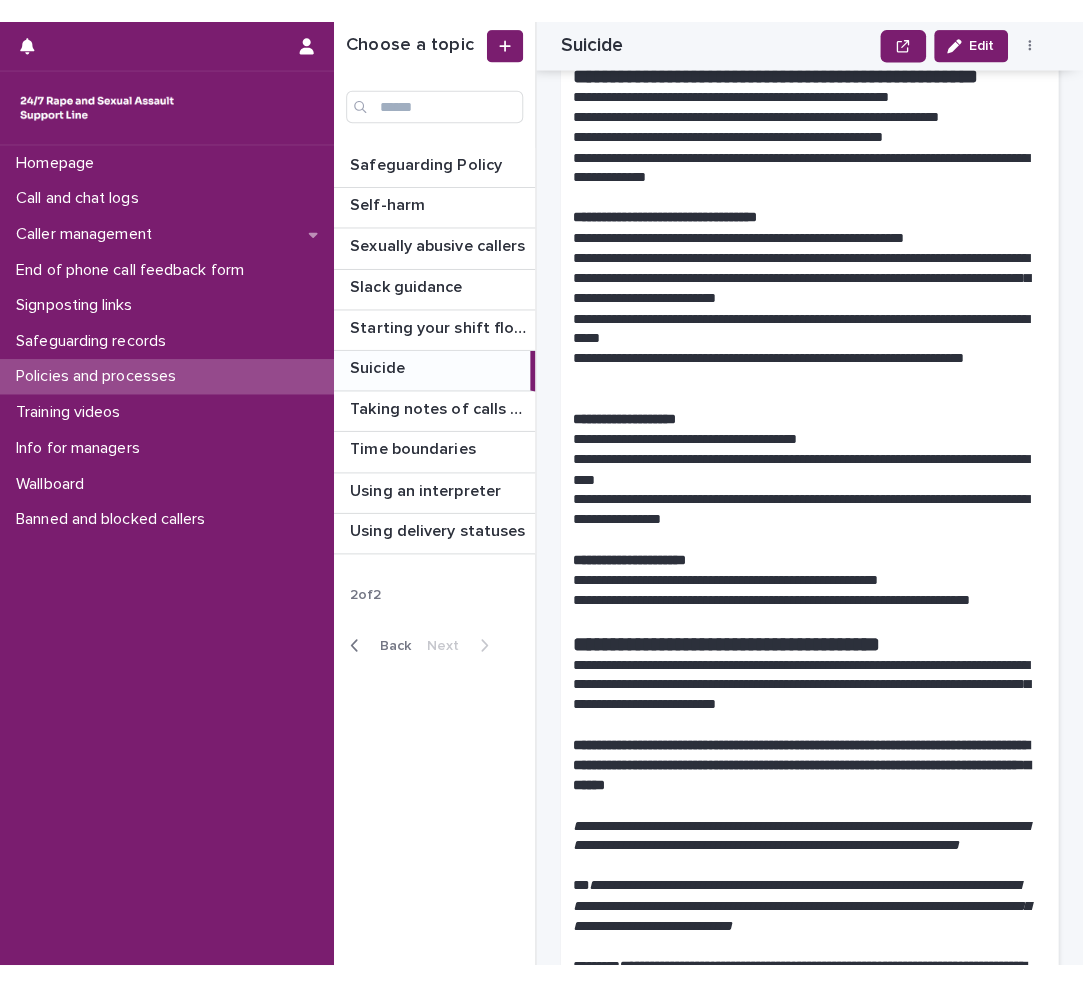 scroll, scrollTop: 700, scrollLeft: 0, axis: vertical 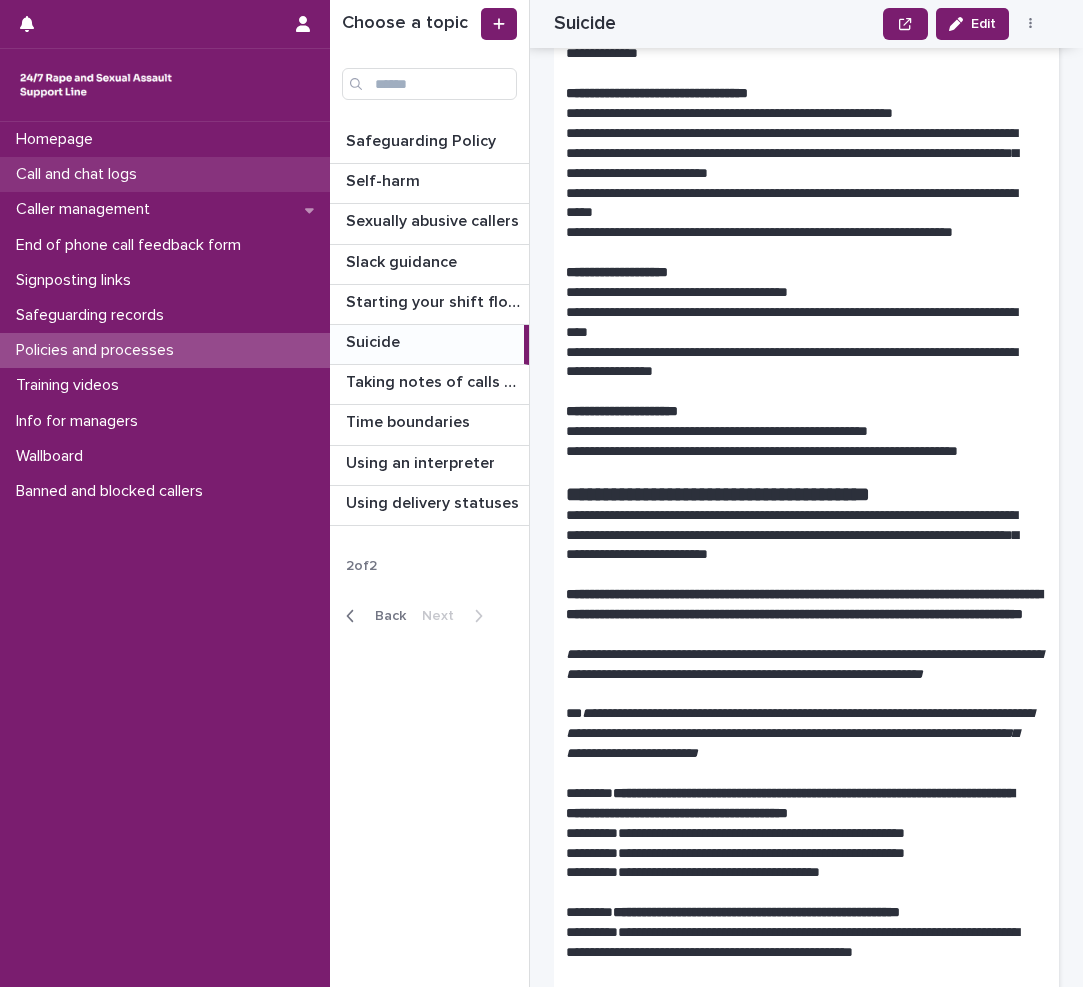 click on "Call and chat logs" at bounding box center [80, 174] 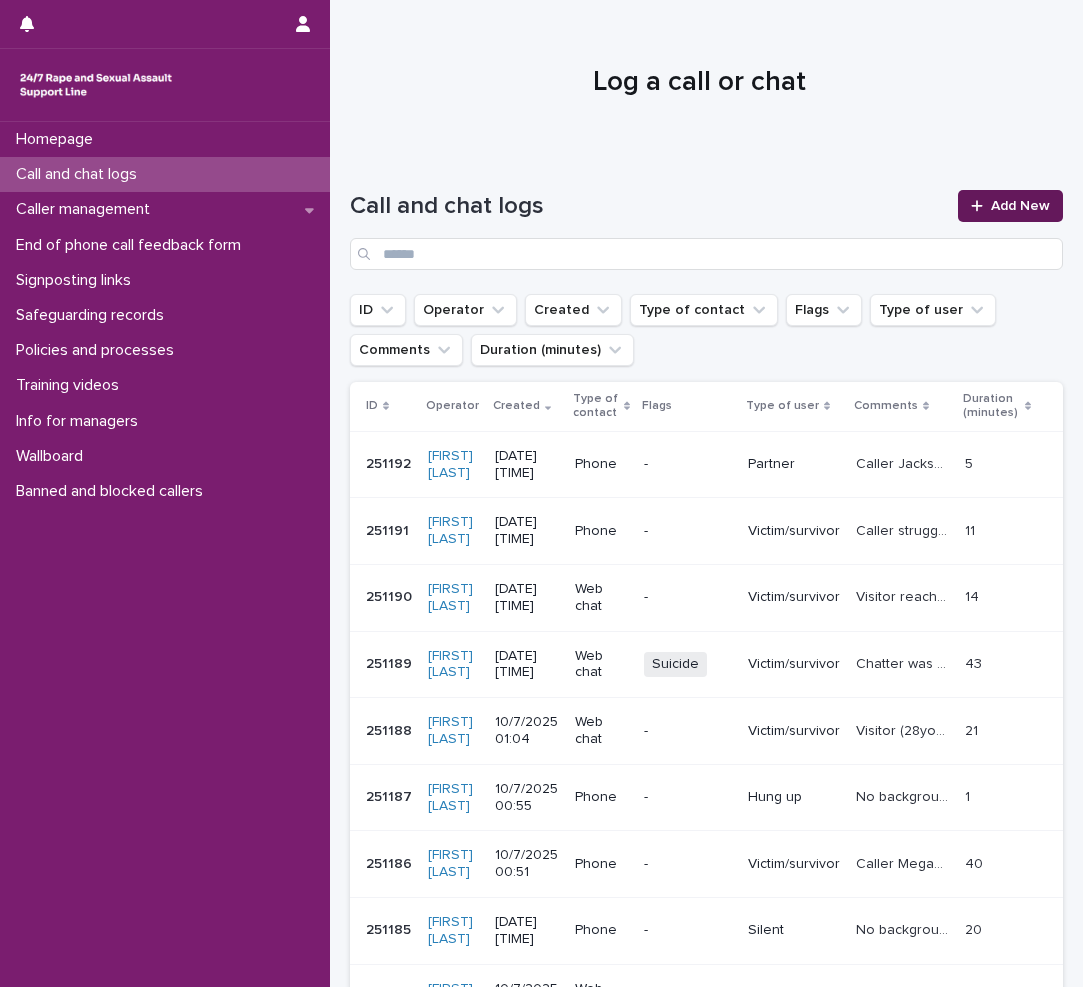 click at bounding box center [977, 206] 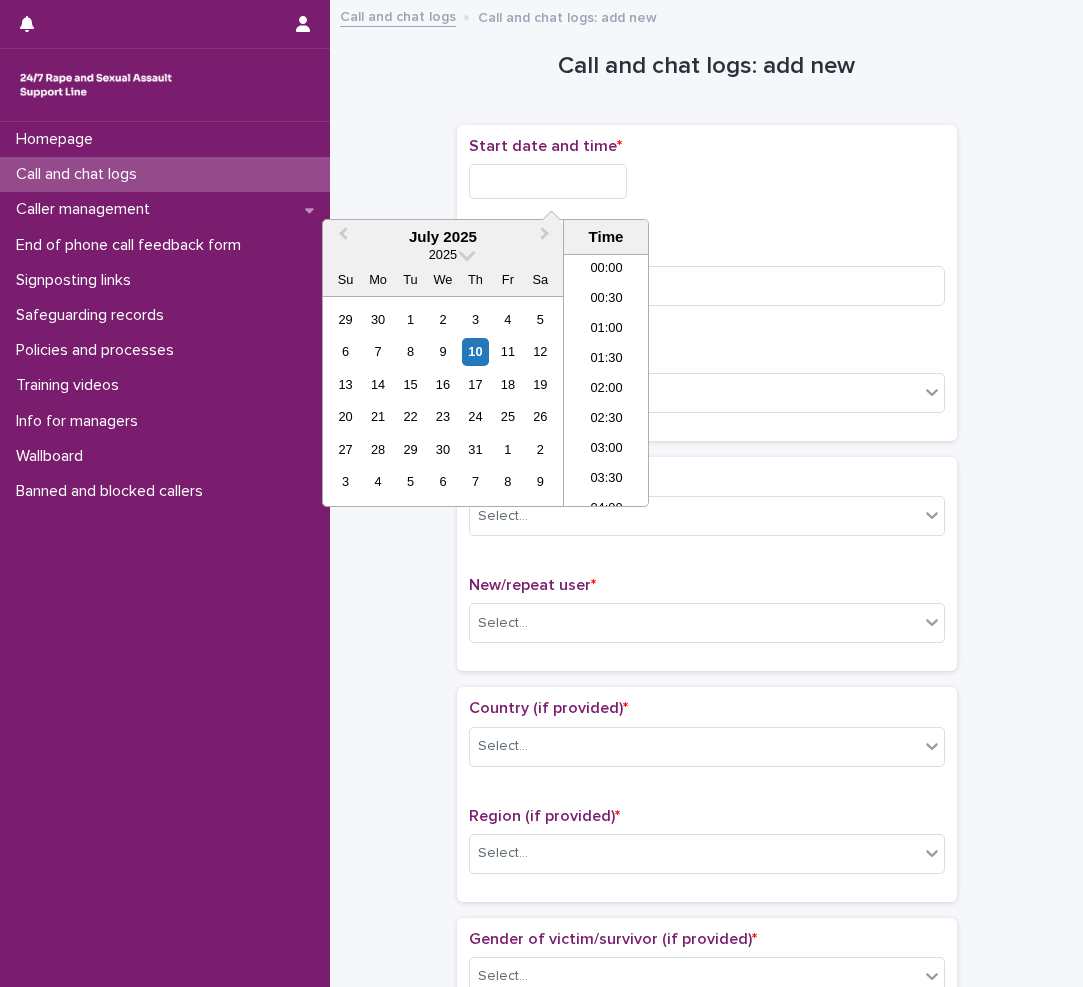 click at bounding box center (548, 181) 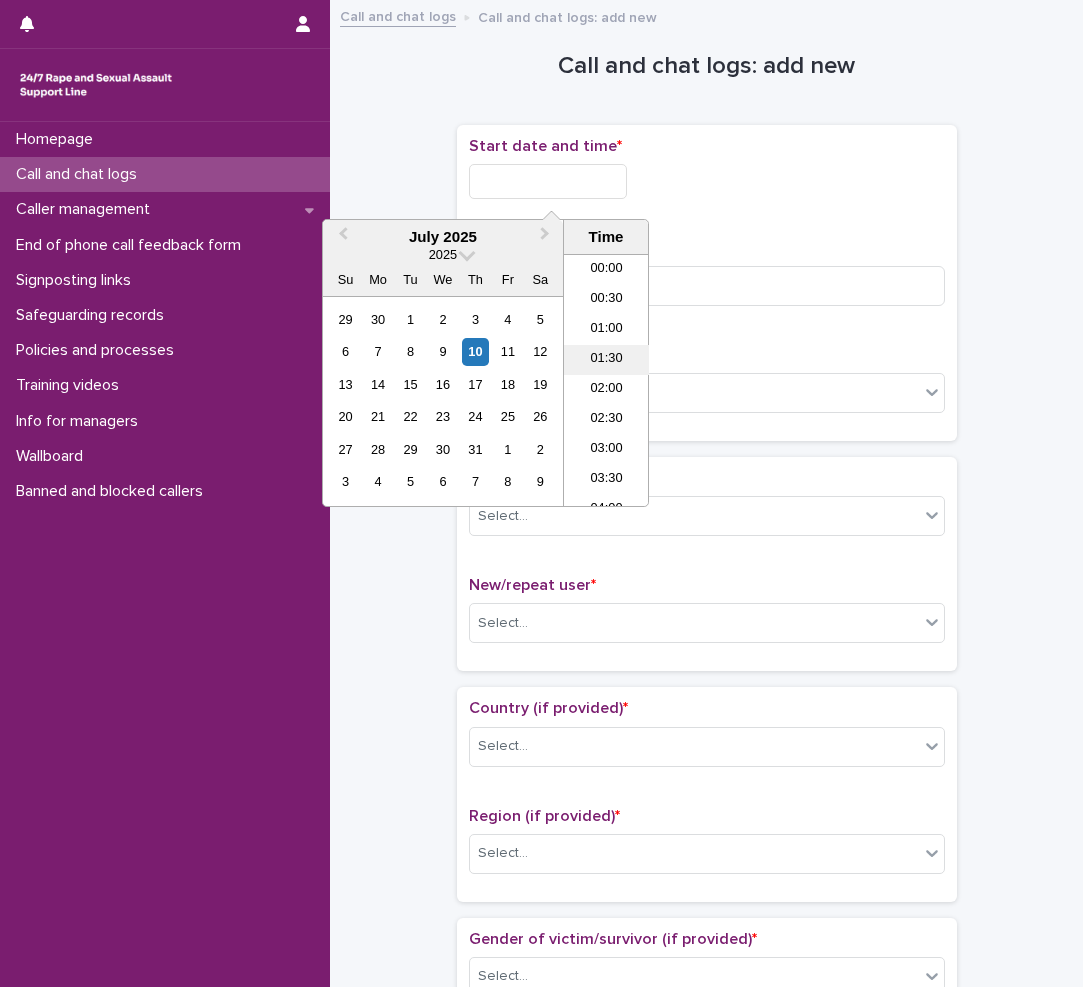click on "01:30" at bounding box center (606, 360) 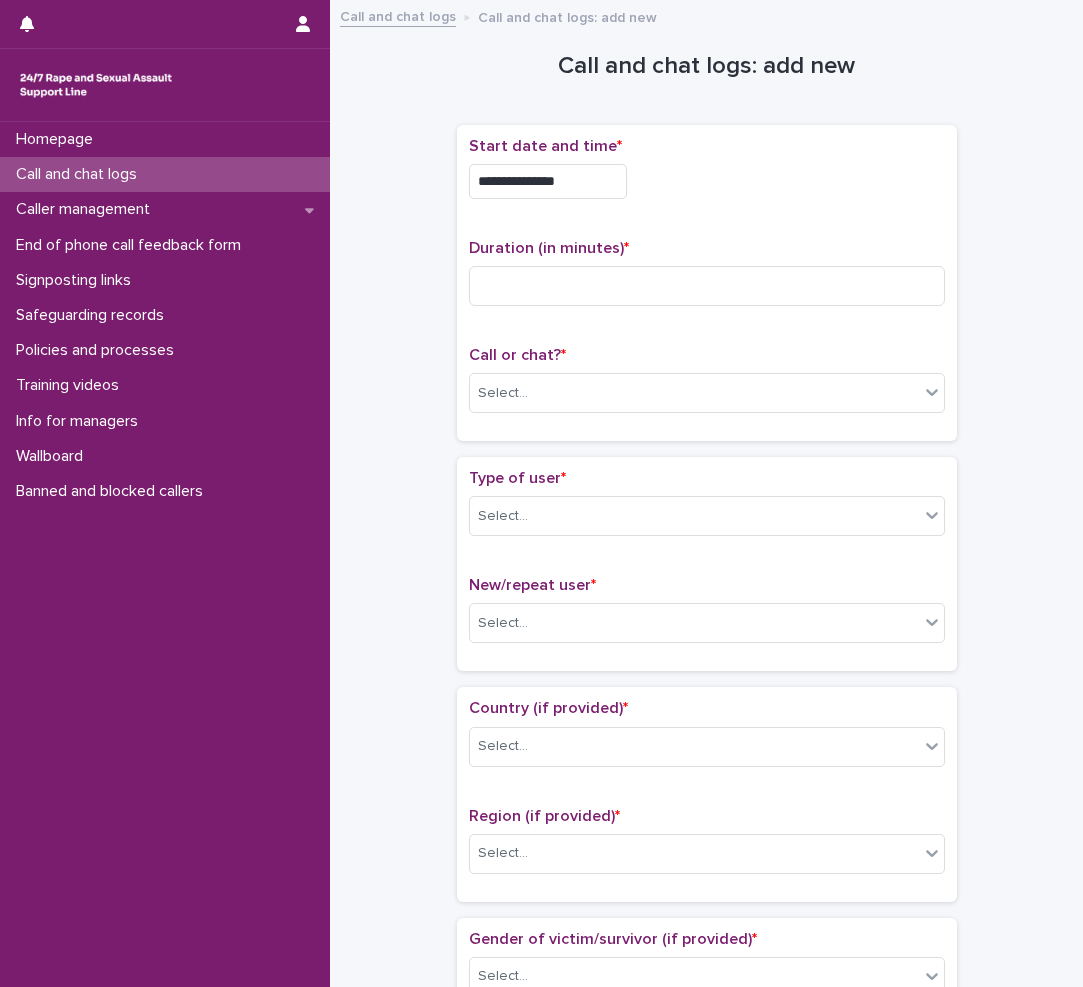 click on "**********" at bounding box center [548, 181] 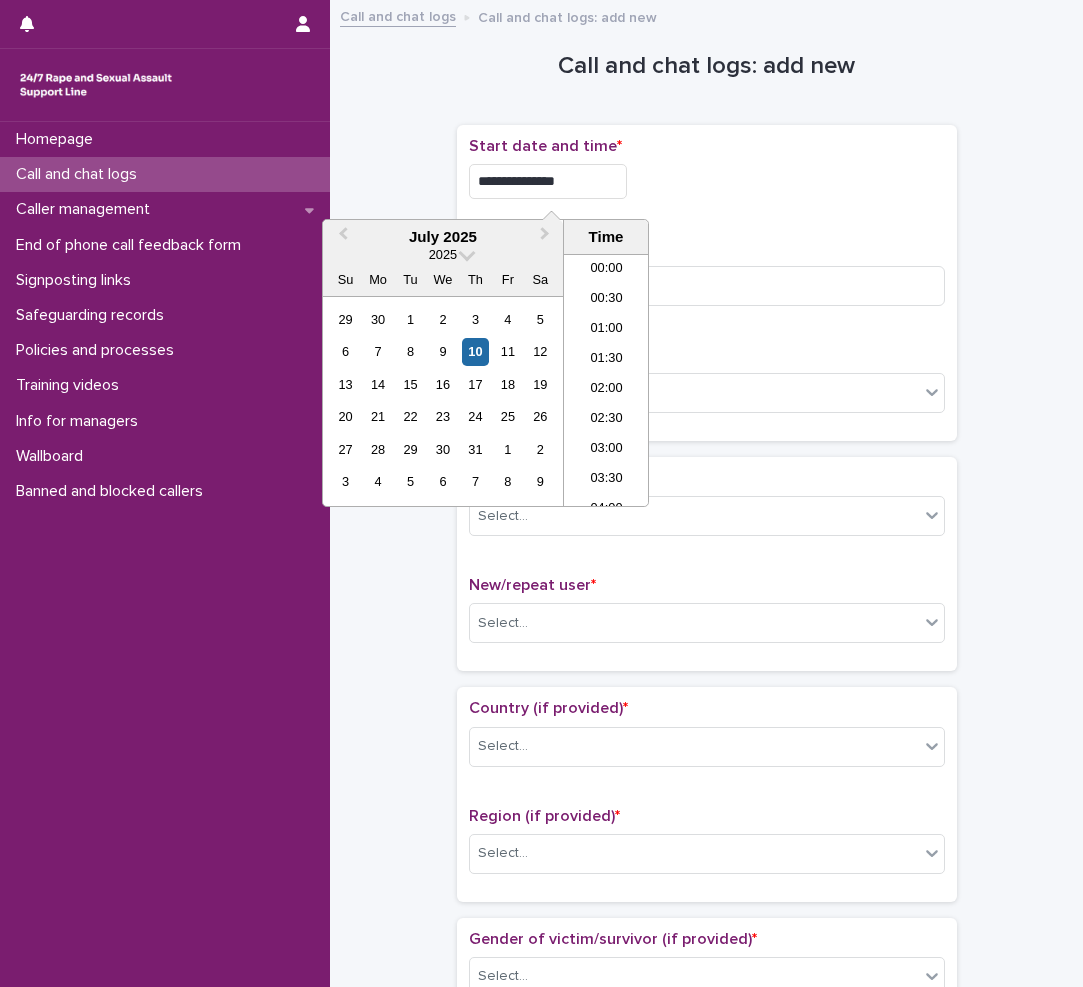 type on "**********" 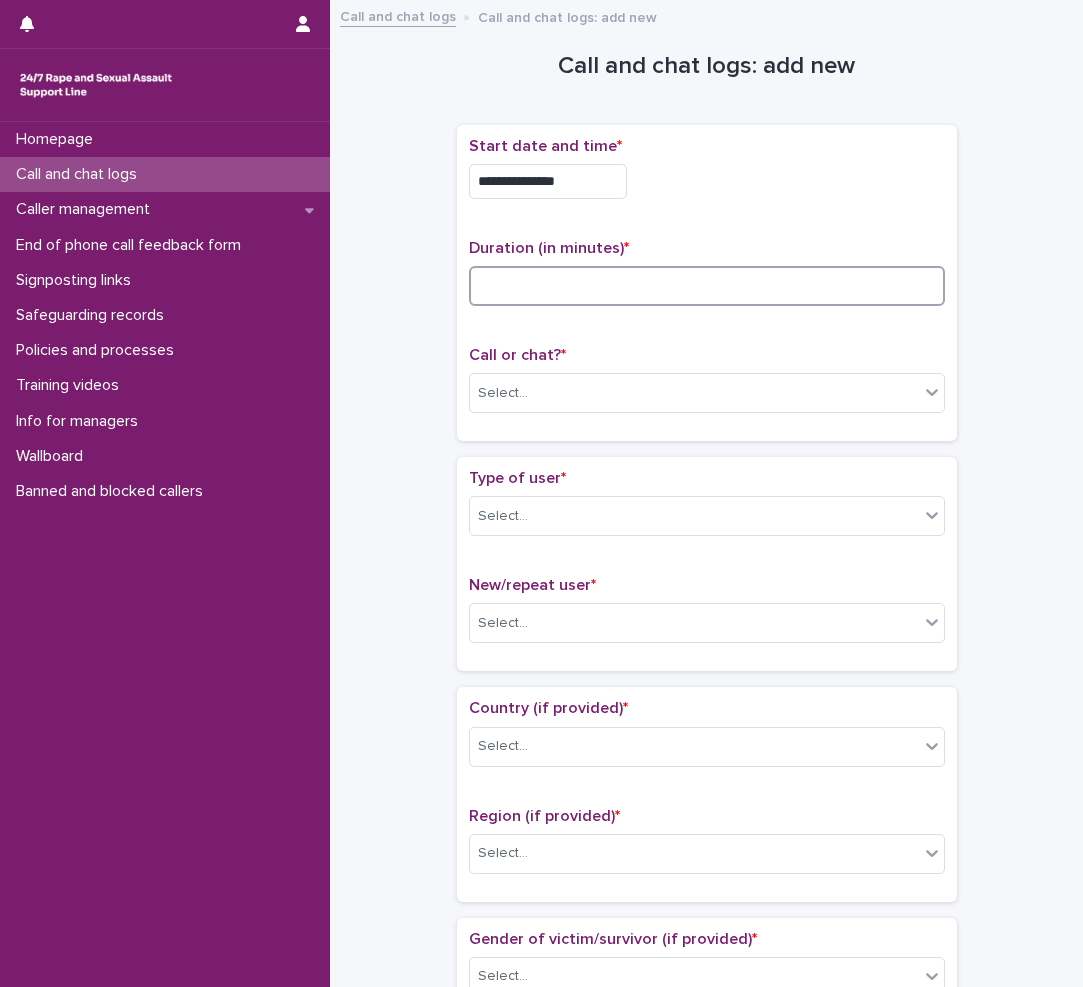 click at bounding box center [707, 286] 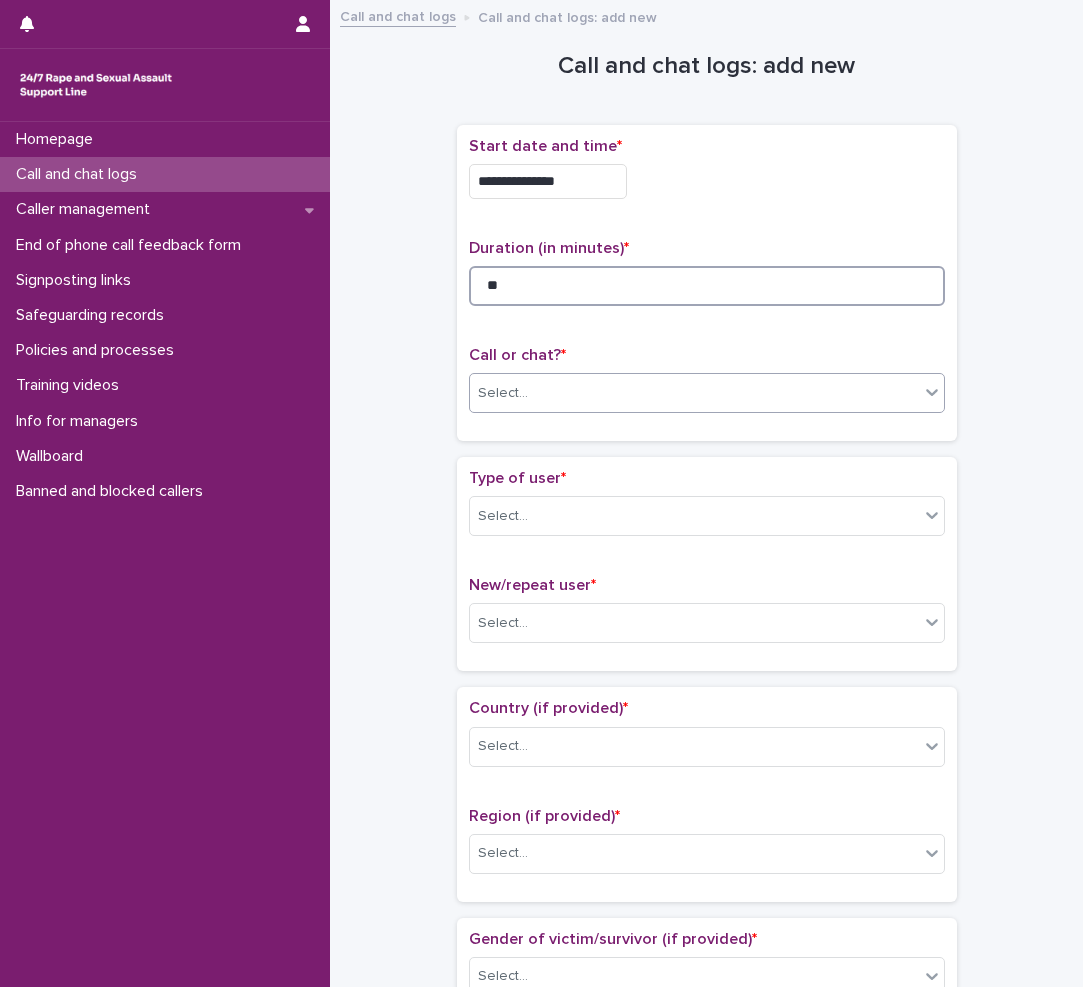 type on "**" 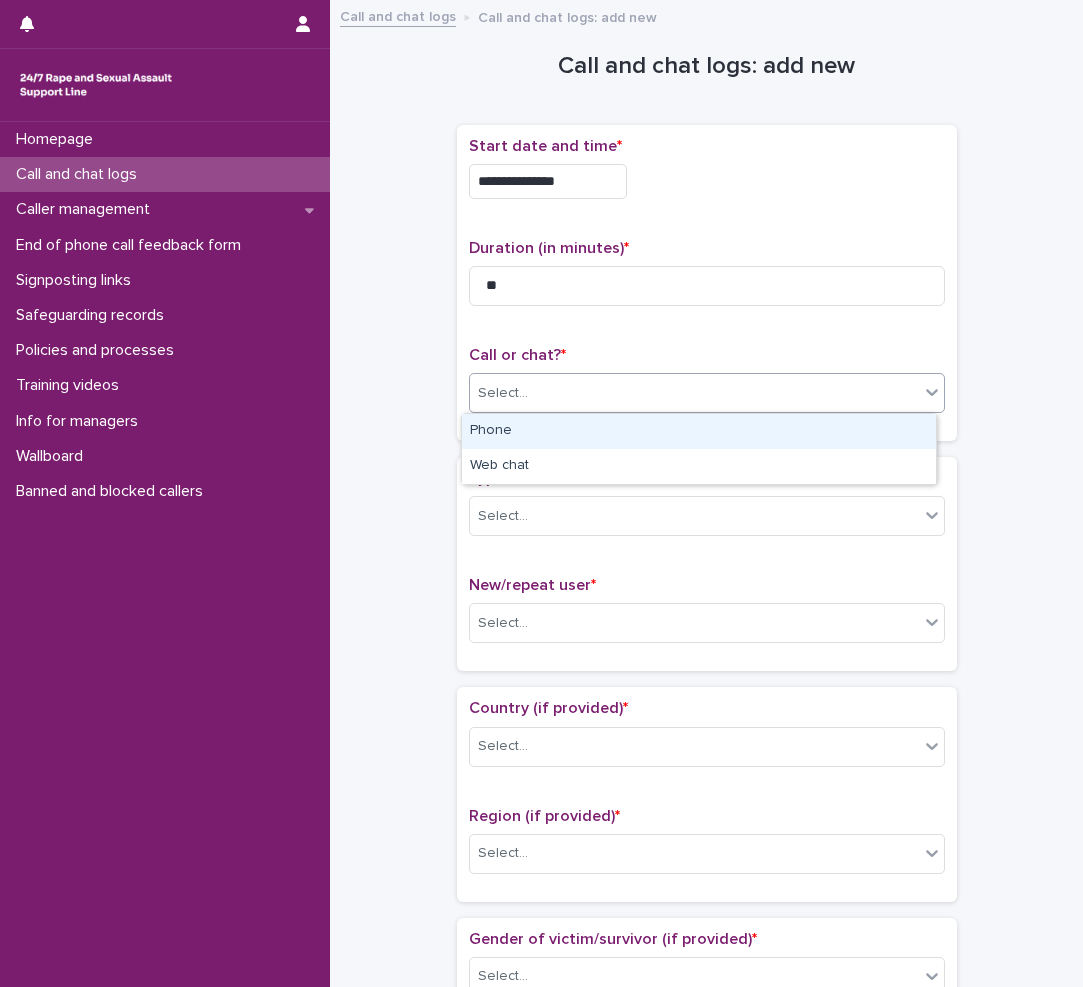 click on "Select..." at bounding box center (694, 393) 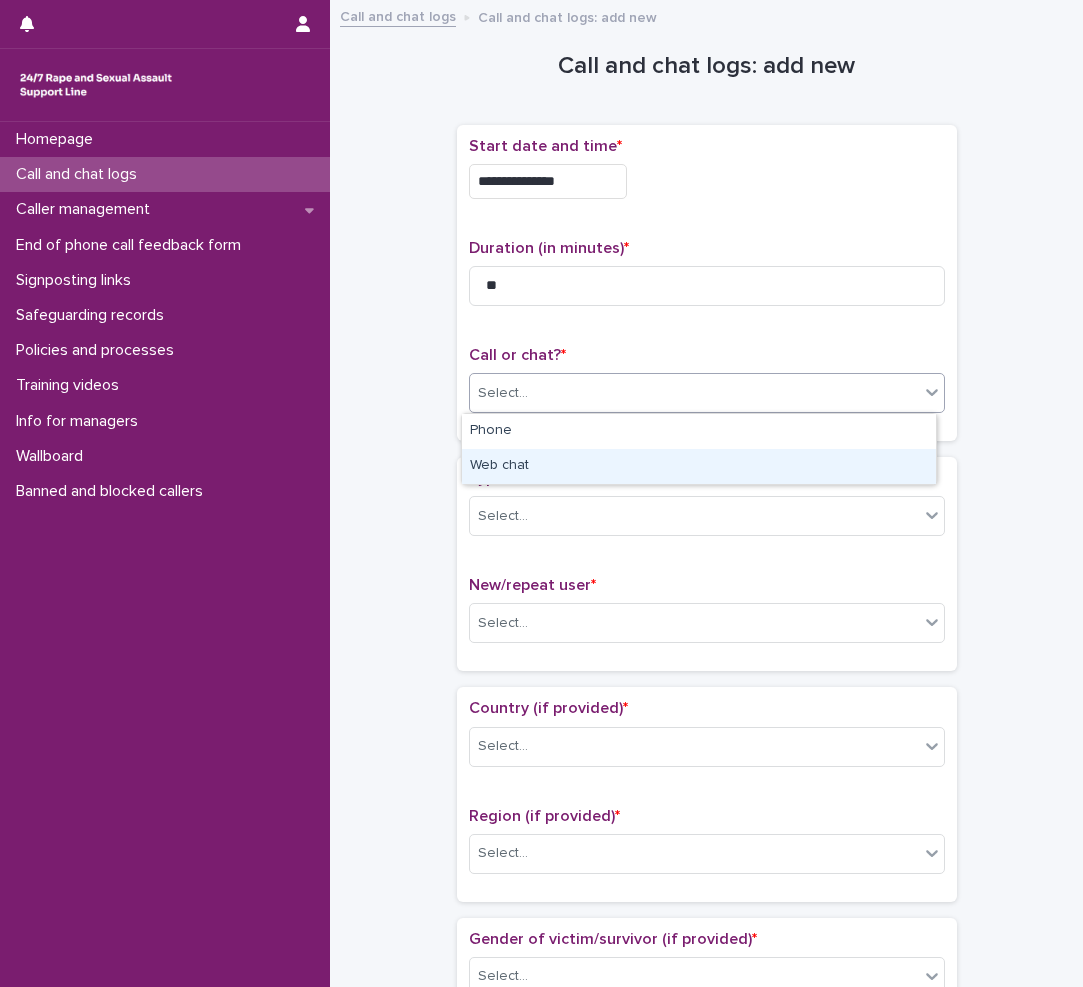 drag, startPoint x: 522, startPoint y: 459, endPoint x: 513, endPoint y: 475, distance: 18.35756 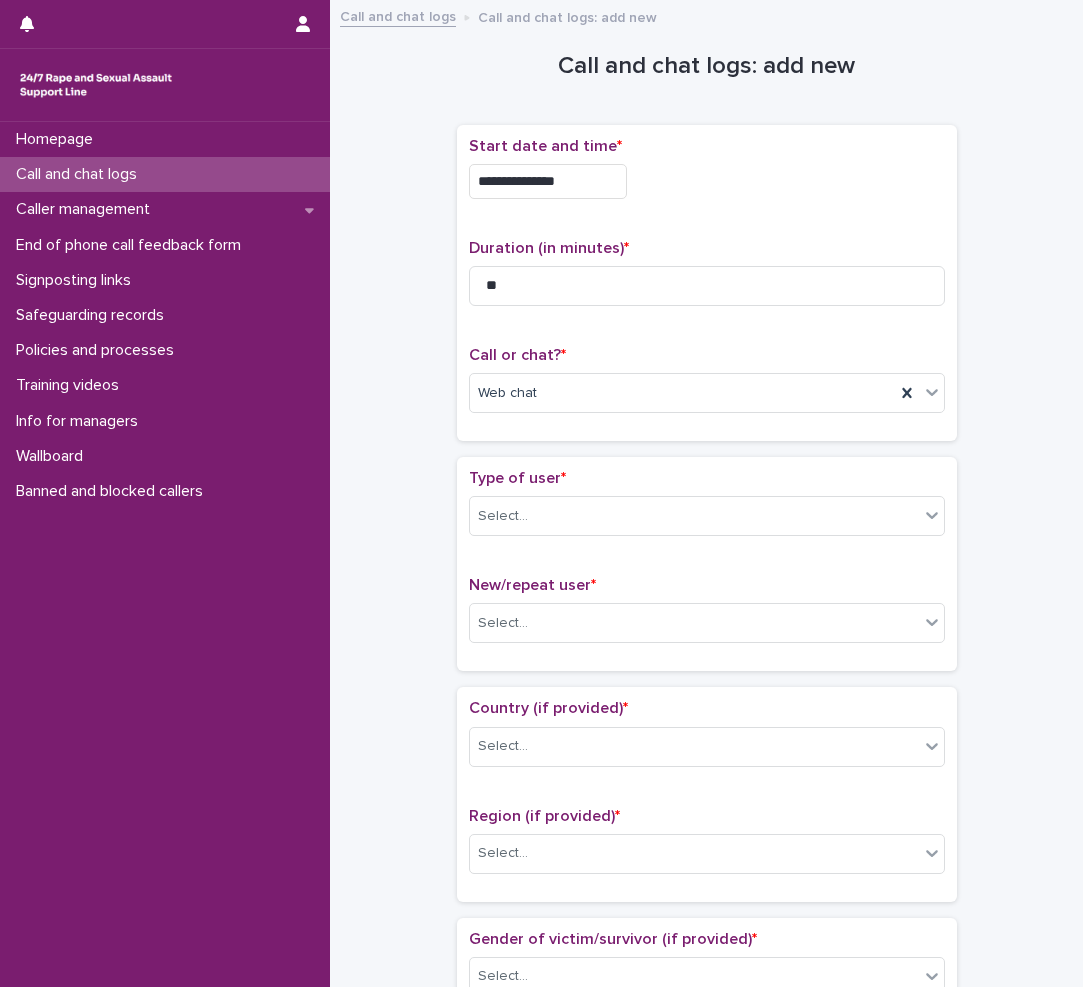 click on "Type of user * Select..." at bounding box center (707, 510) 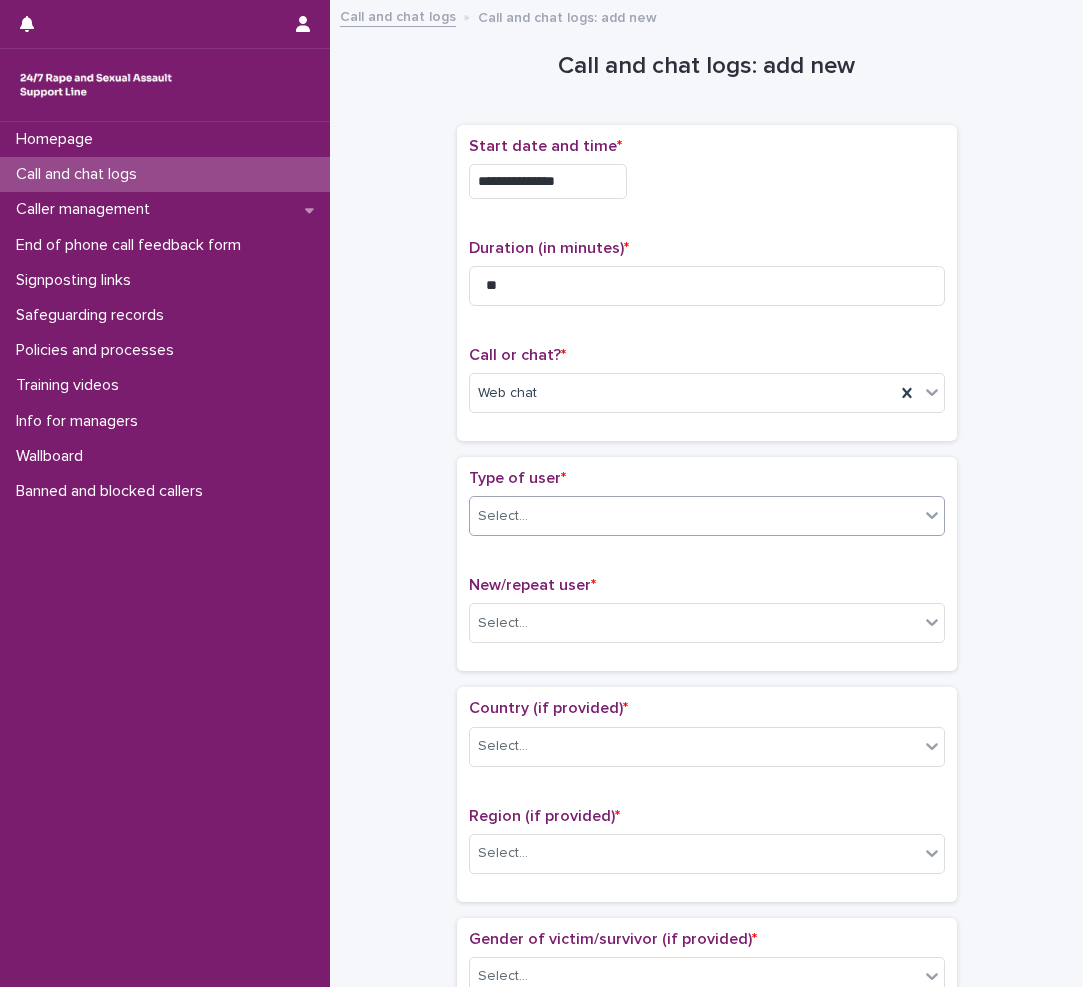 click on "Select..." at bounding box center (503, 516) 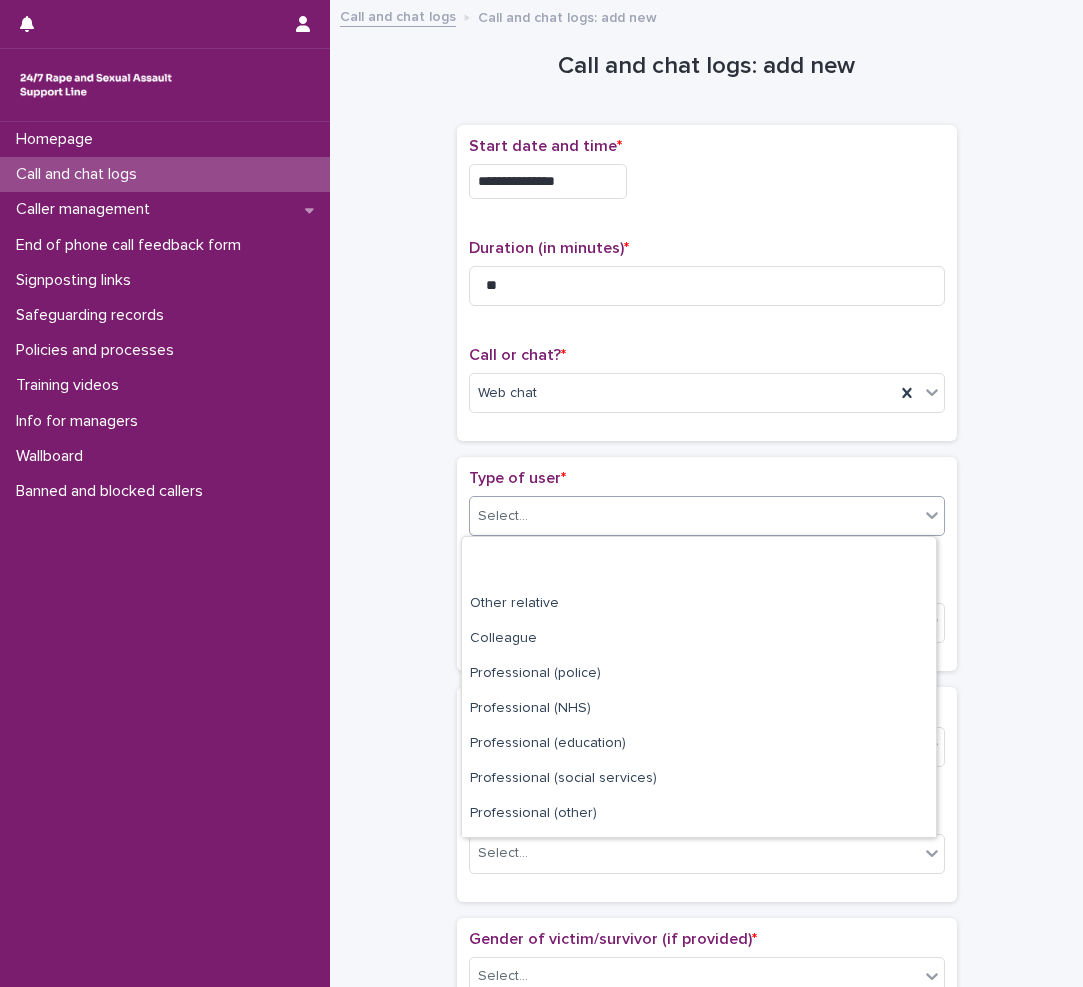 scroll, scrollTop: 225, scrollLeft: 0, axis: vertical 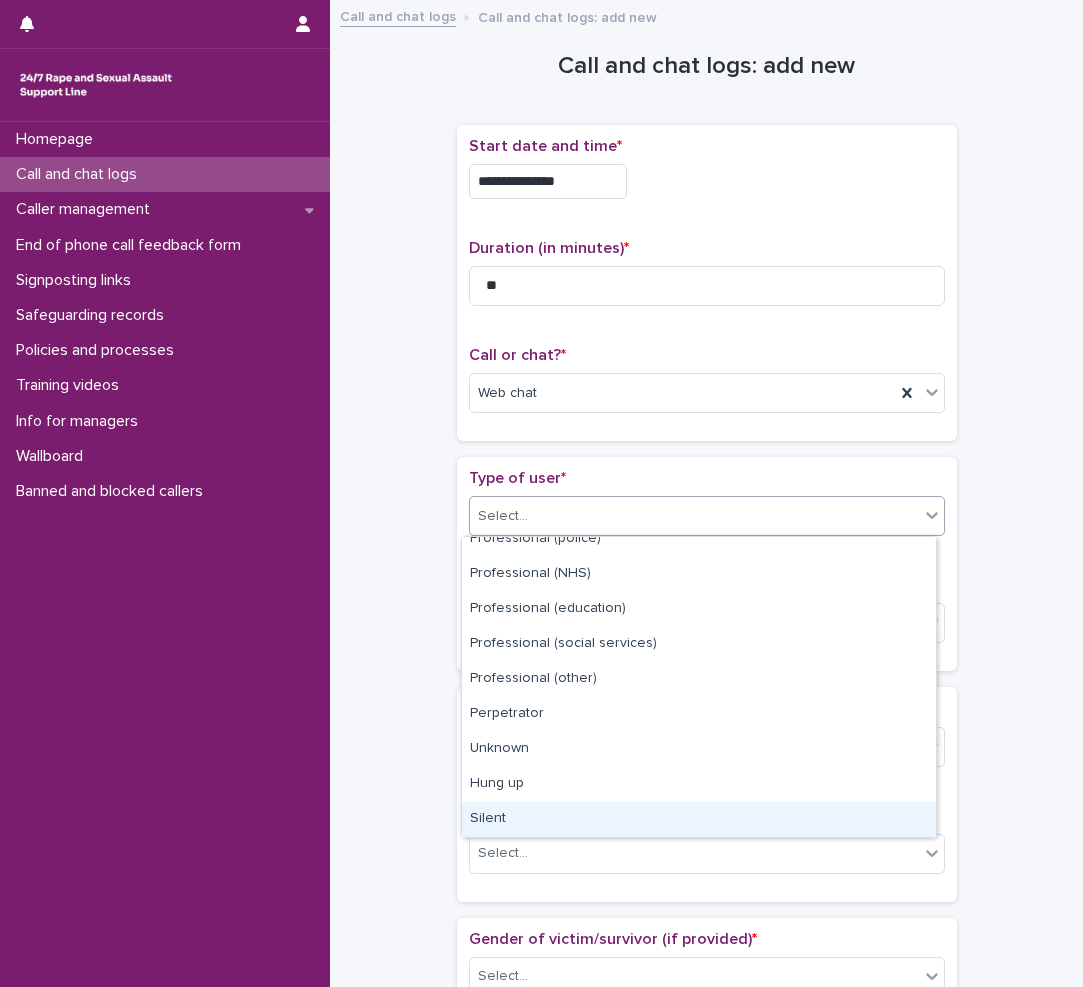 click on "Silent" at bounding box center [699, 819] 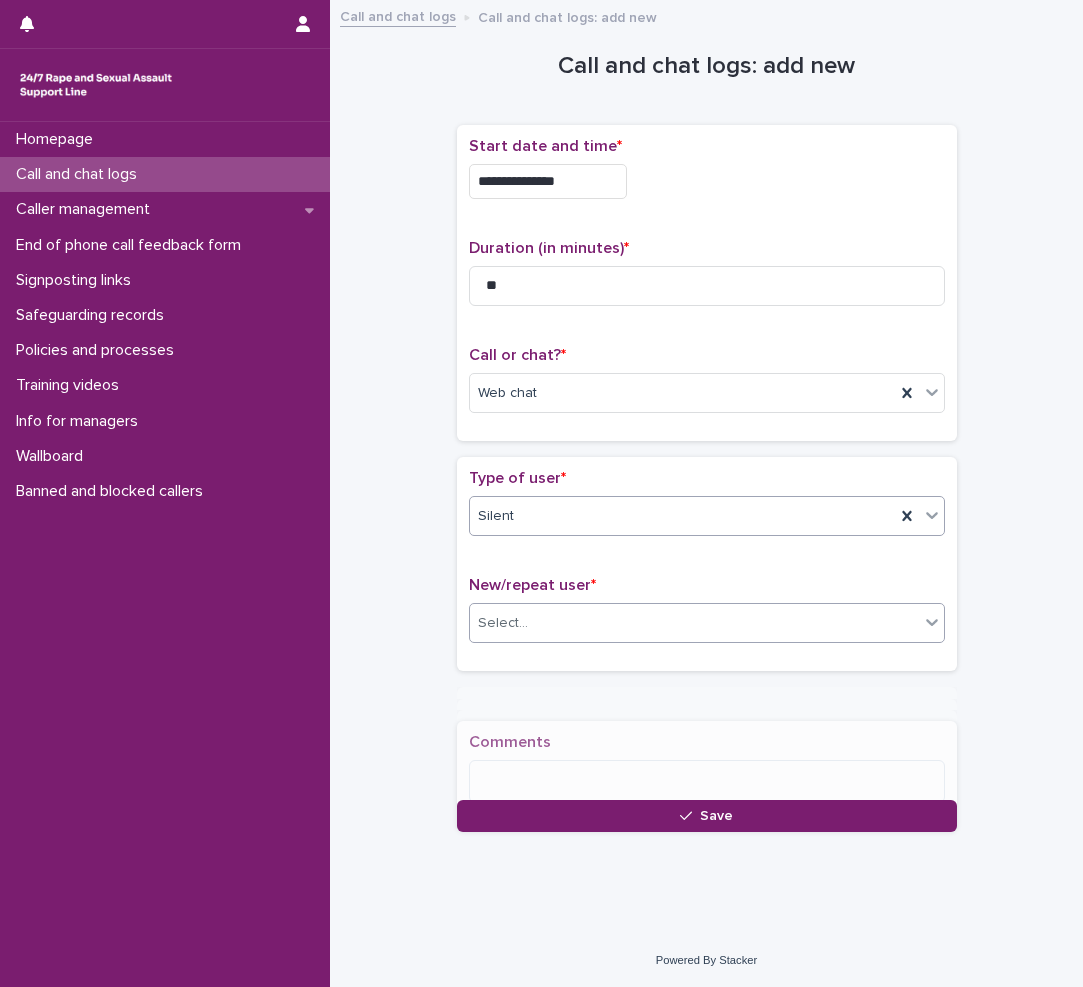 click on "Select..." at bounding box center [694, 623] 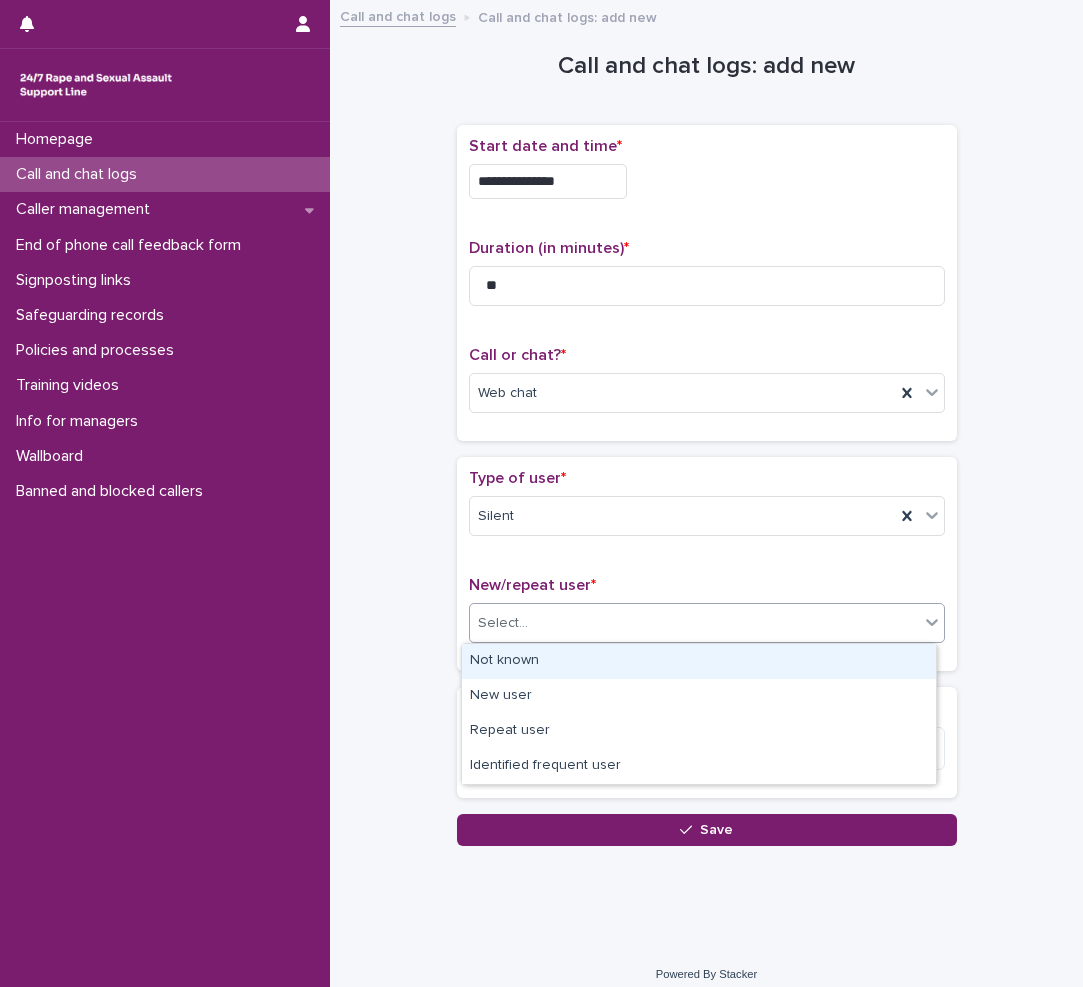 click on "Not known" at bounding box center (699, 661) 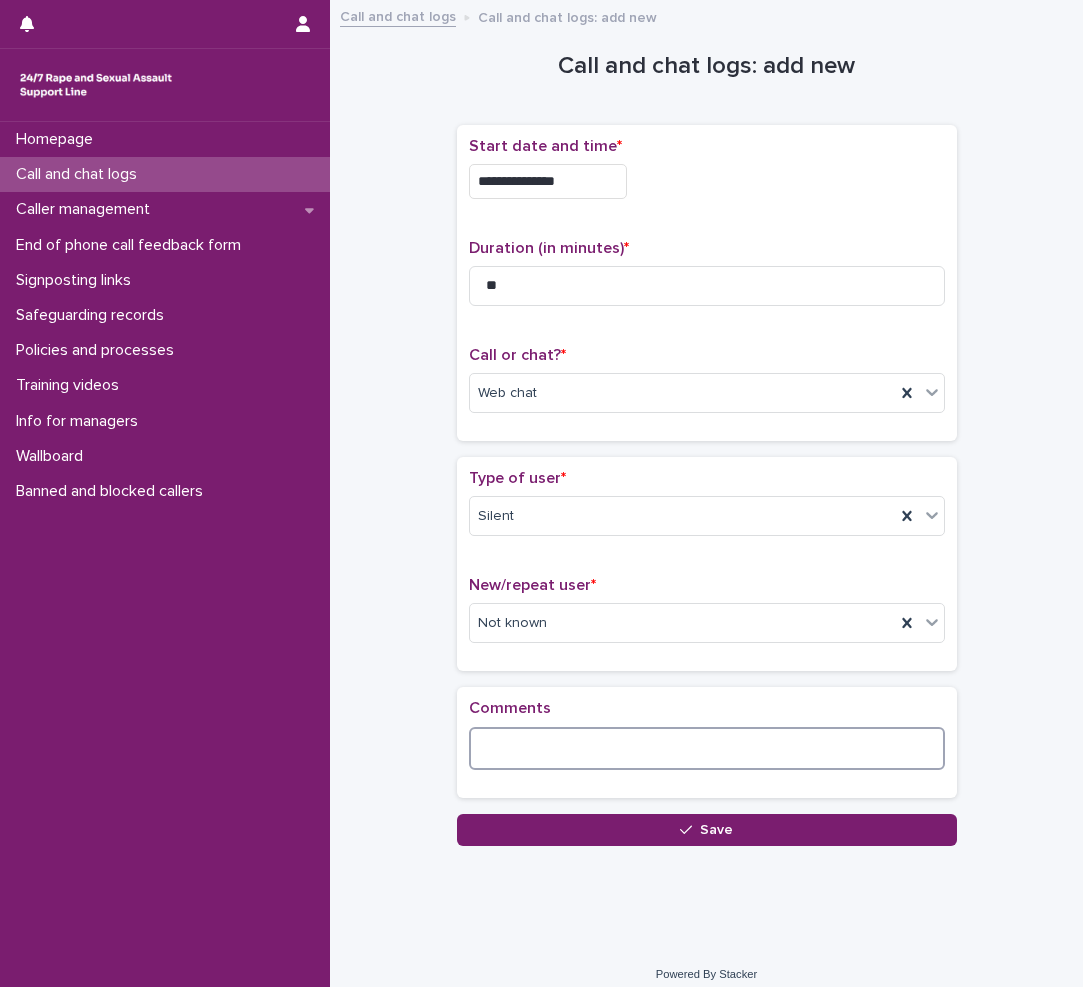 click at bounding box center [707, 748] 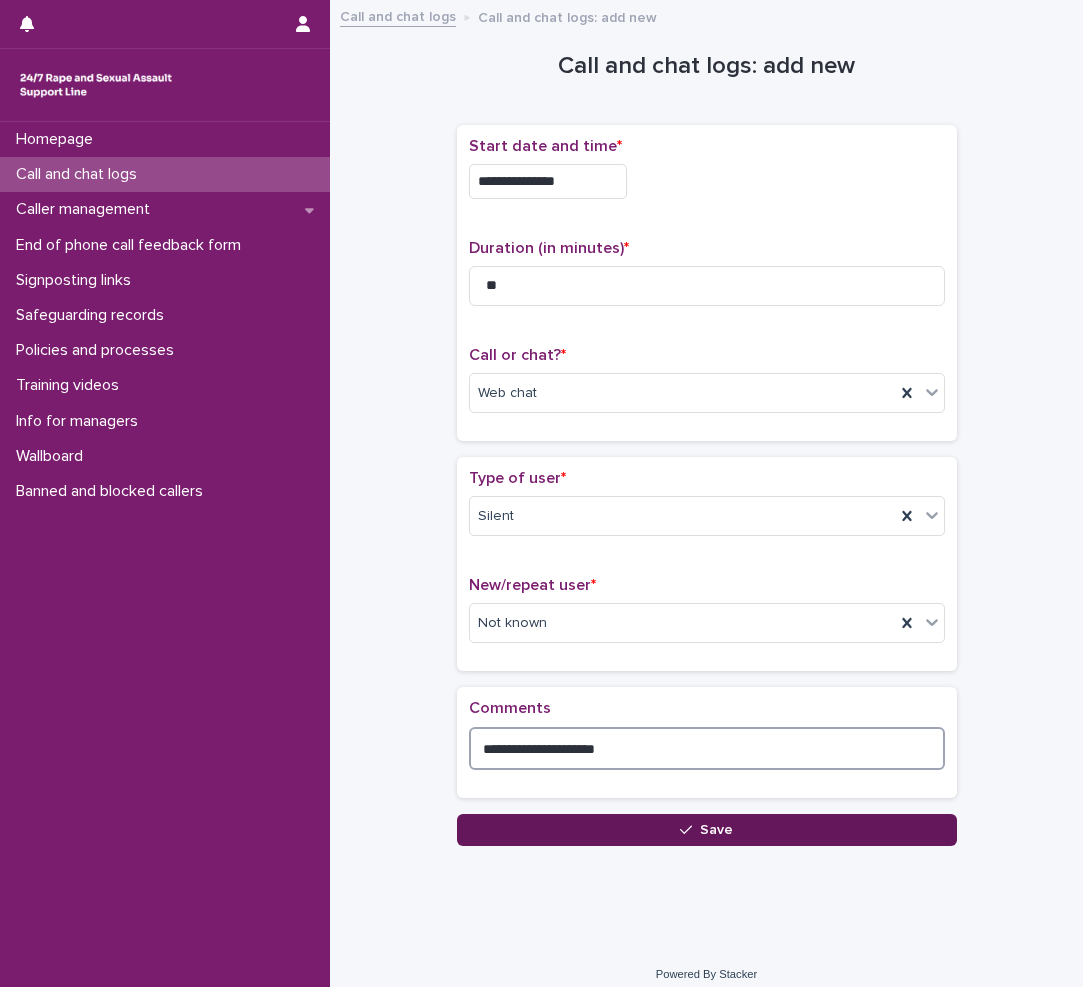 type on "**********" 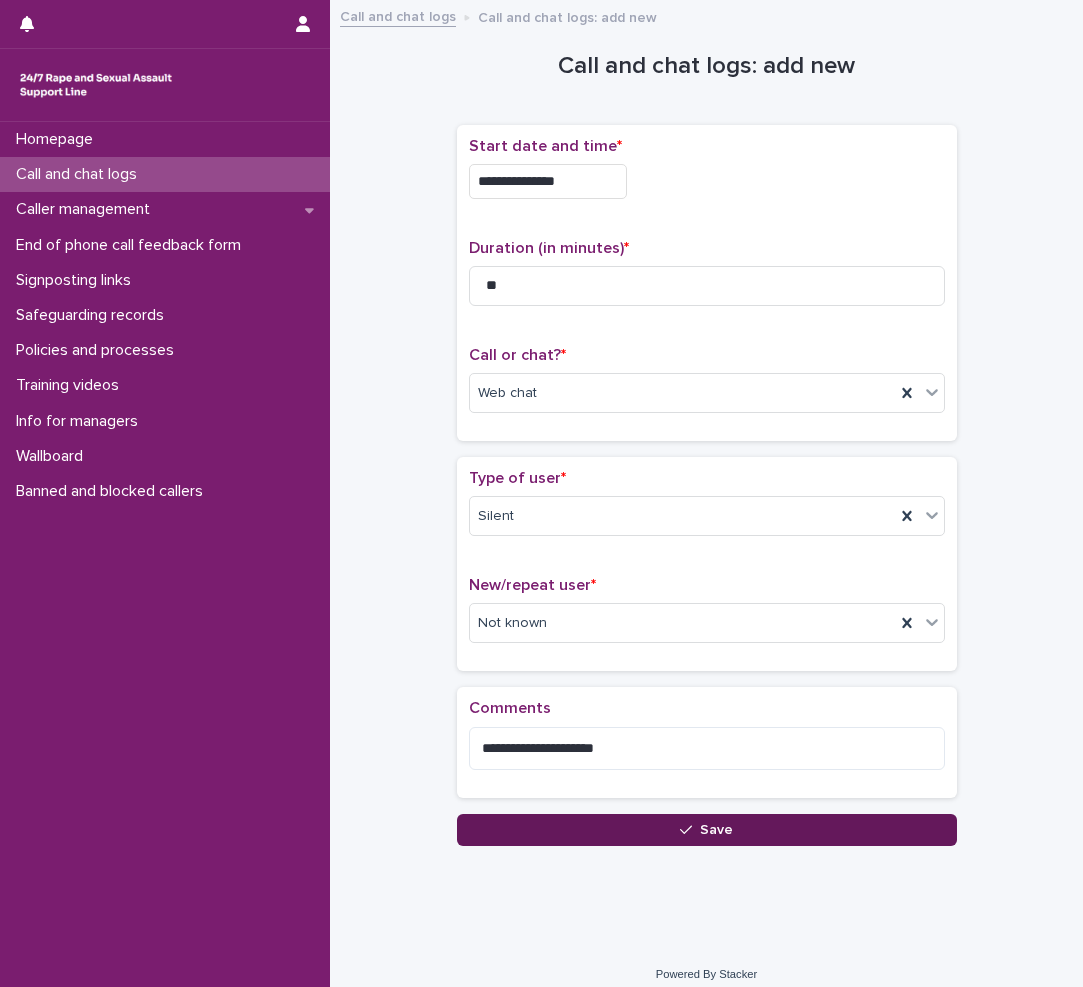 click on "Save" at bounding box center [707, 830] 